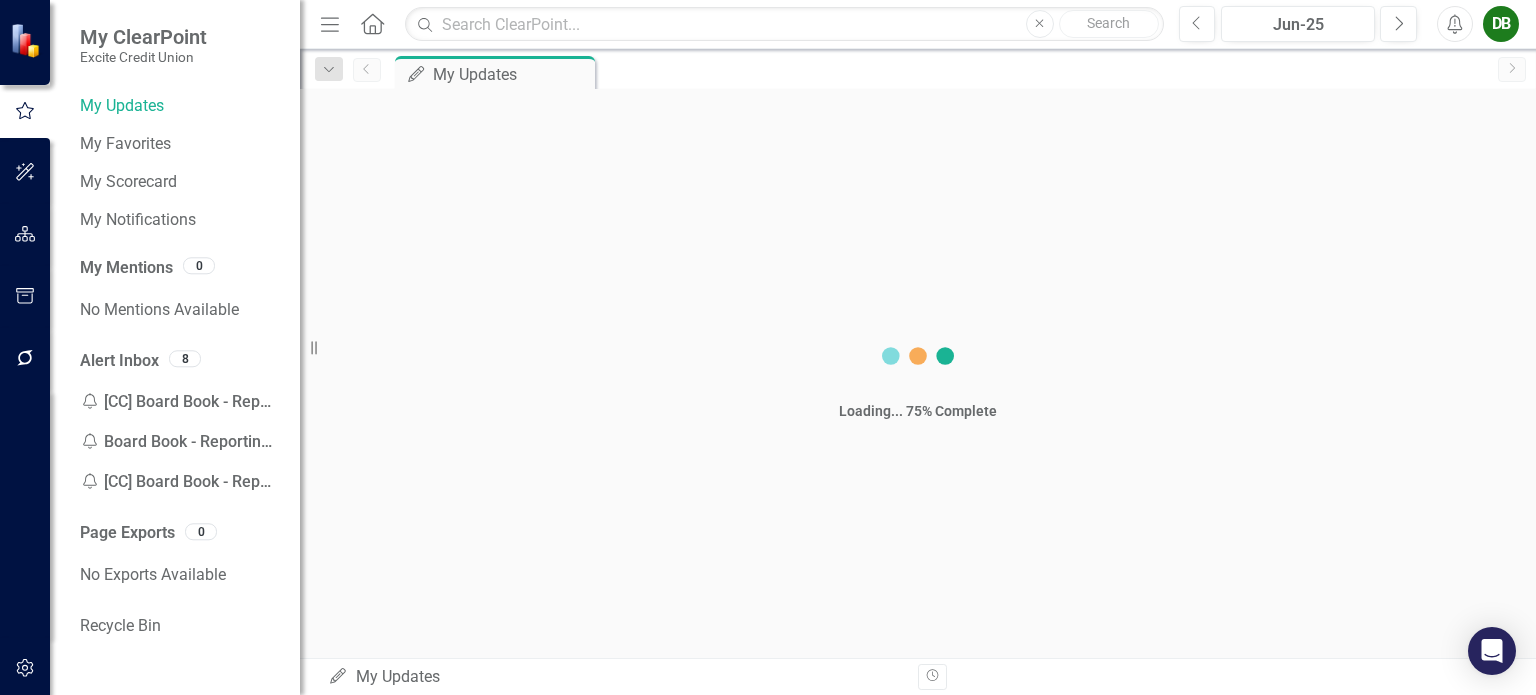 scroll, scrollTop: 0, scrollLeft: 0, axis: both 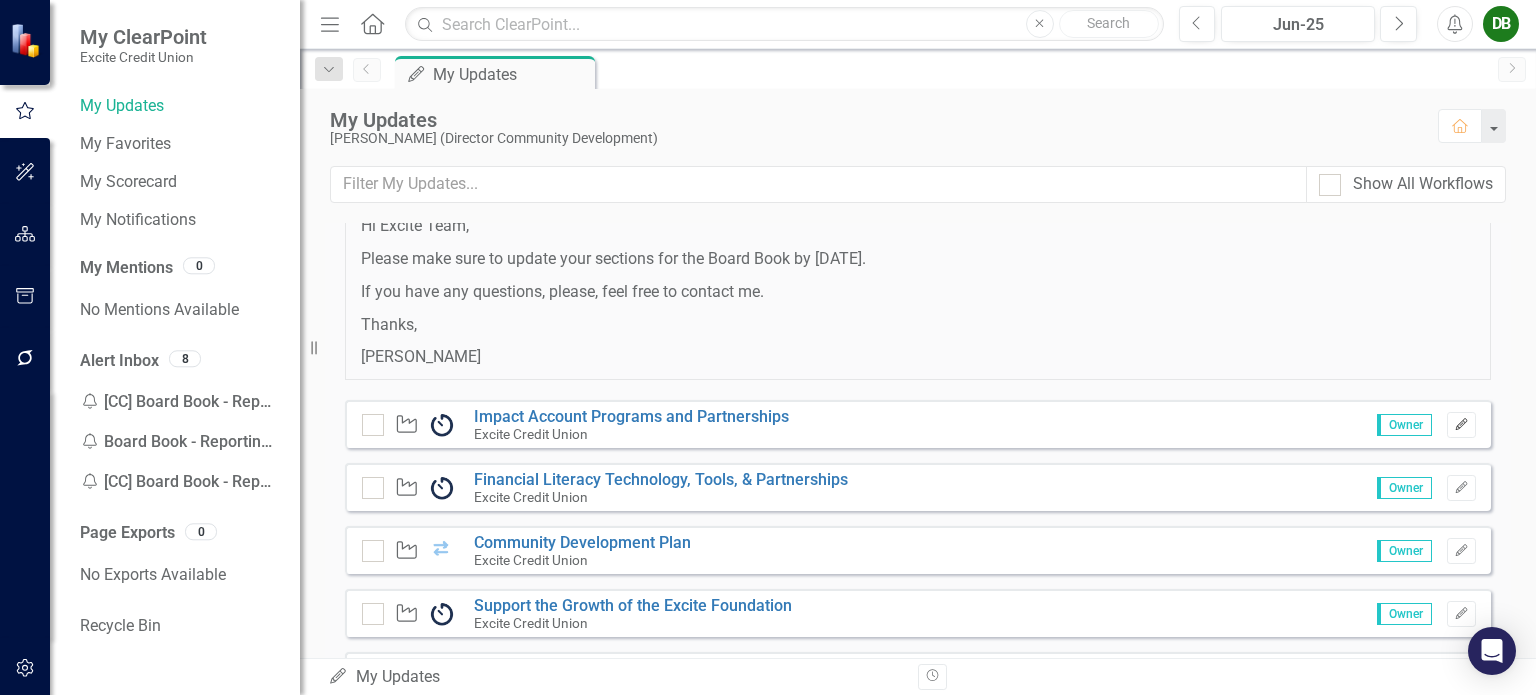 click on "Edit" 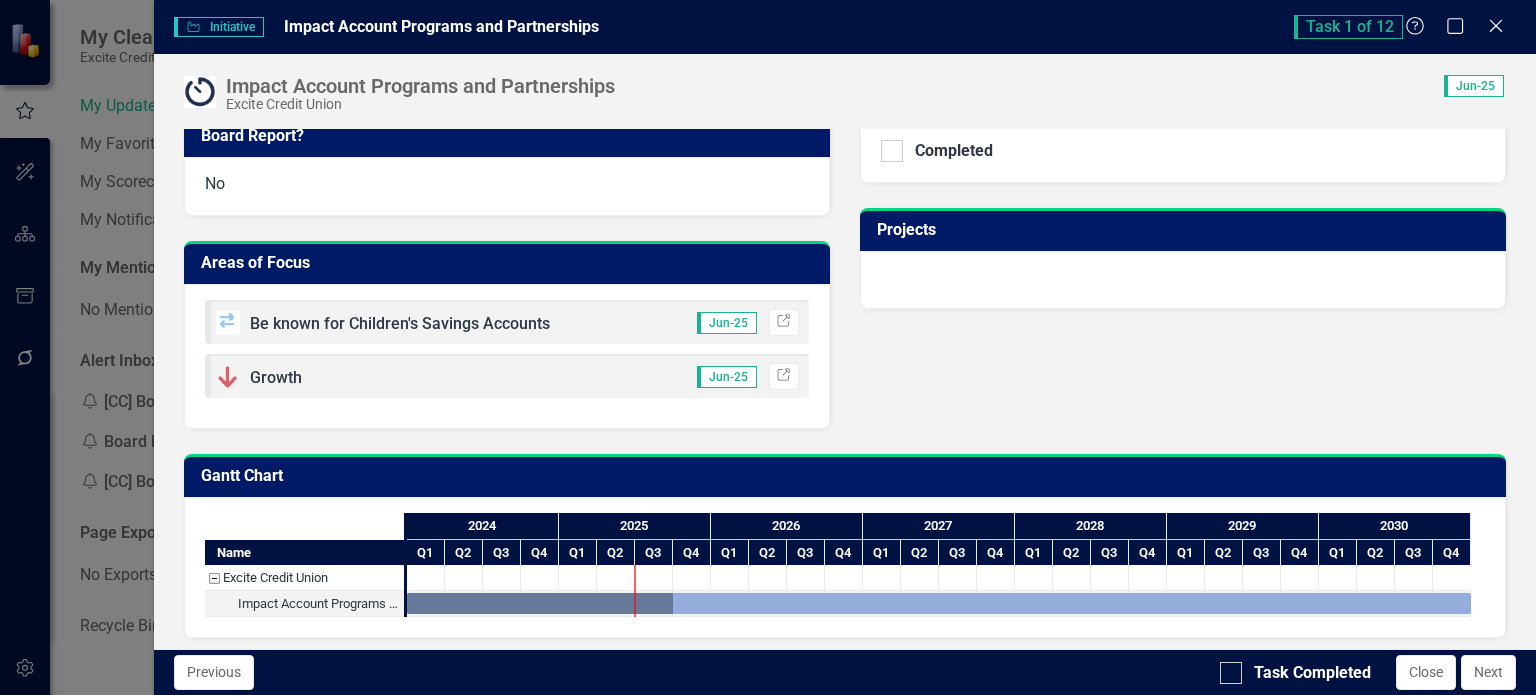 scroll, scrollTop: 700, scrollLeft: 0, axis: vertical 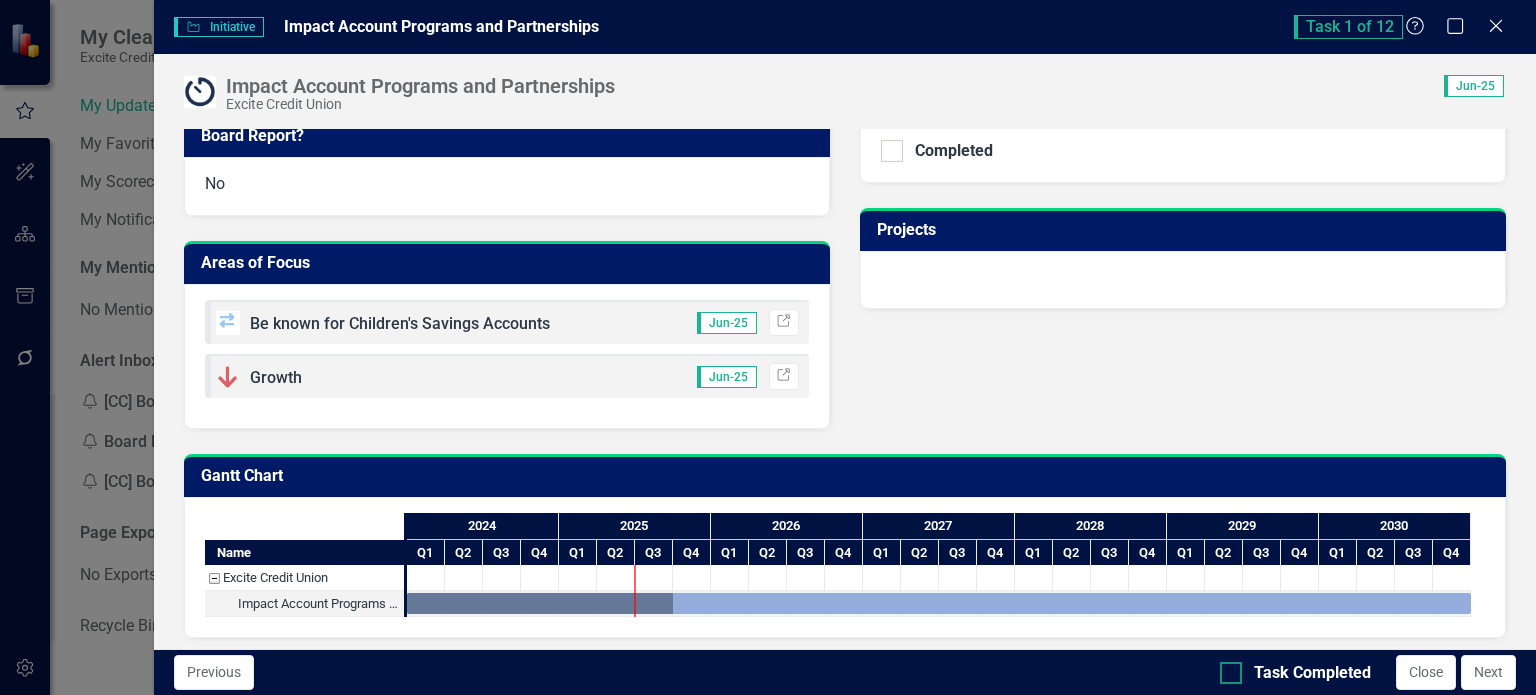 click on "Task Completed" at bounding box center [1295, 673] 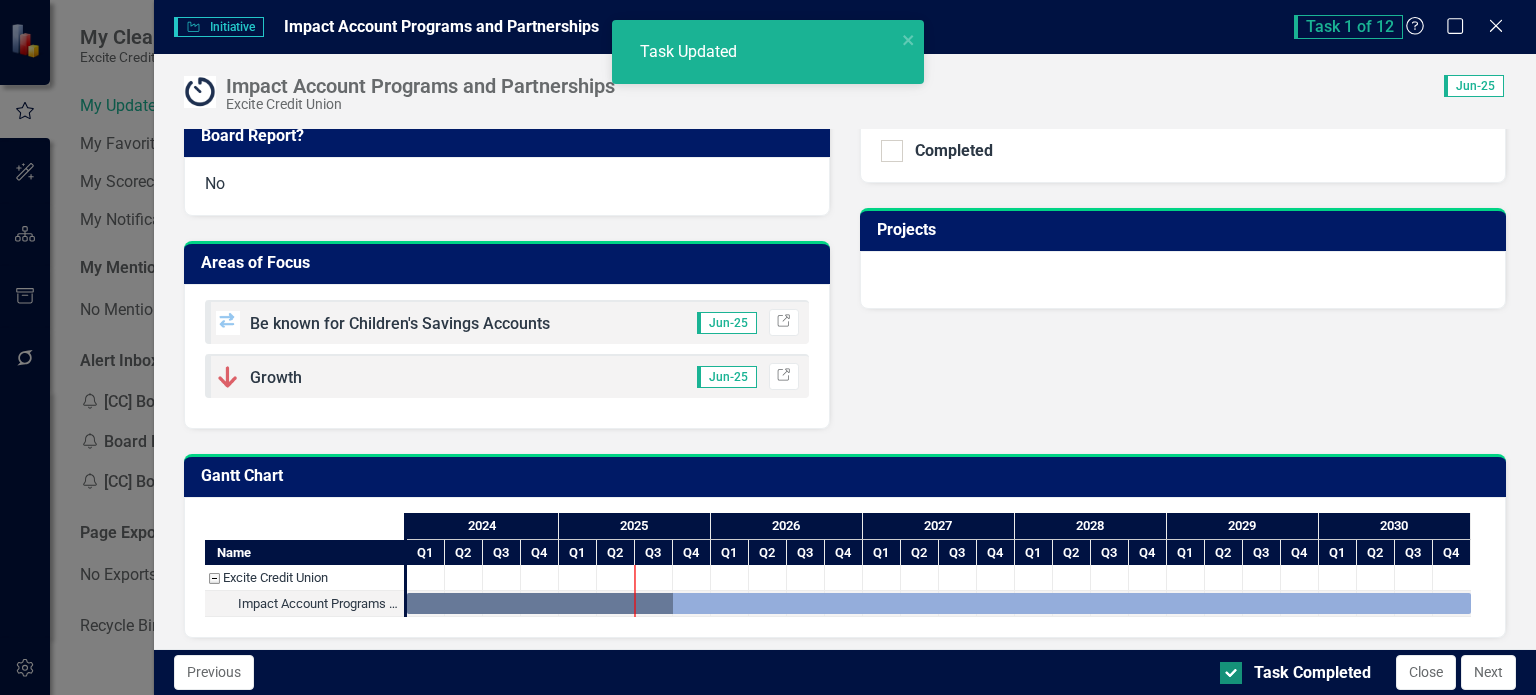 checkbox on "true" 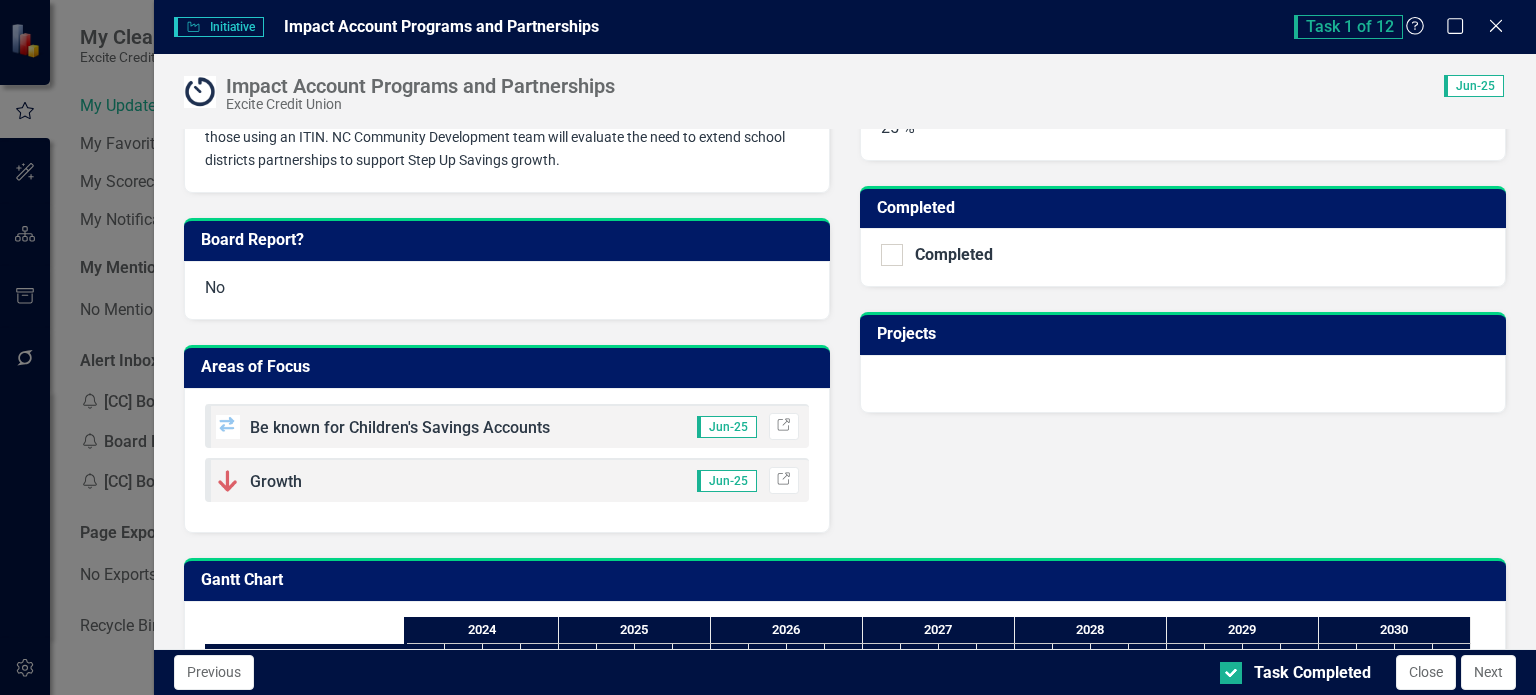 scroll, scrollTop: 700, scrollLeft: 0, axis: vertical 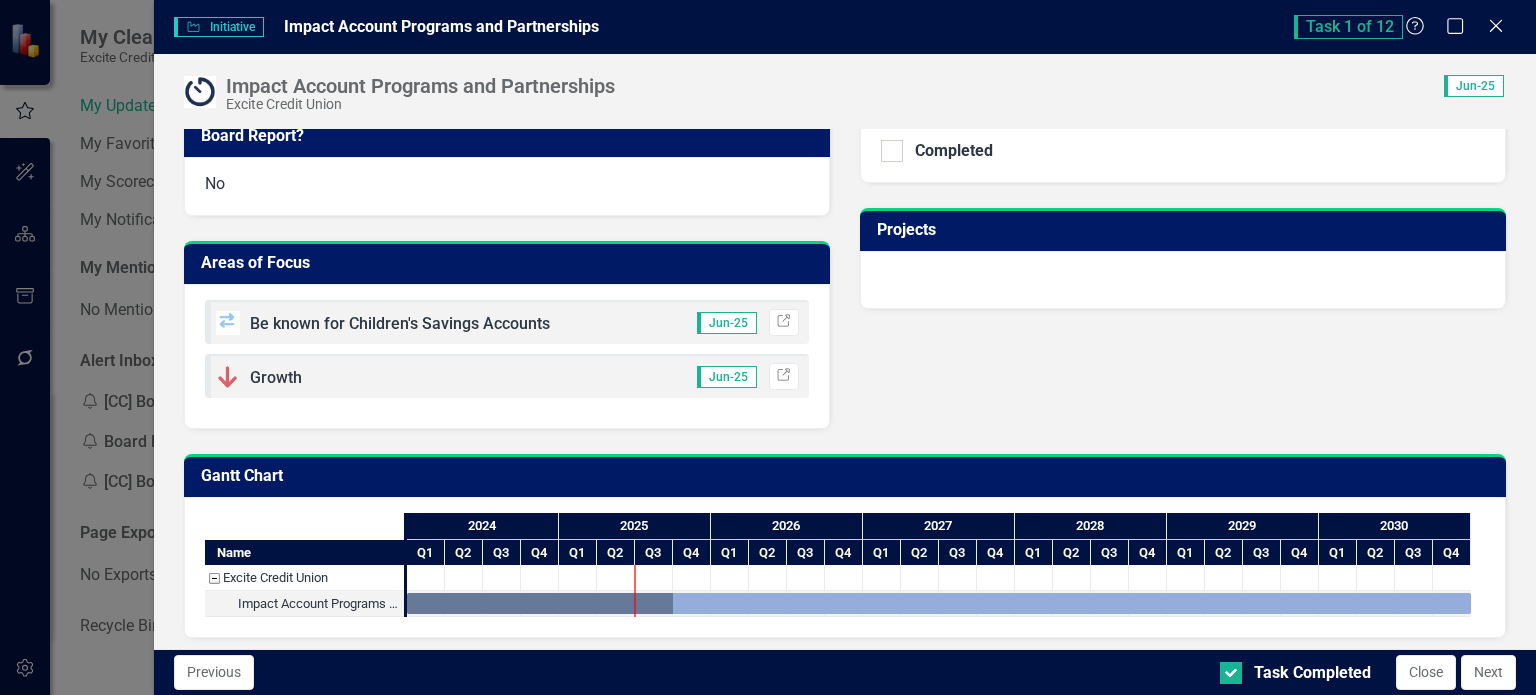click on "Next" at bounding box center [1488, 672] 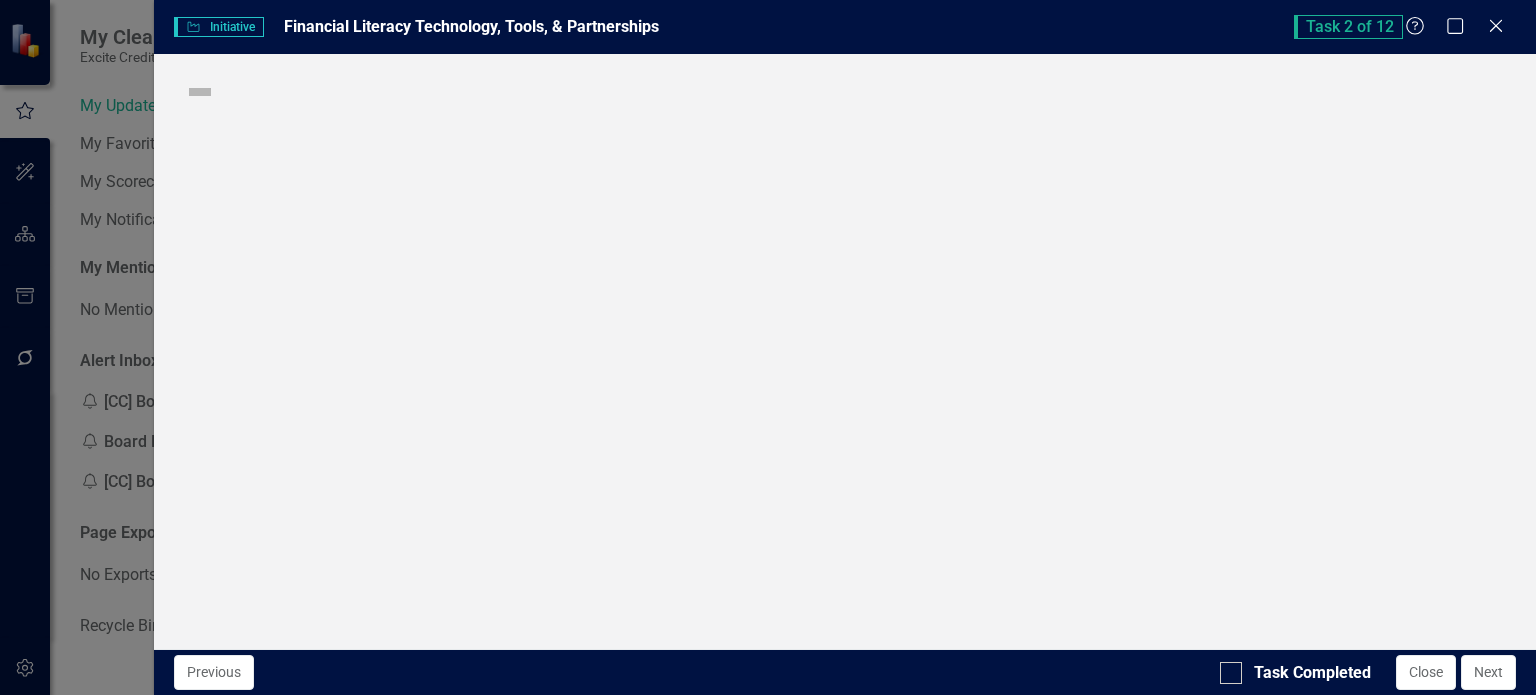 checkbox on "true" 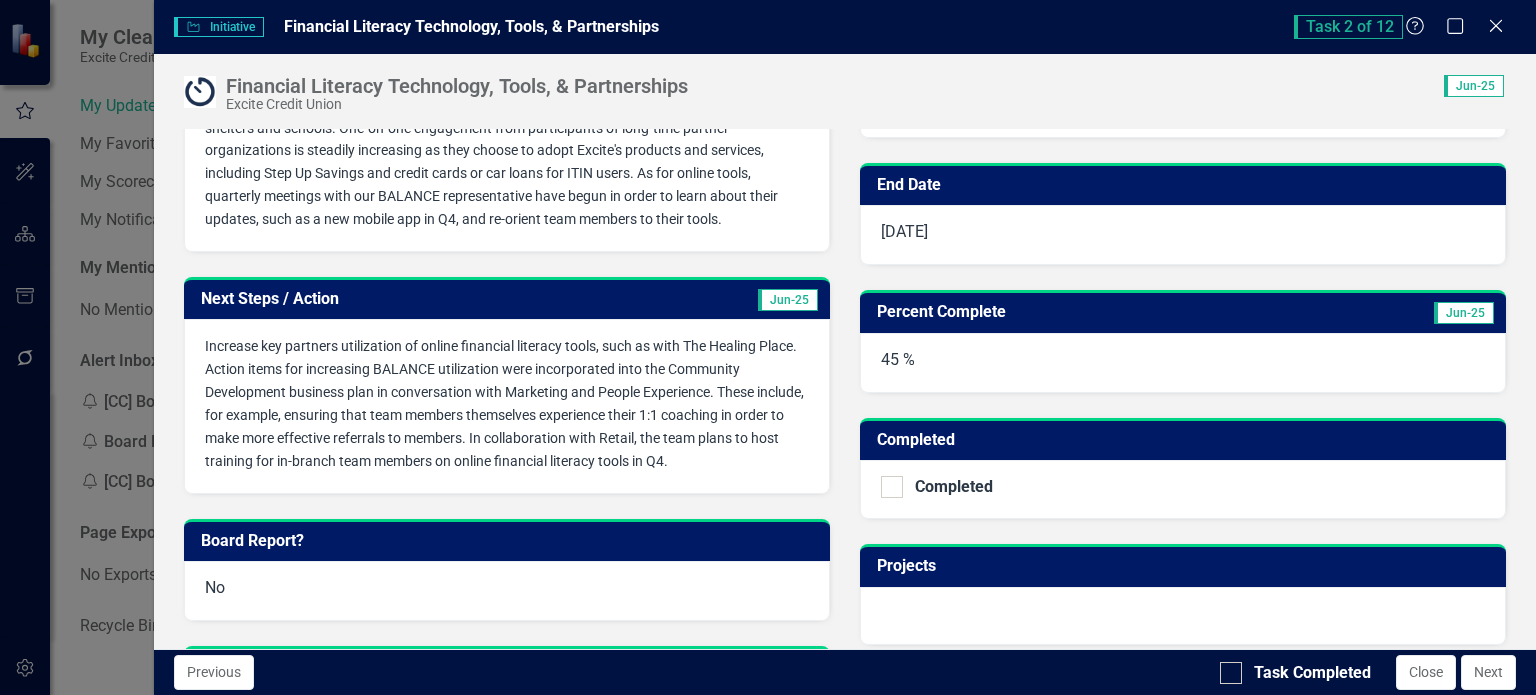scroll, scrollTop: 448, scrollLeft: 0, axis: vertical 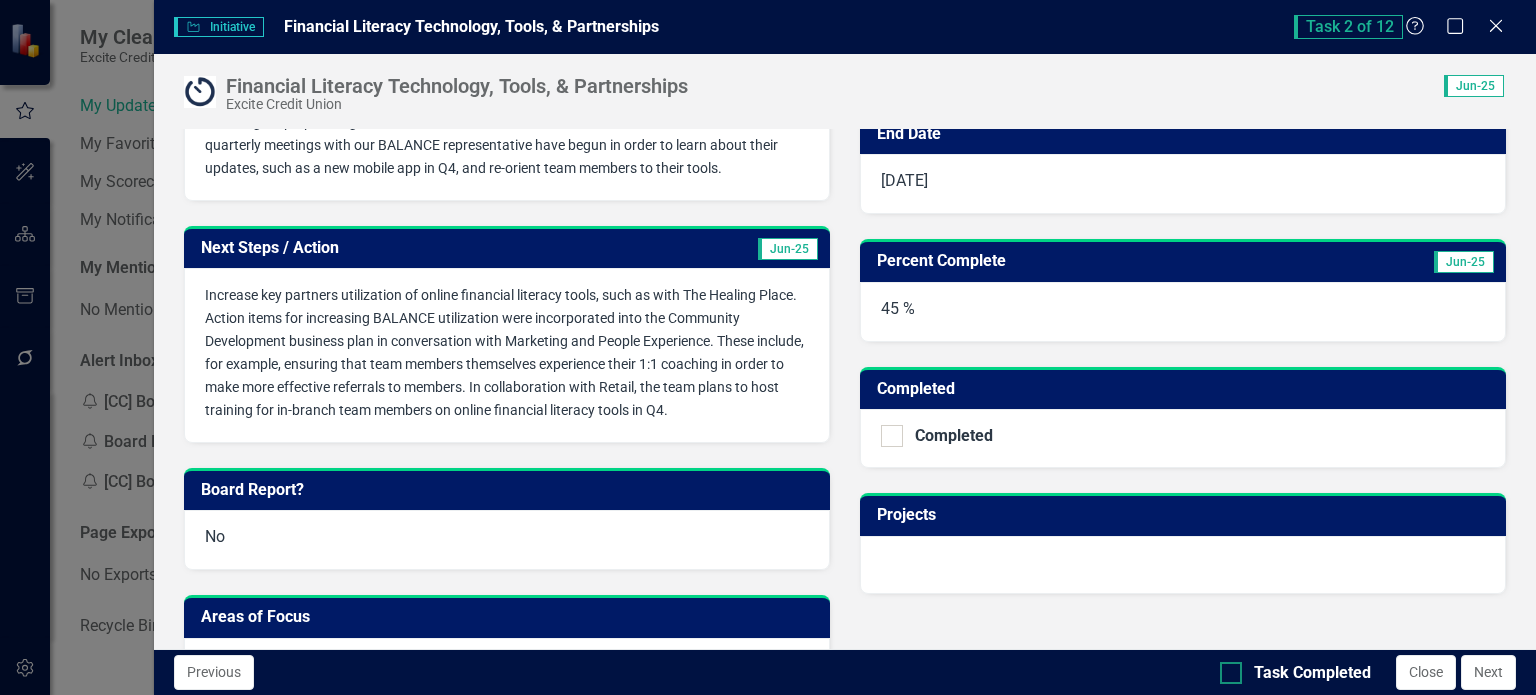drag, startPoint x: 1230, startPoint y: 667, endPoint x: 1252, endPoint y: 672, distance: 22.561028 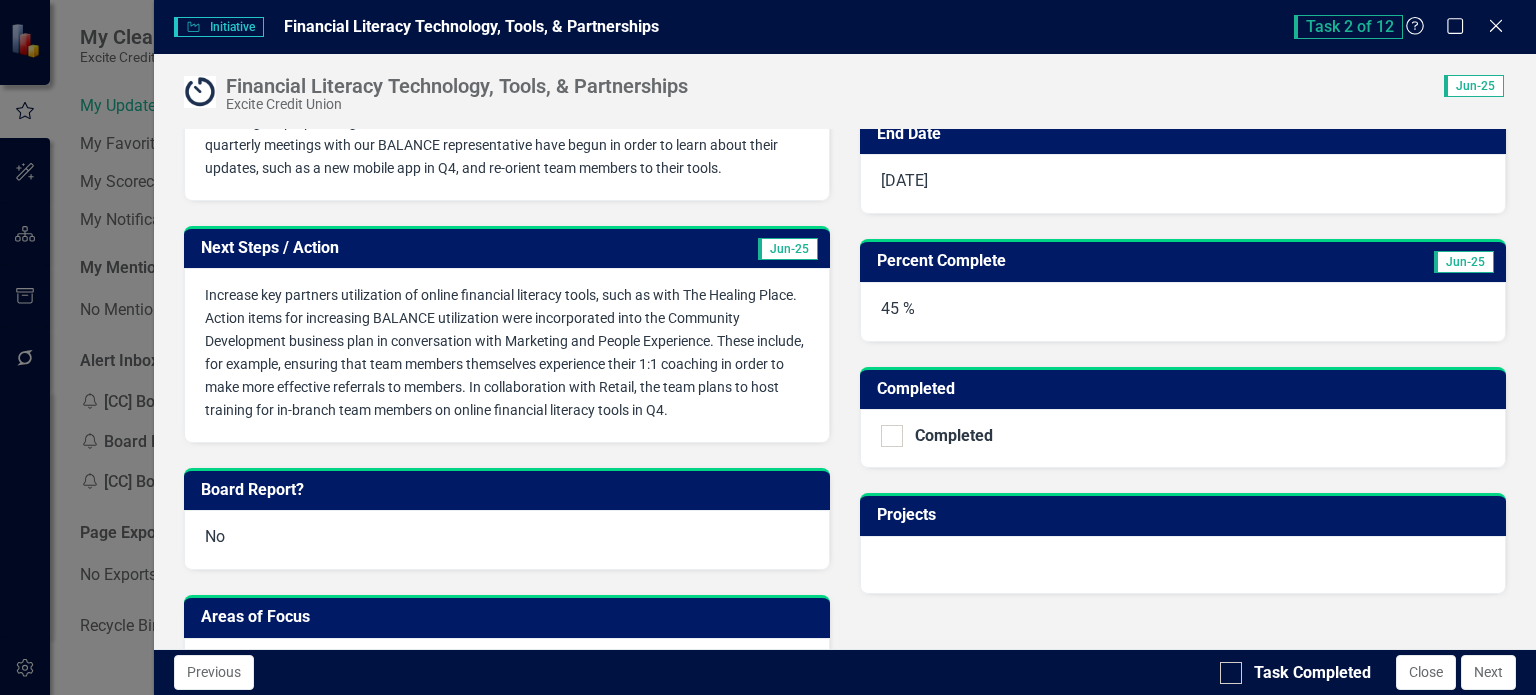 click on "Task Completed Close Next" at bounding box center (1370, 672) 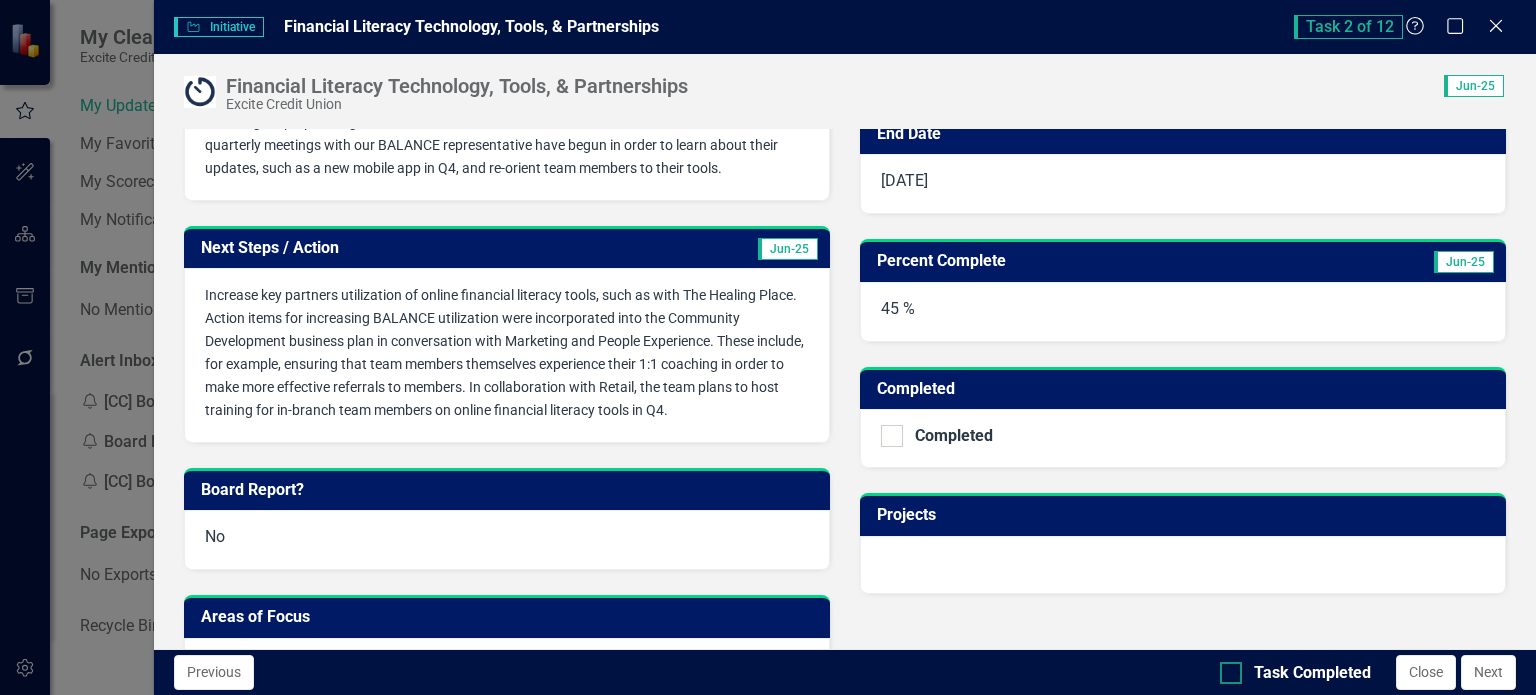 click at bounding box center (1231, 673) 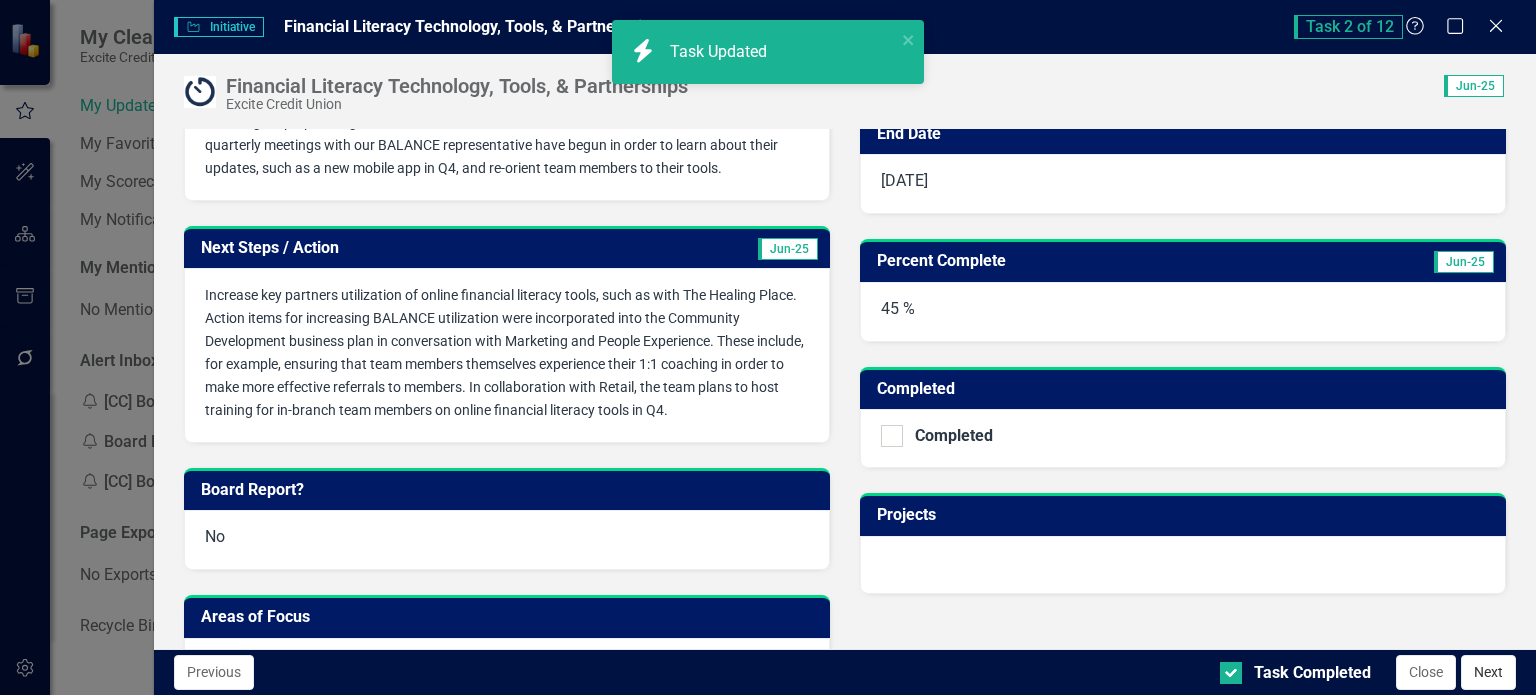 click on "Next" at bounding box center (1488, 672) 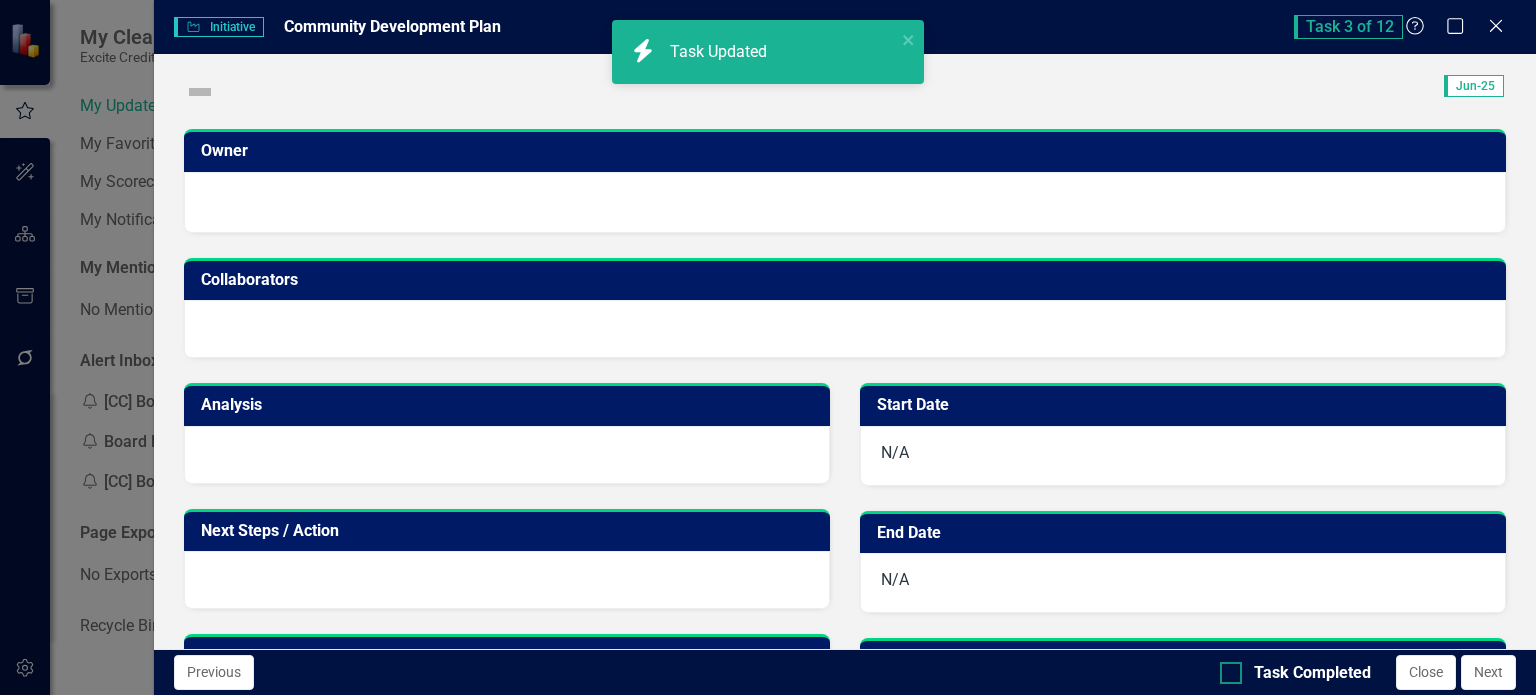 checkbox on "true" 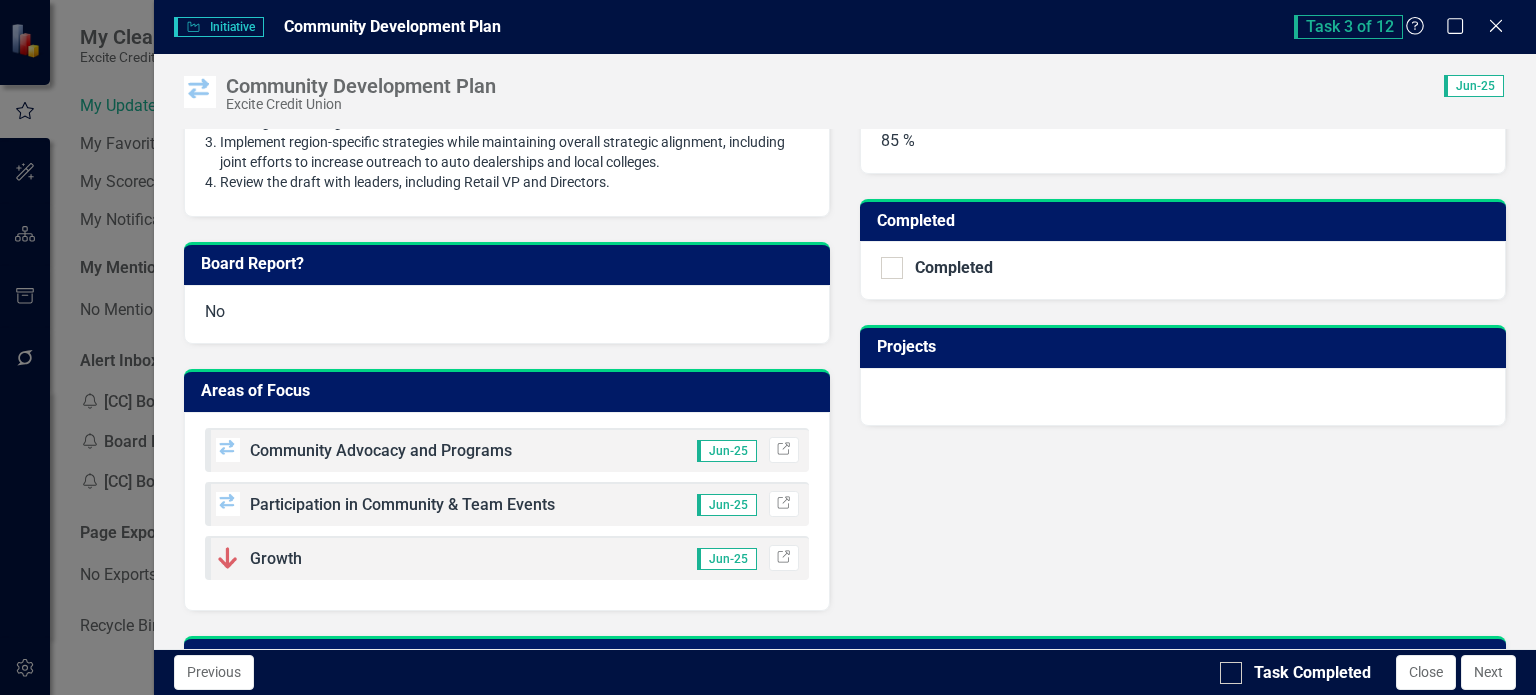 scroll, scrollTop: 400, scrollLeft: 0, axis: vertical 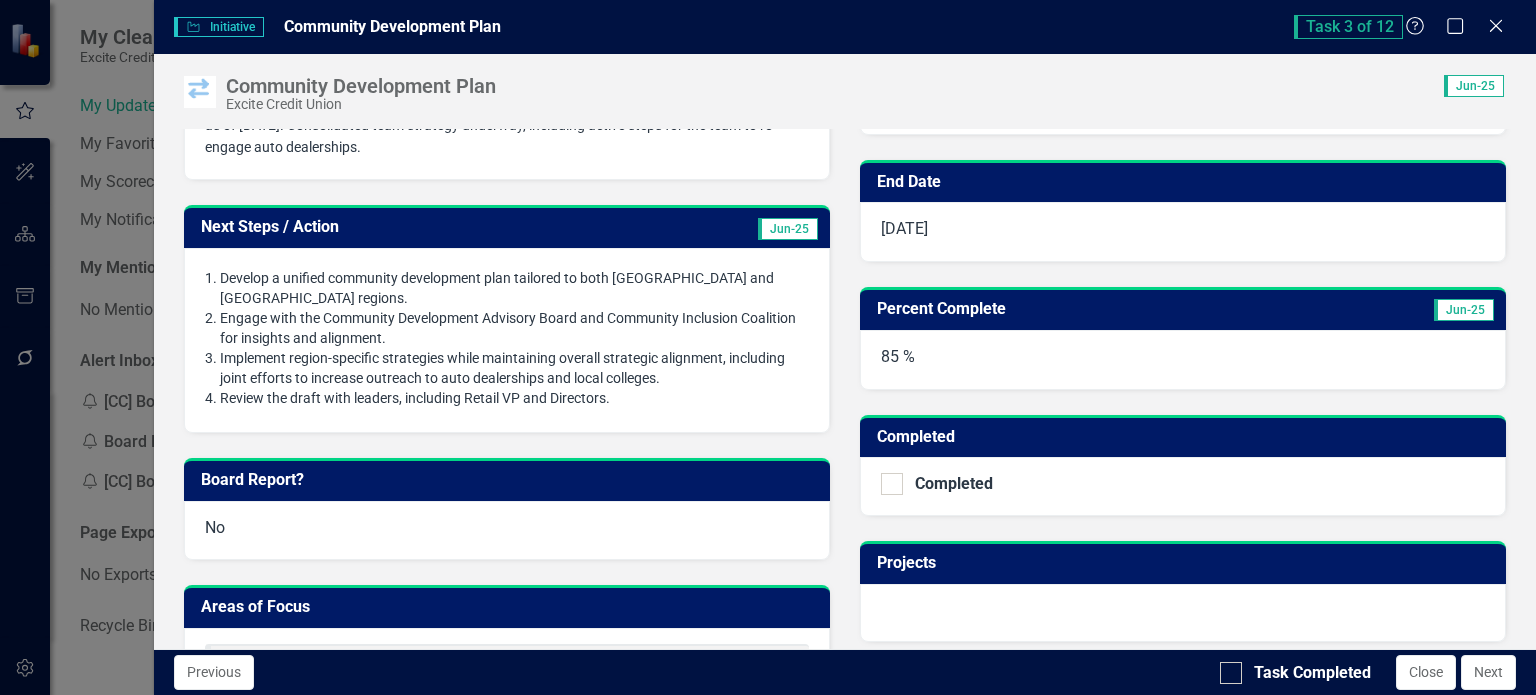 click on "Review the draft with leaders, including Retail VP and Directors." at bounding box center (415, 398) 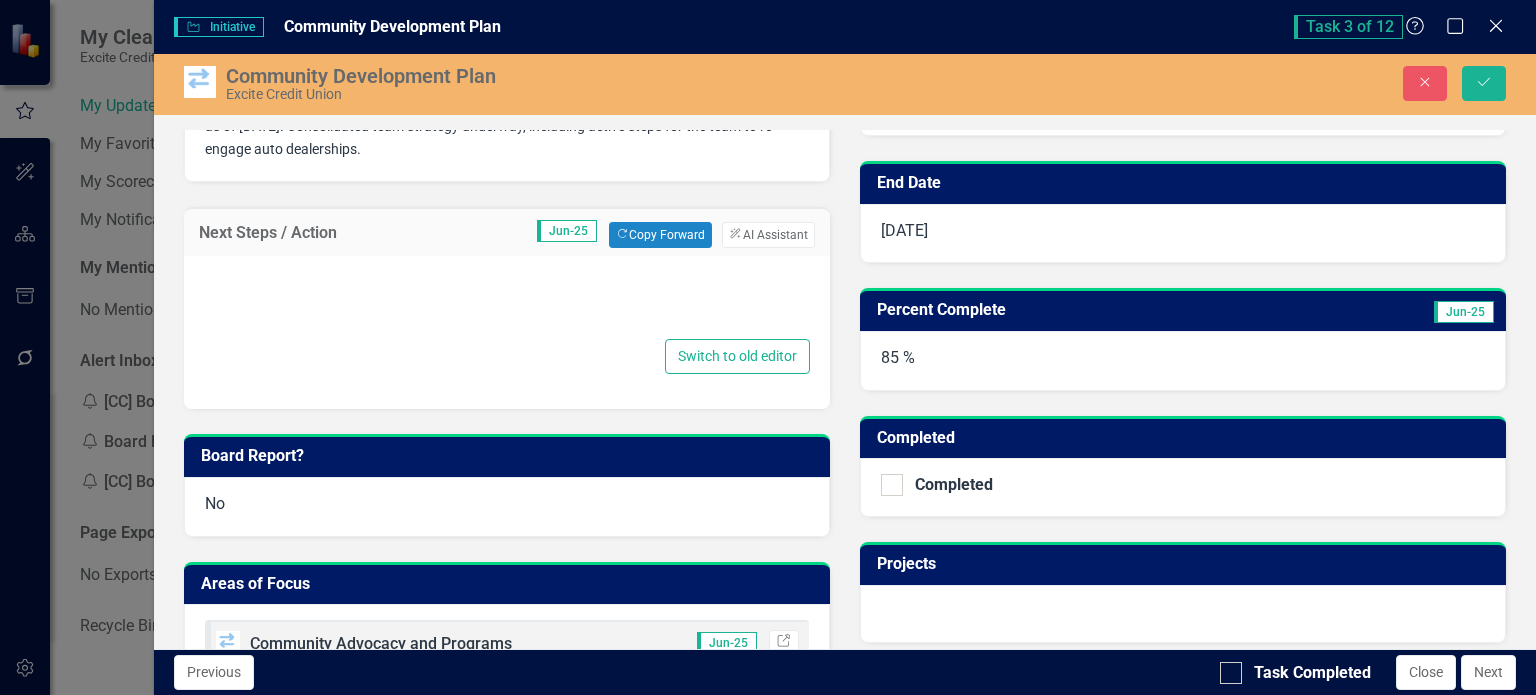 type on "<ol>
<li style="font-size: 14px;"><span style="font-size: 14px;">Develop a unified community development plan tailored to both CA and NC regions.</span></li>
<li style="font-size: 14px;"><span style="font-size: 14px;">Engage with the Community Development Advisory Board and Community Inclusion Coalition for insights and alignment.</span></li>
<li style="font-size: 14px;"><span style="font-size: 14px;">Implement region-specific strategies while maintaining overall strategic alignment, including joint efforts to increase outreach to auto dealerships and local colleges.</span></li>
<li style="font-size: 14px;"><span style="font-size: 14px;">Review the draft with leaders, including Retail VP and Directors.</span></li>
</ol>" 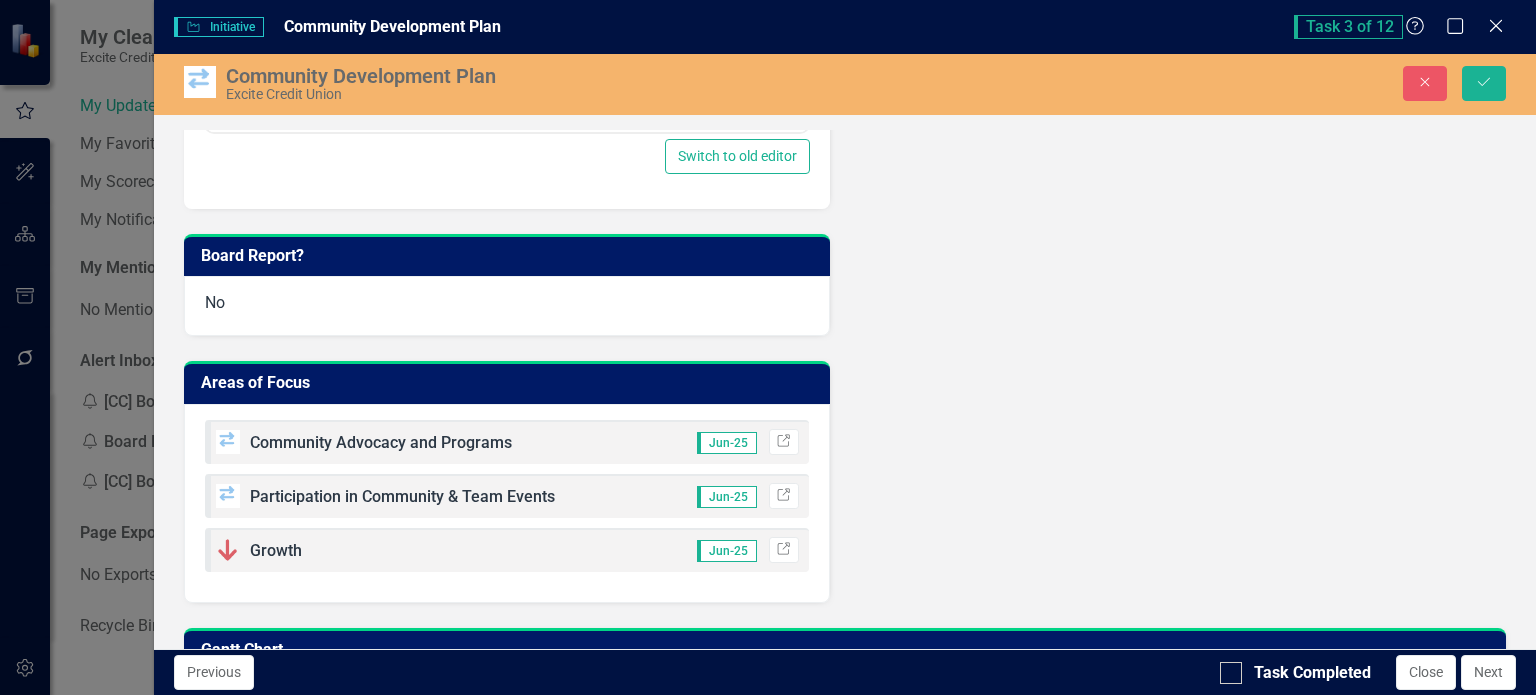 scroll, scrollTop: 0, scrollLeft: 0, axis: both 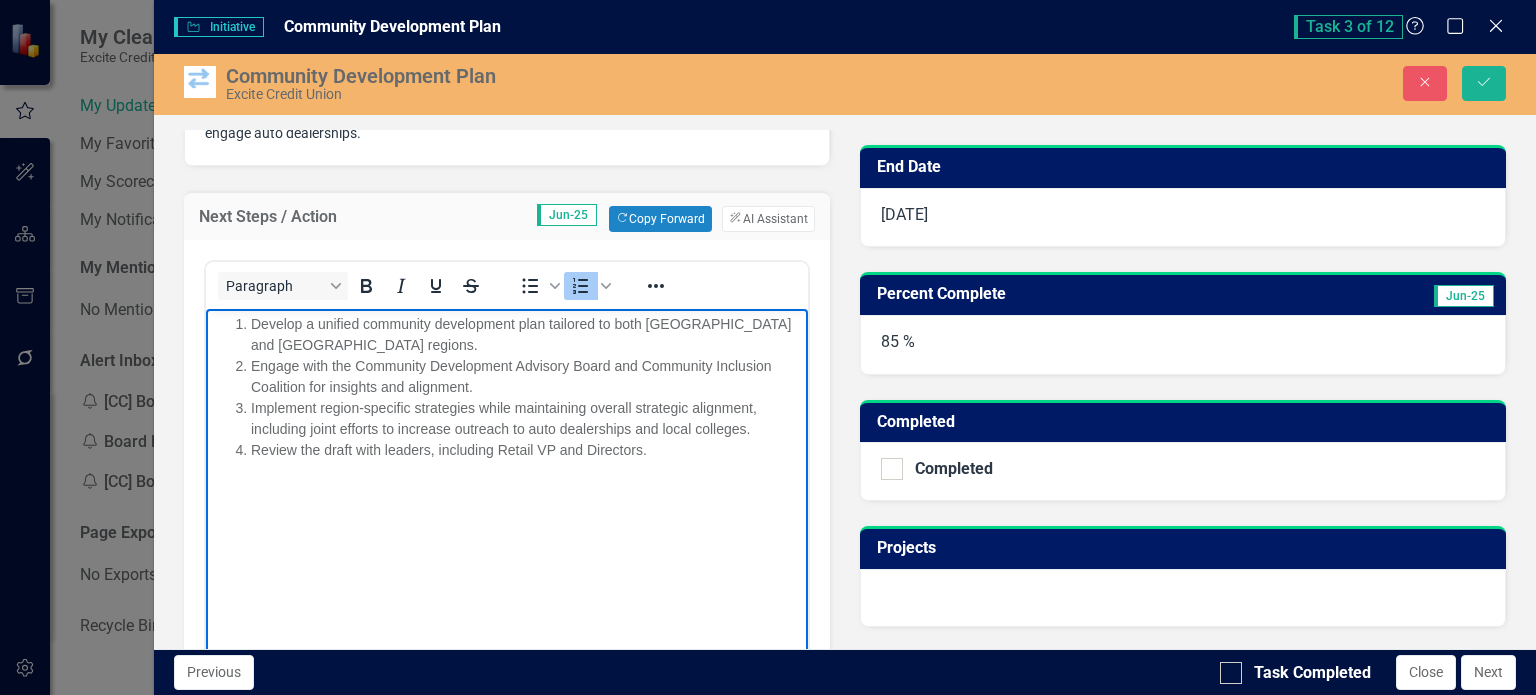 click on "Review the draft with leaders, including Retail VP and Directors." at bounding box center [448, 449] 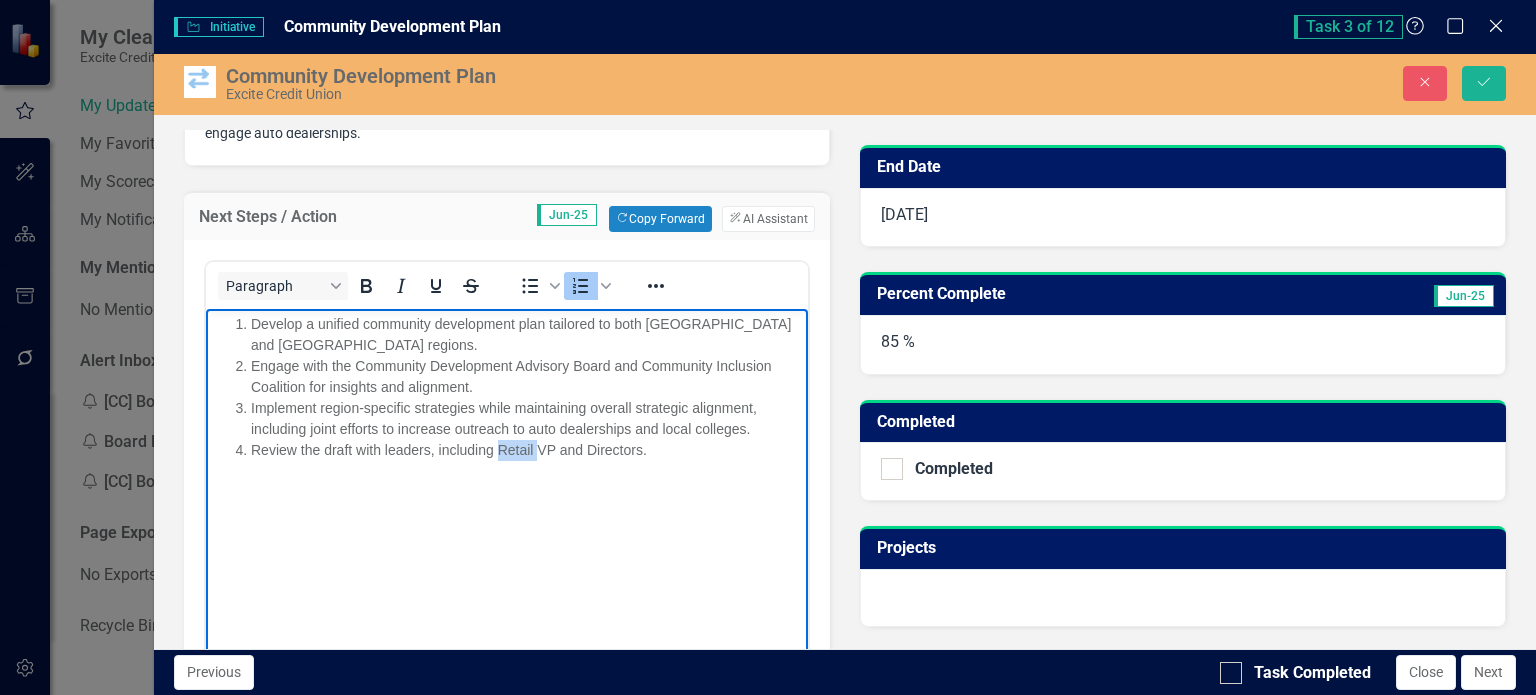 click on "Review the draft with leaders, including Retail VP and Directors." at bounding box center [448, 449] 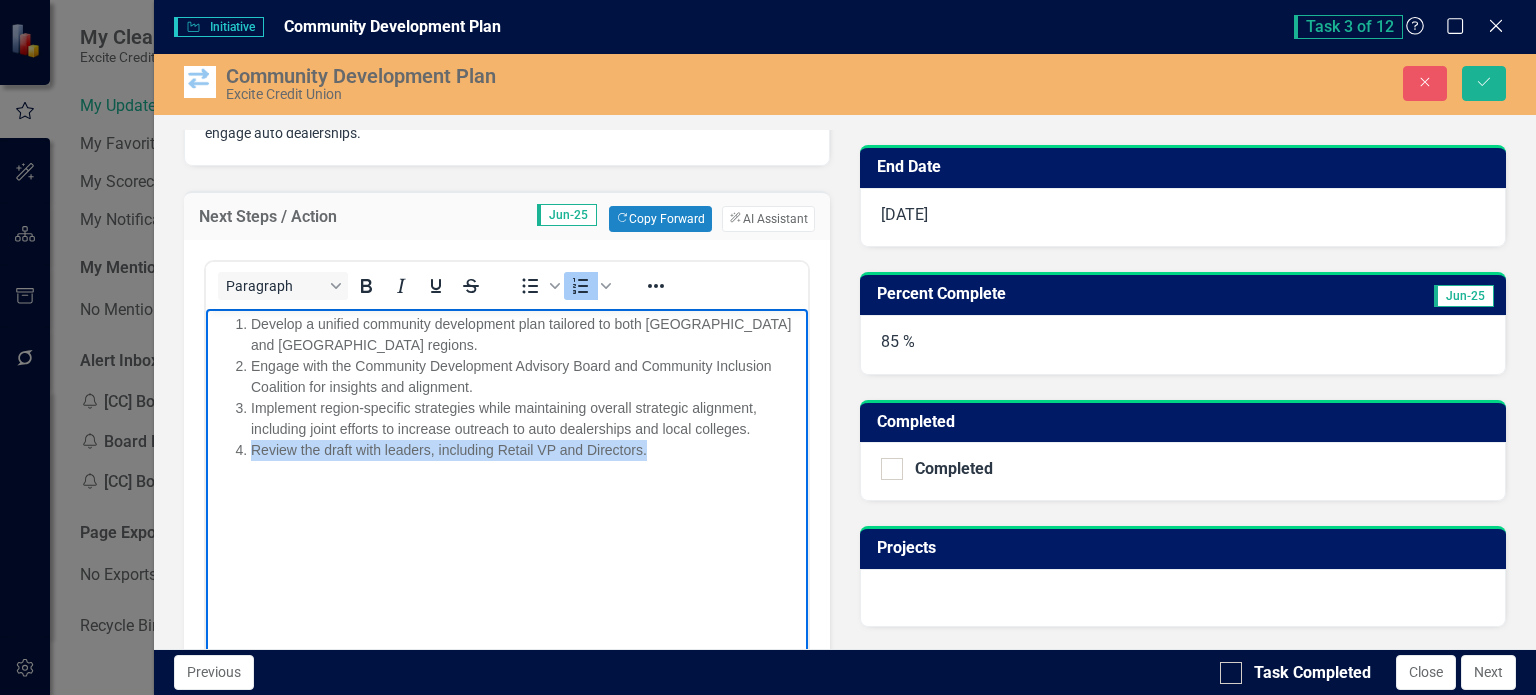 click on "Review the draft with leaders, including Retail VP and Directors." at bounding box center [448, 449] 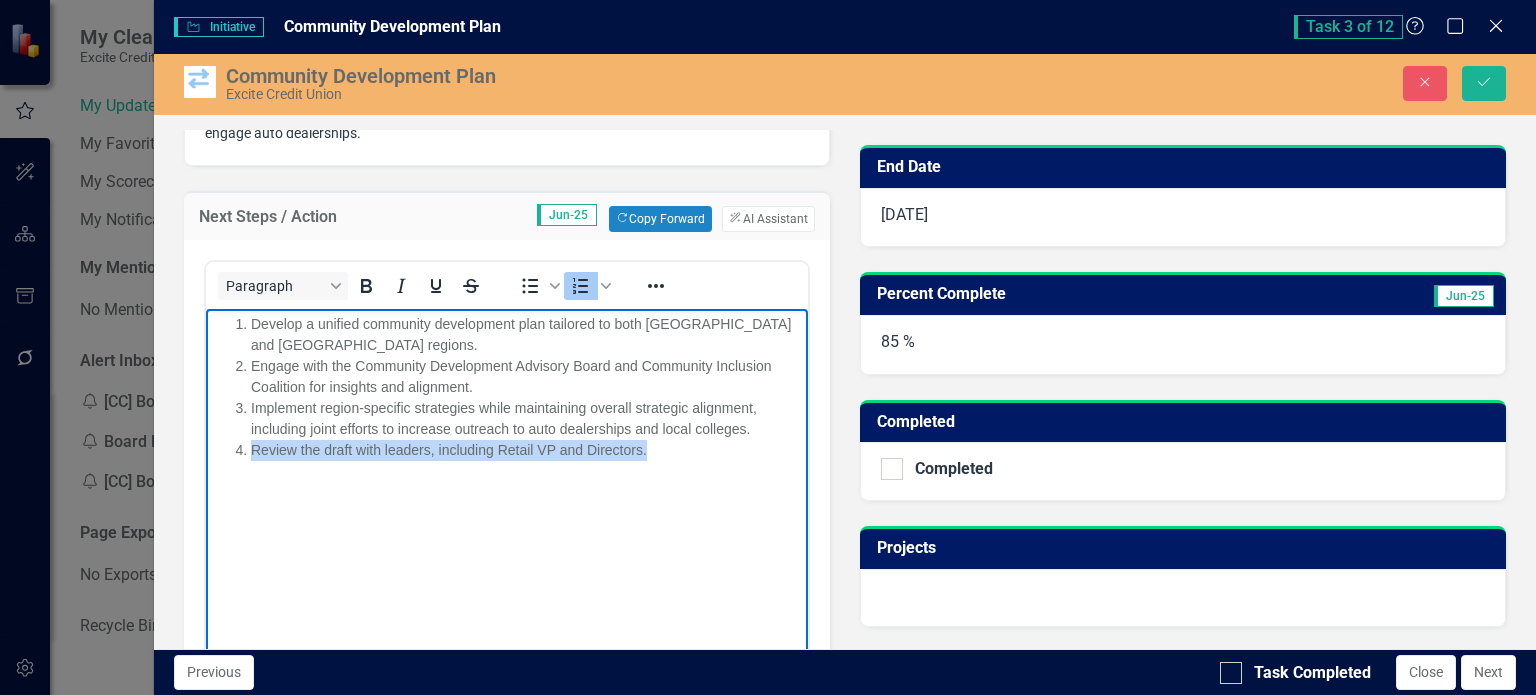 type 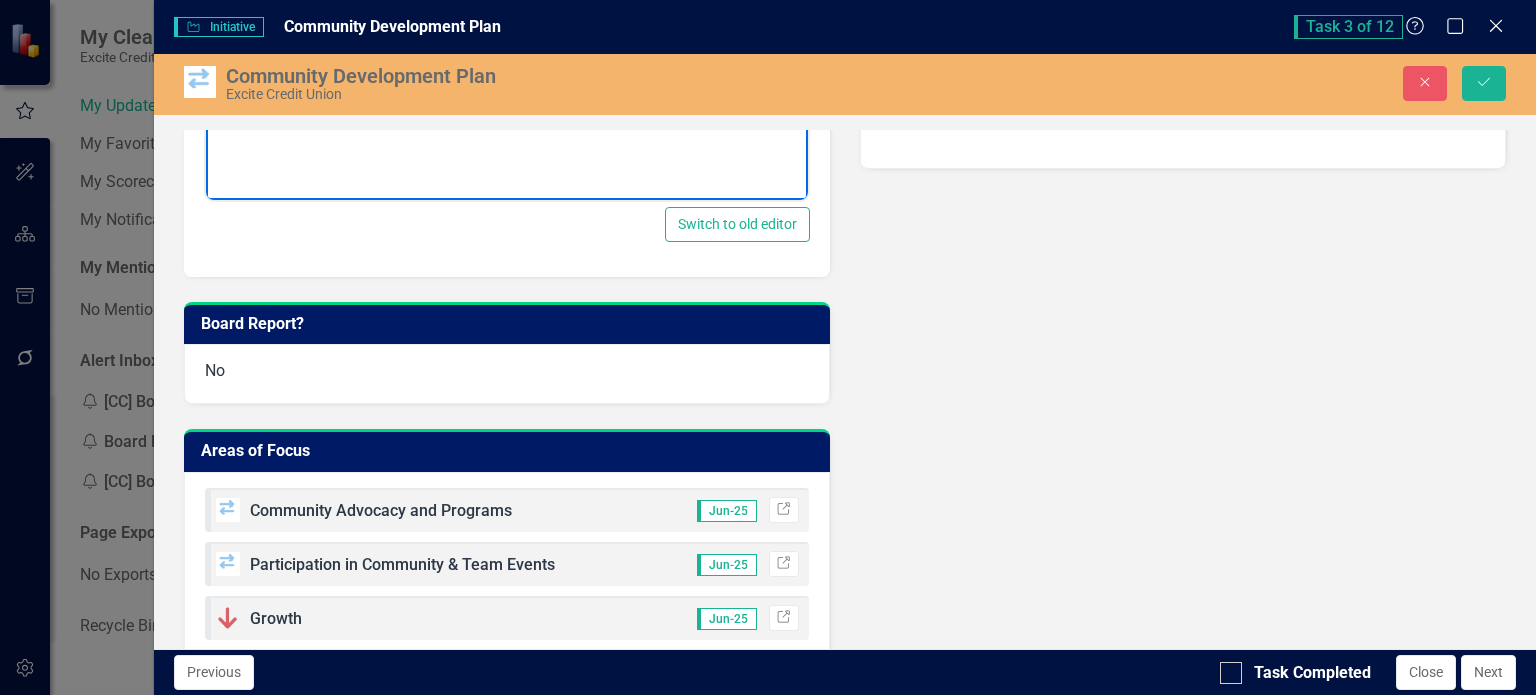 scroll, scrollTop: 916, scrollLeft: 0, axis: vertical 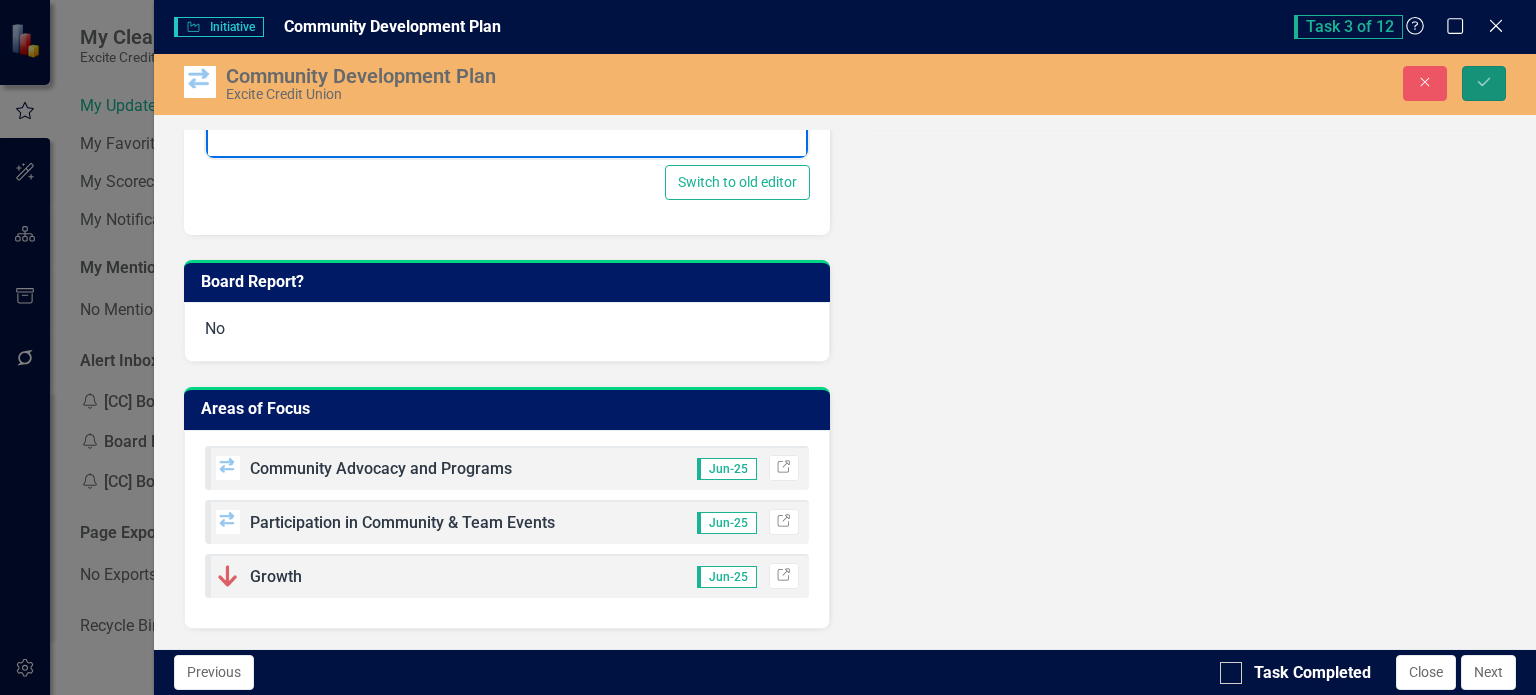 click on "Save" at bounding box center (1484, 83) 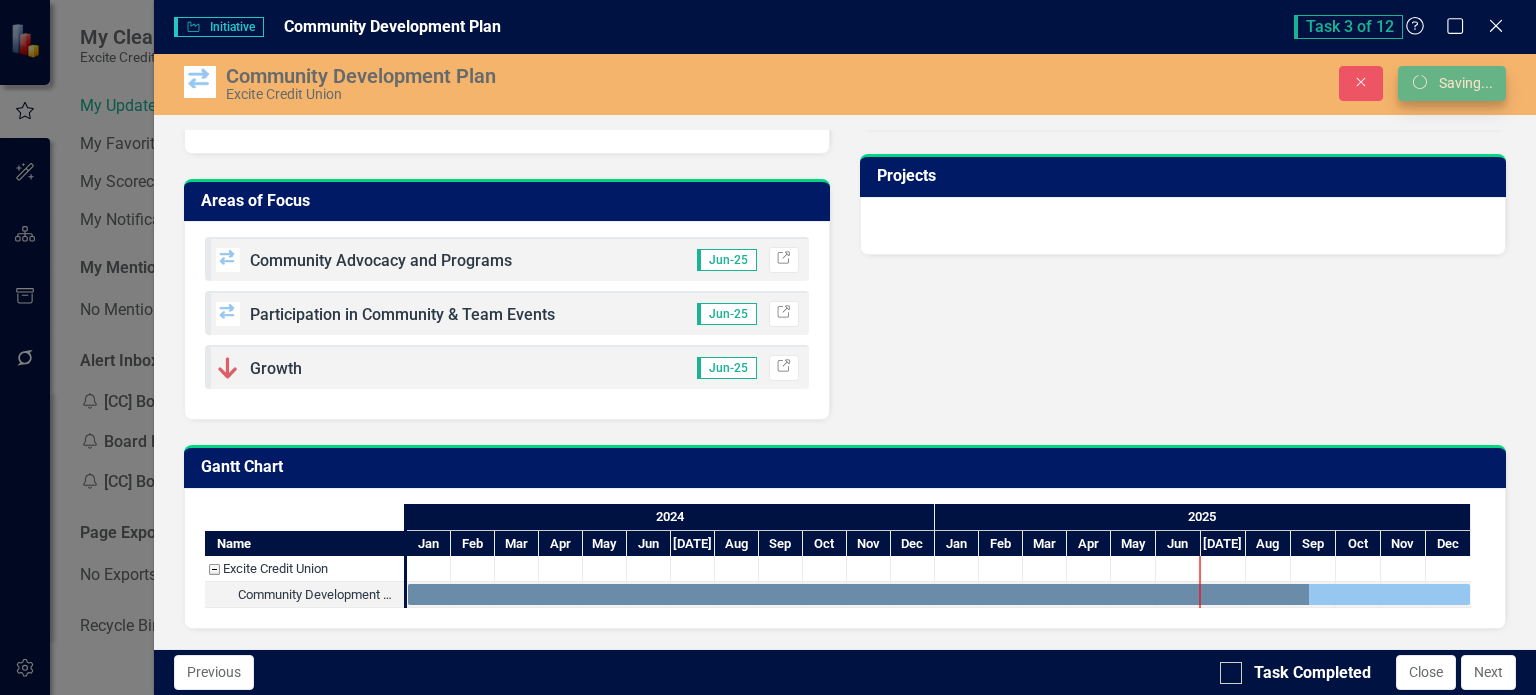 scroll, scrollTop: 760, scrollLeft: 0, axis: vertical 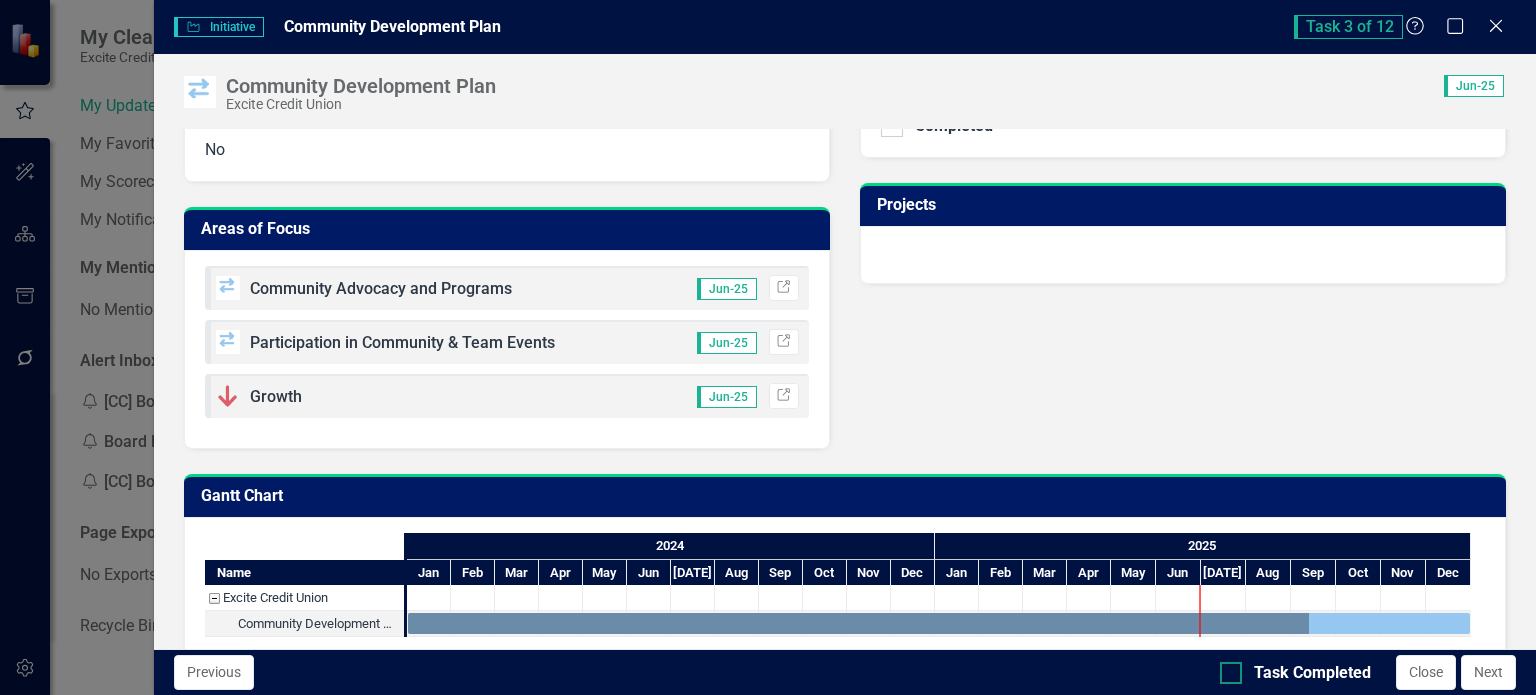 click at bounding box center (1231, 673) 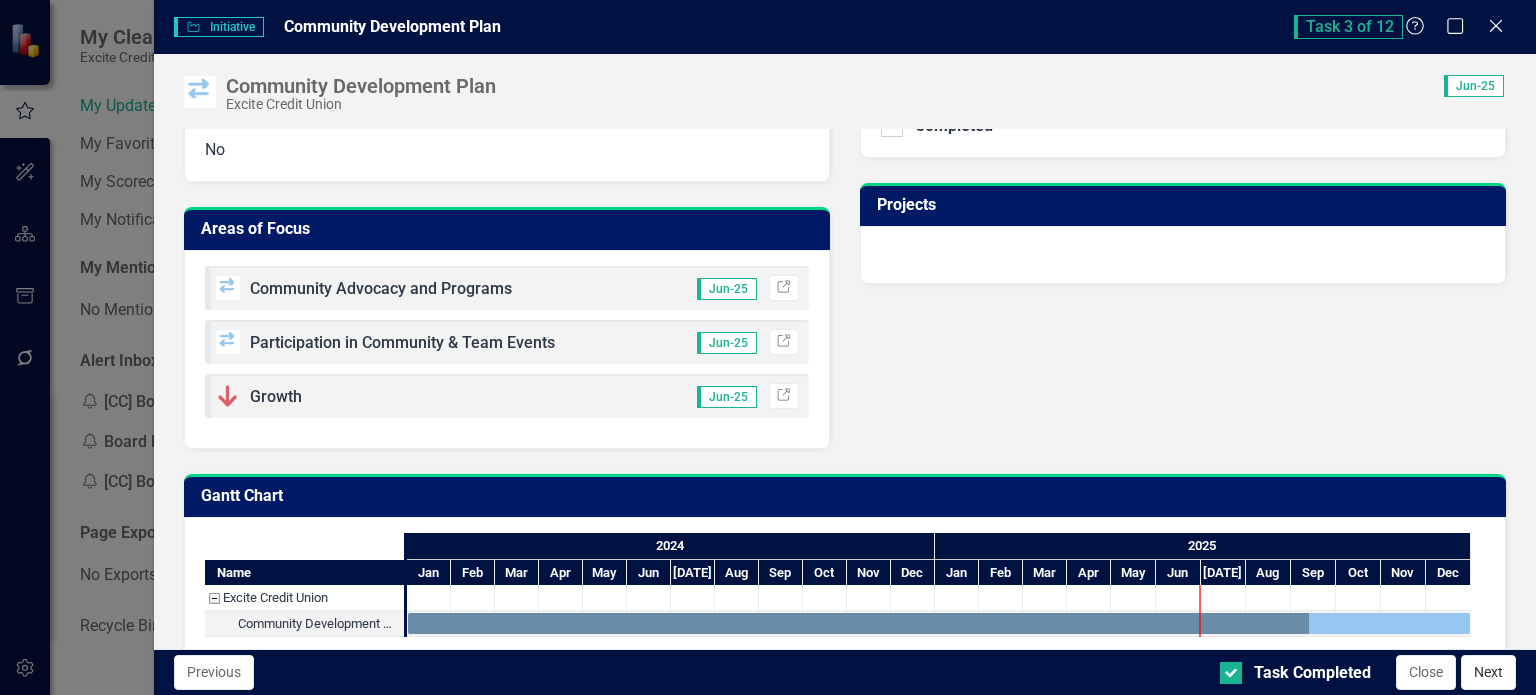 click on "Next" at bounding box center [1488, 672] 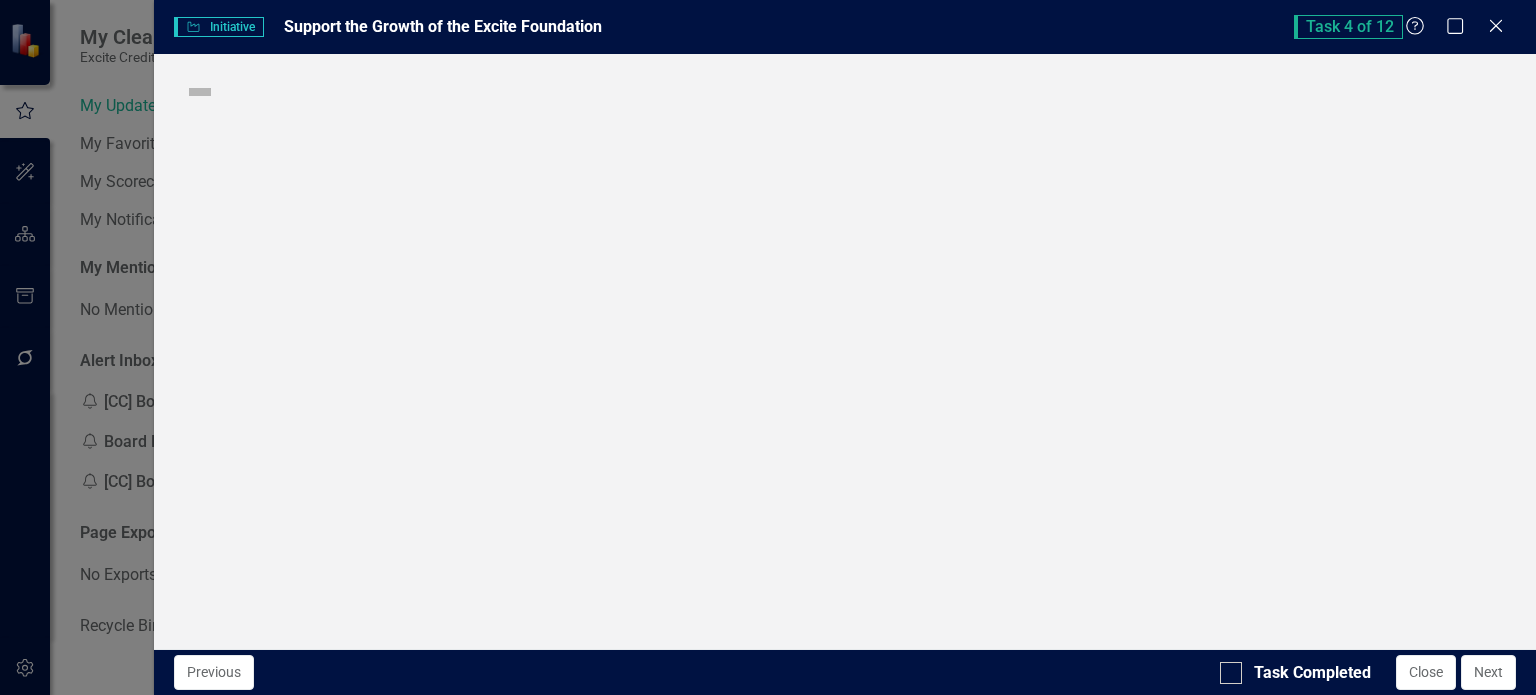 checkbox on "true" 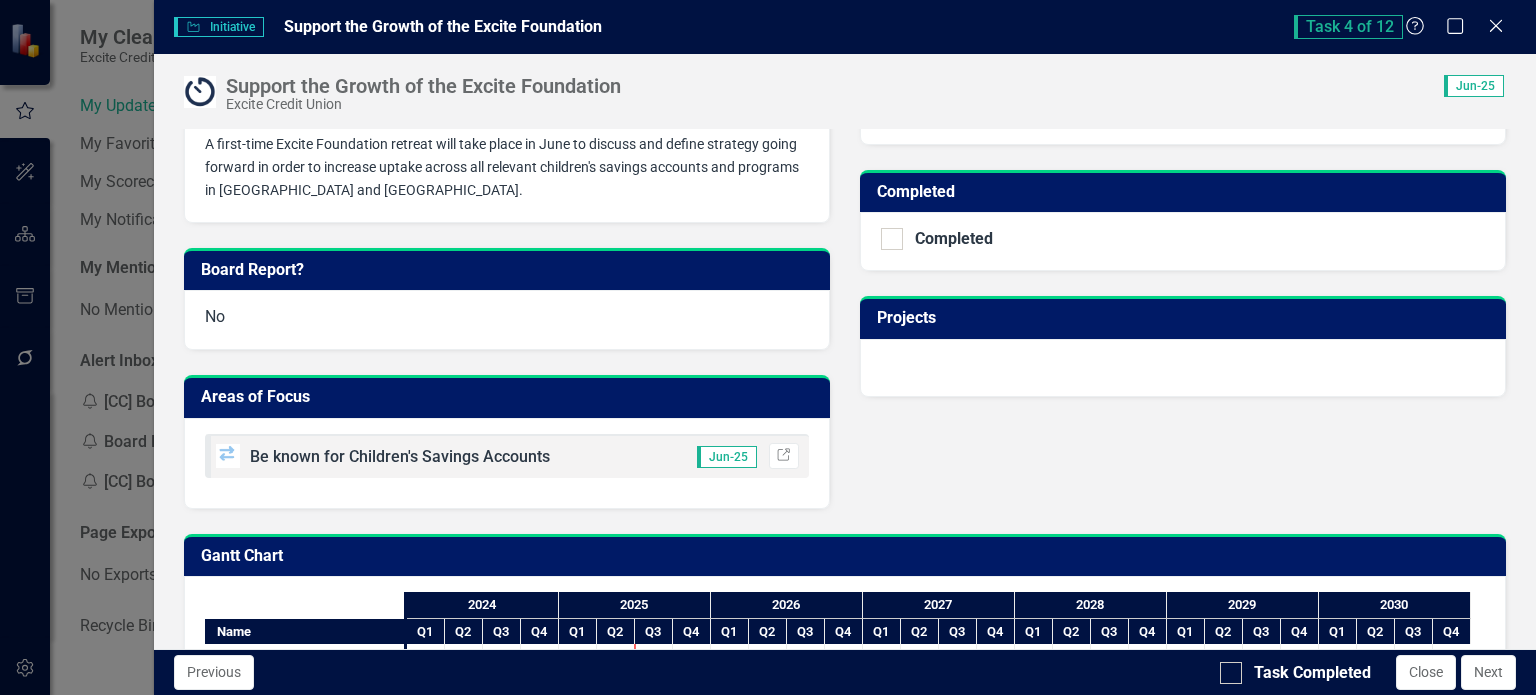 scroll, scrollTop: 657, scrollLeft: 0, axis: vertical 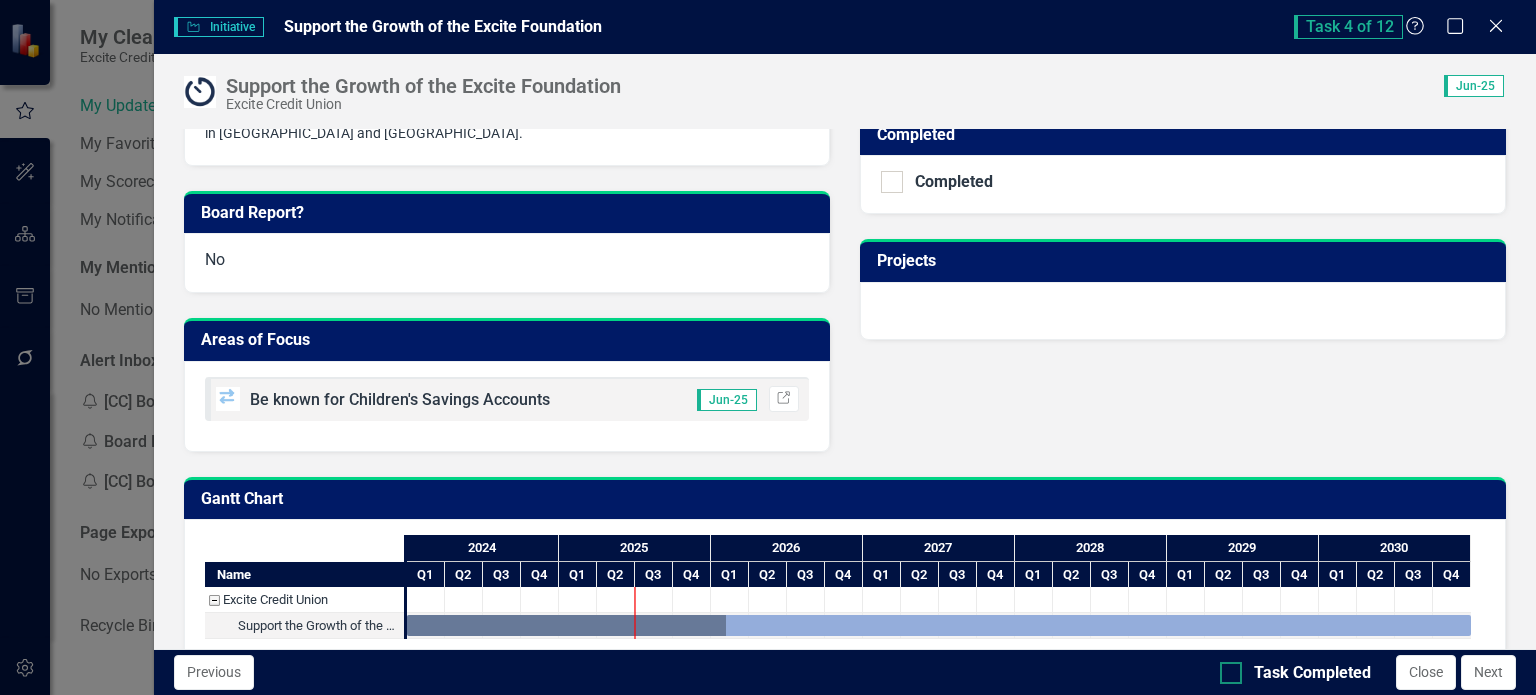 click at bounding box center [1231, 673] 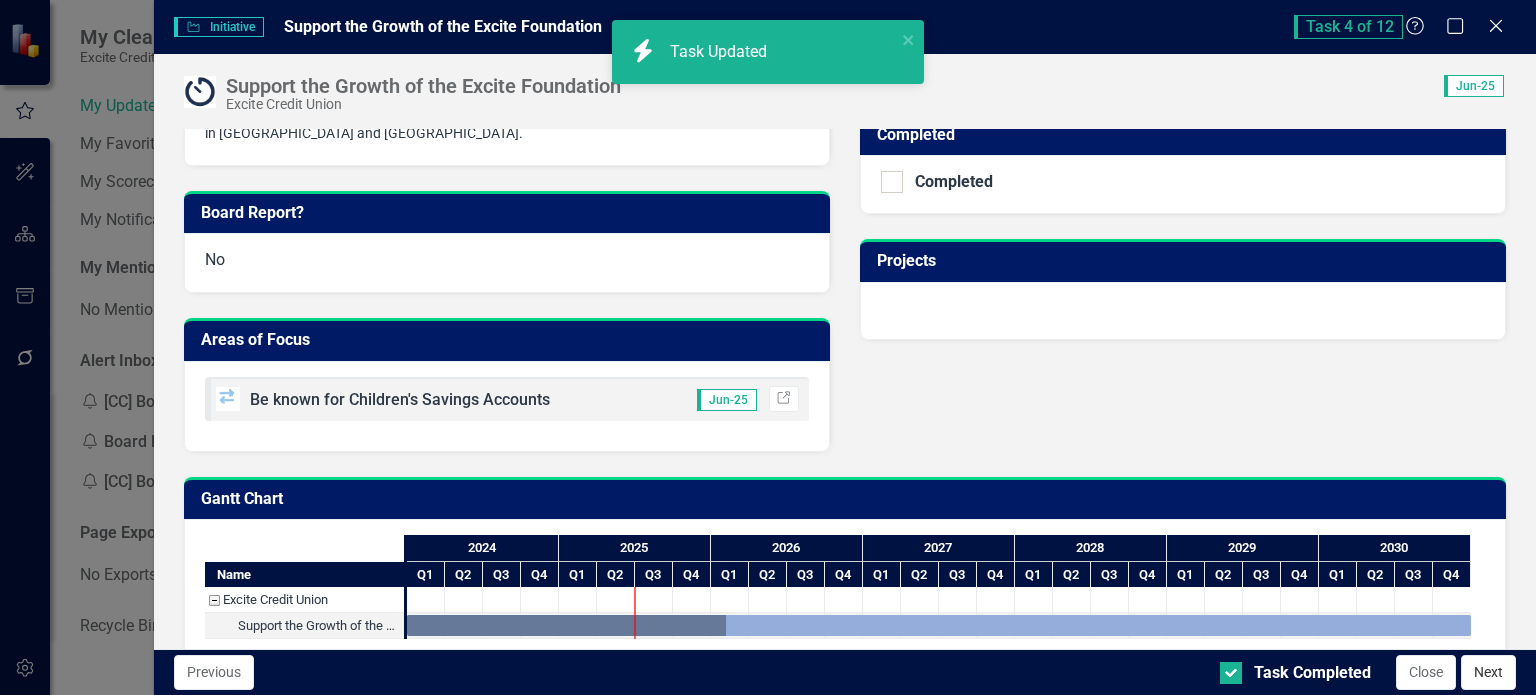 click on "Next" at bounding box center (1488, 672) 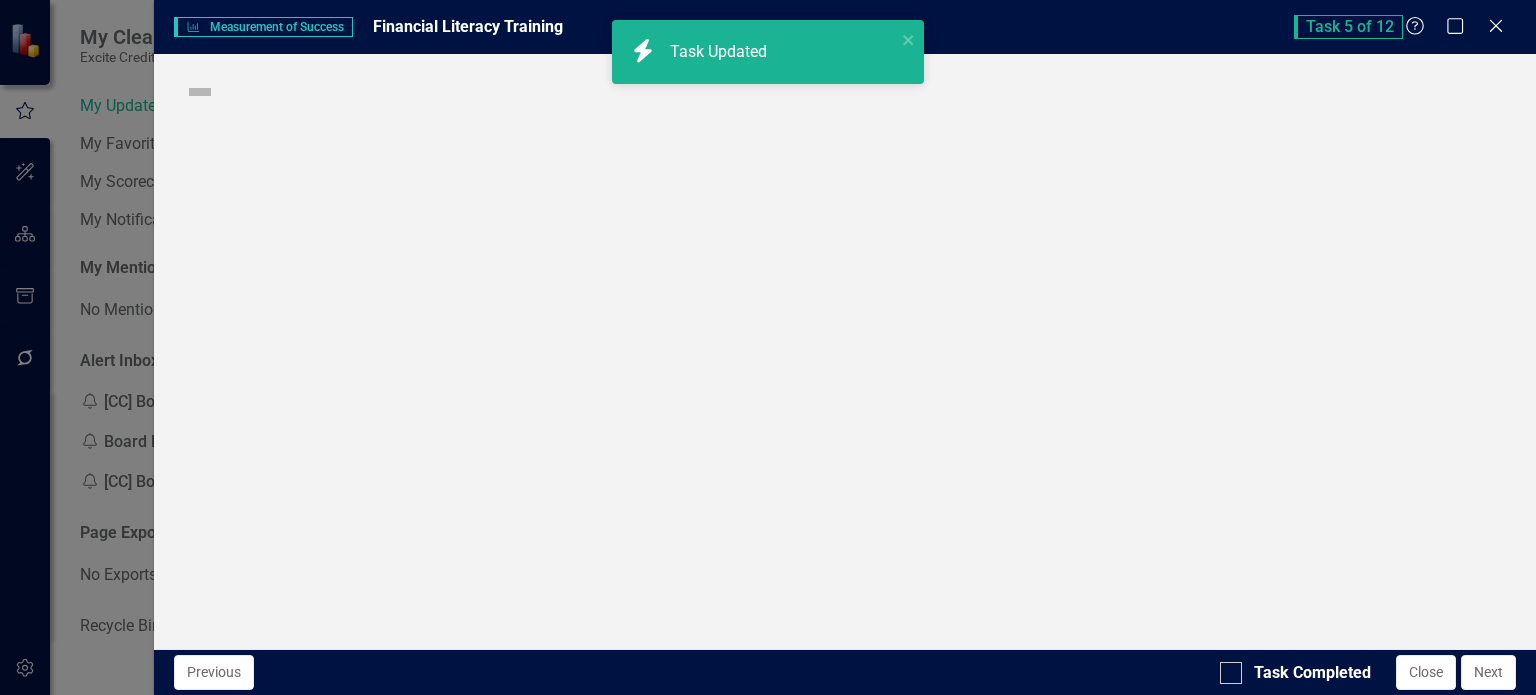 checkbox on "true" 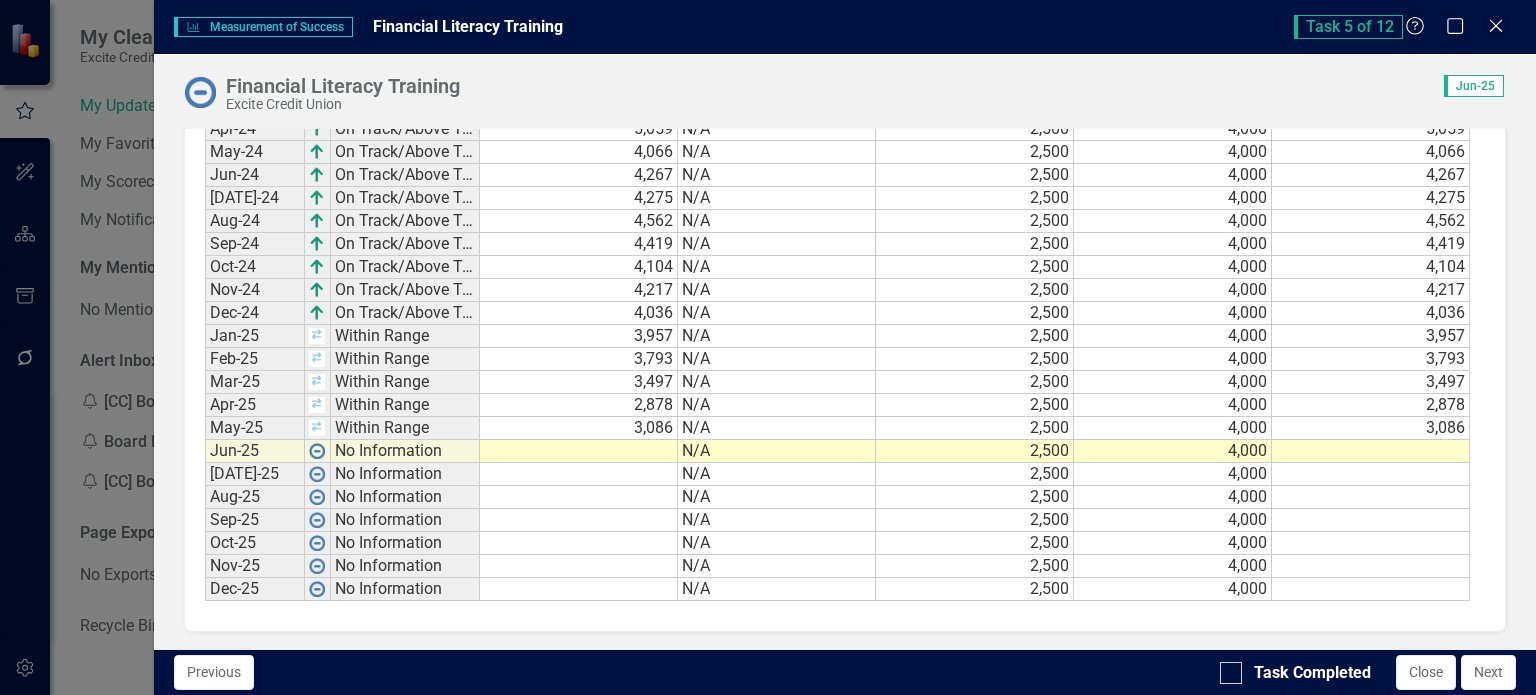scroll, scrollTop: 1348, scrollLeft: 0, axis: vertical 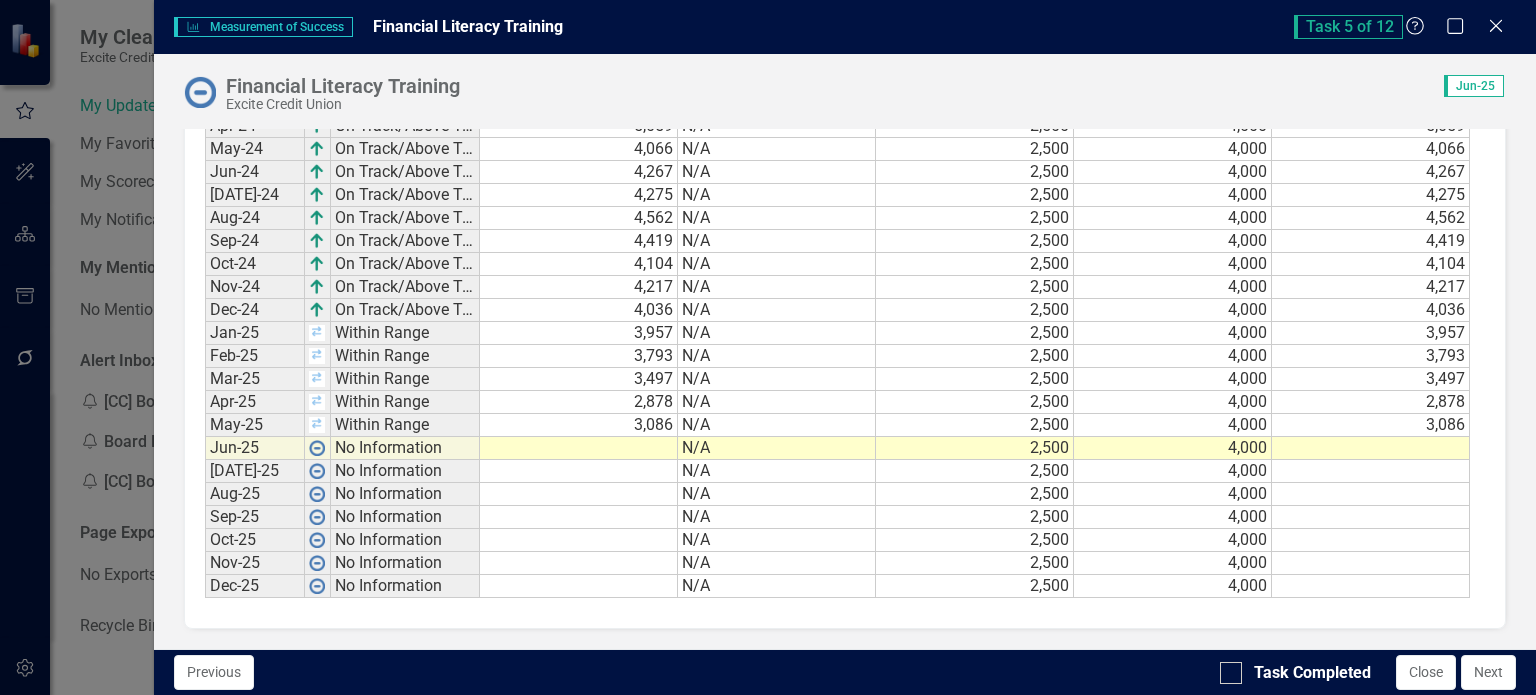 click on "Period Status Actual Benchmark Low High Results Jan-24 Within Range 3,823 N/A 2,500 4,000 3,823 Feb-24 Within Range 3,787 N/A 2,500 4,000 3,787 Mar-24 On Track/Above Target 4,536 N/A 2,500 4,000 4,536 Apr-24 On Track/Above Target 5,059 N/A 2,500 4,000 5,059 May-24 On Track/Above Target 4,066 N/A 2,500 4,000 4,066 Jun-24 On Track/Above Target 4,267 N/A 2,500 4,000 4,267 Jul-24 On Track/Above Target 4,275 N/A 2,500 4,000 4,275 Aug-24 On Track/Above Target 4,562 N/A 2,500 4,000 4,562 Sep-24 On Track/Above Target 4,419 N/A 2,500 4,000 4,419 Oct-24 On Track/Above Target 4,104 N/A 2,500 4,000 4,104 Nov-24 On Track/Above Target 4,217 N/A 2,500 4,000 4,217 Dec-24 On Track/Above Target 4,036 N/A 2,500 4,000 4,036 Jan-25 Within Range 3,957 N/A 2,500 4,000 3,957 Feb-25 Within Range 3,793 N/A 2,500 4,000 3,793 Mar-25 Within Range 3,497 N/A 2,500 4,000 3,497 Apr-25 Within Range 2,878 N/A 2,500 4,000 2,878 May-25 Within Range 3,086 N/A 2,500 4,000 3,086 Jun-25 No Information N/A 2,500 4,000 Jul-25 No Information N/A 2,500" at bounding box center (845, 317) 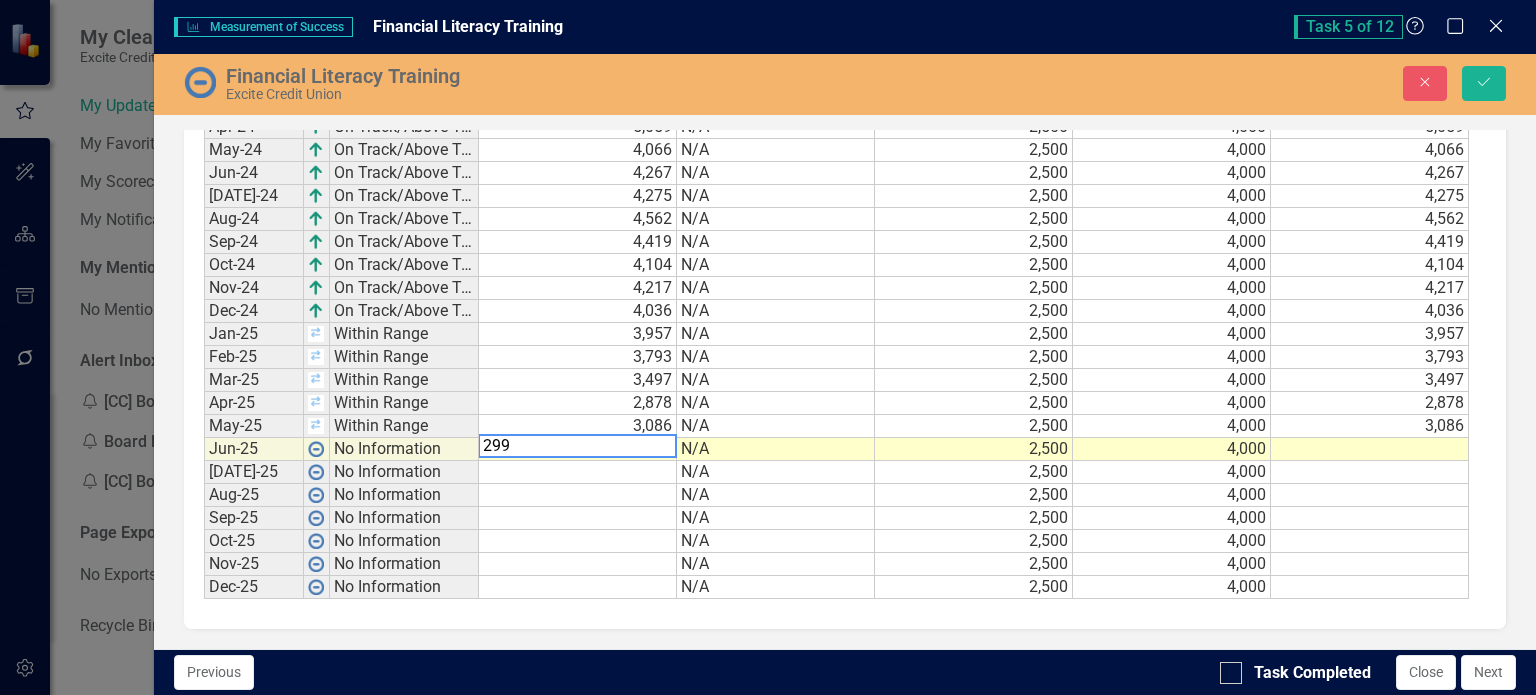 type on "2995" 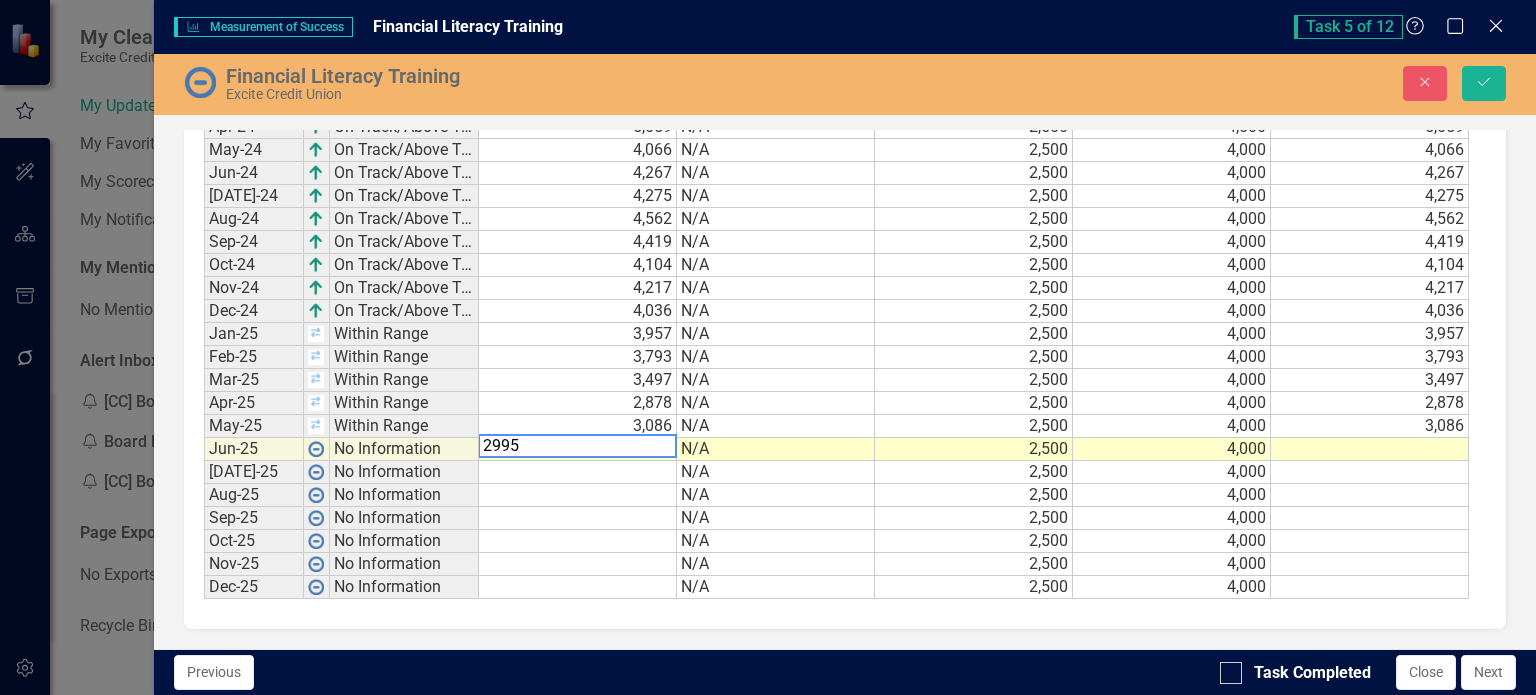 scroll, scrollTop: 1353, scrollLeft: 0, axis: vertical 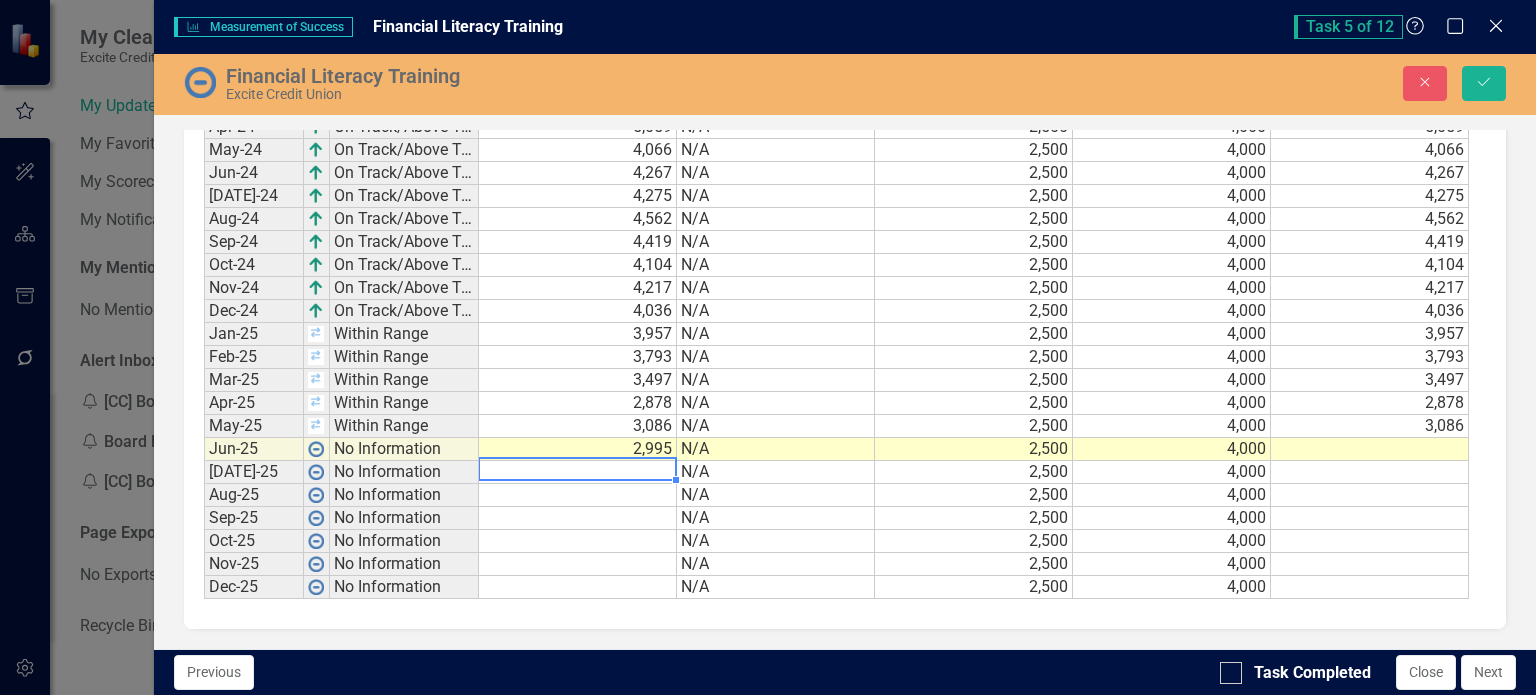 click at bounding box center (1370, 449) 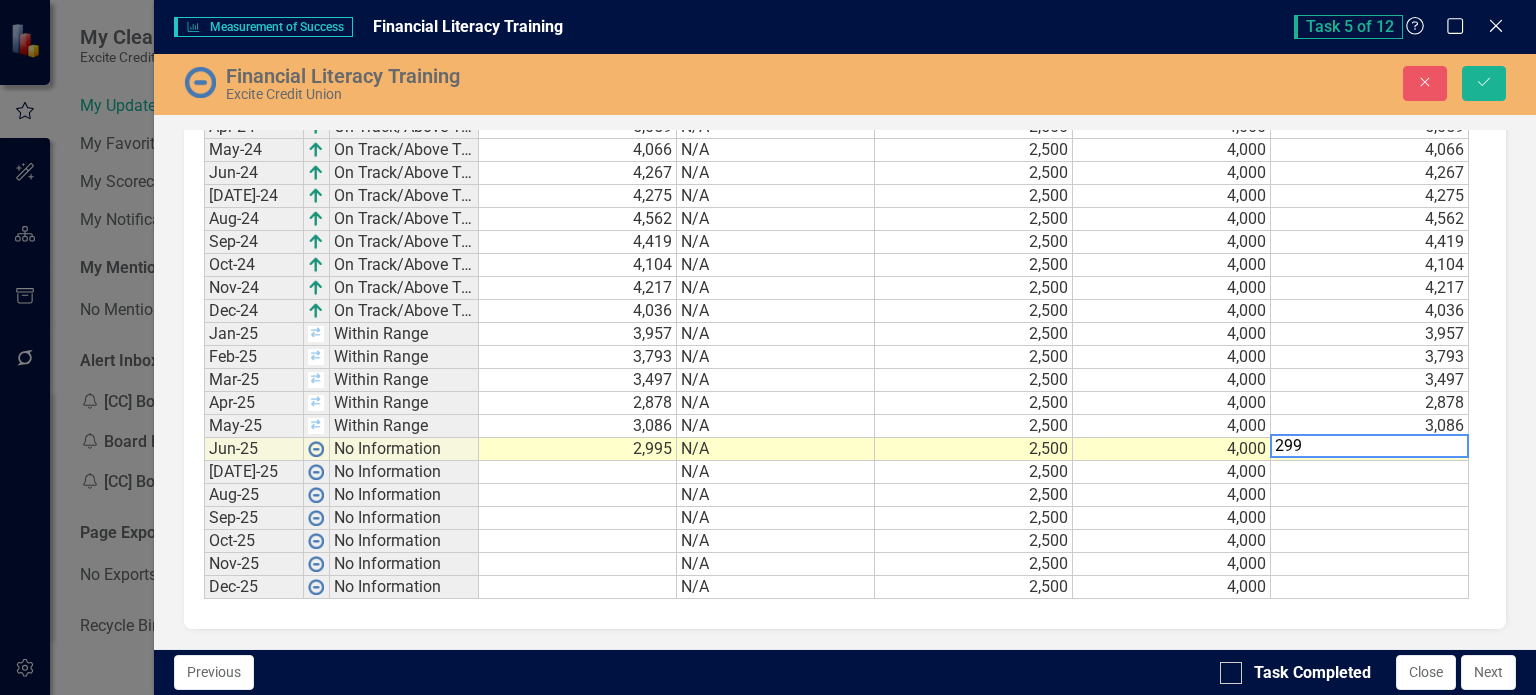 type on "2995" 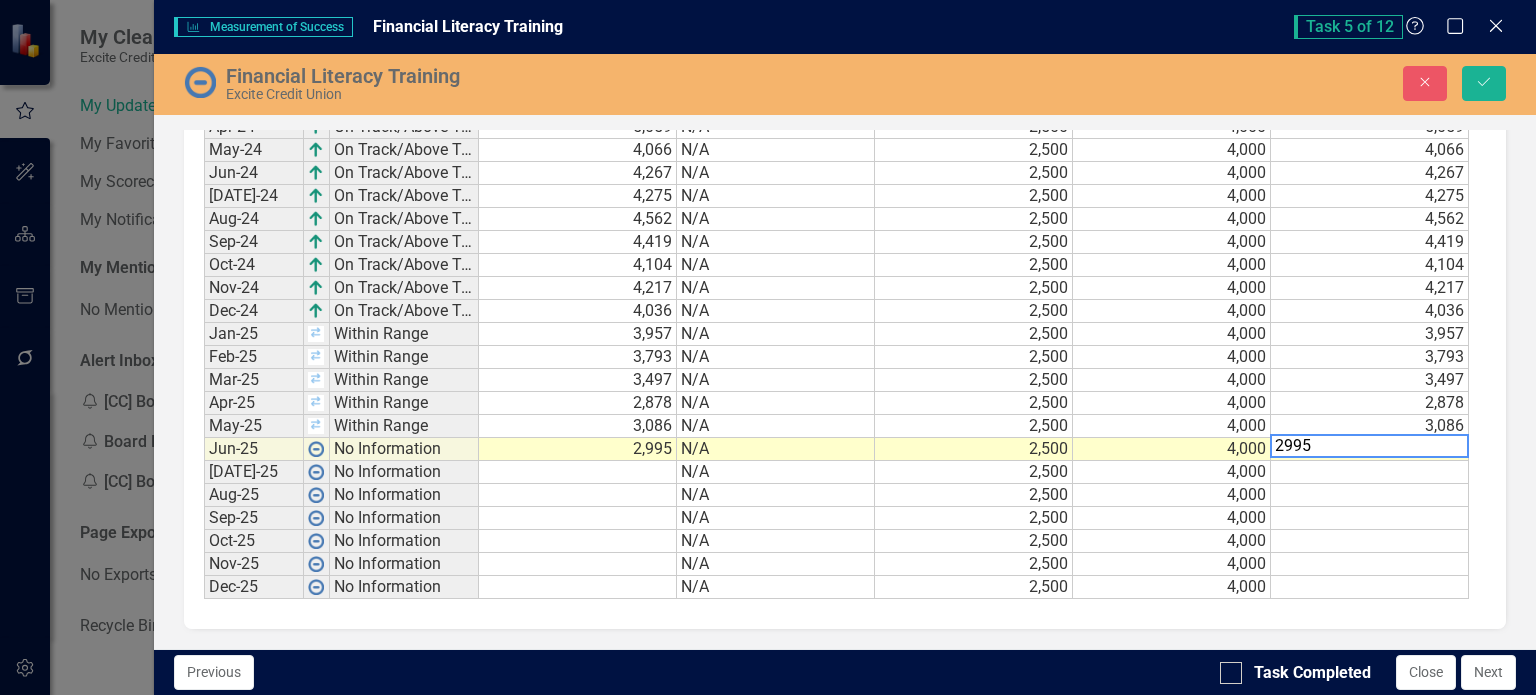 type 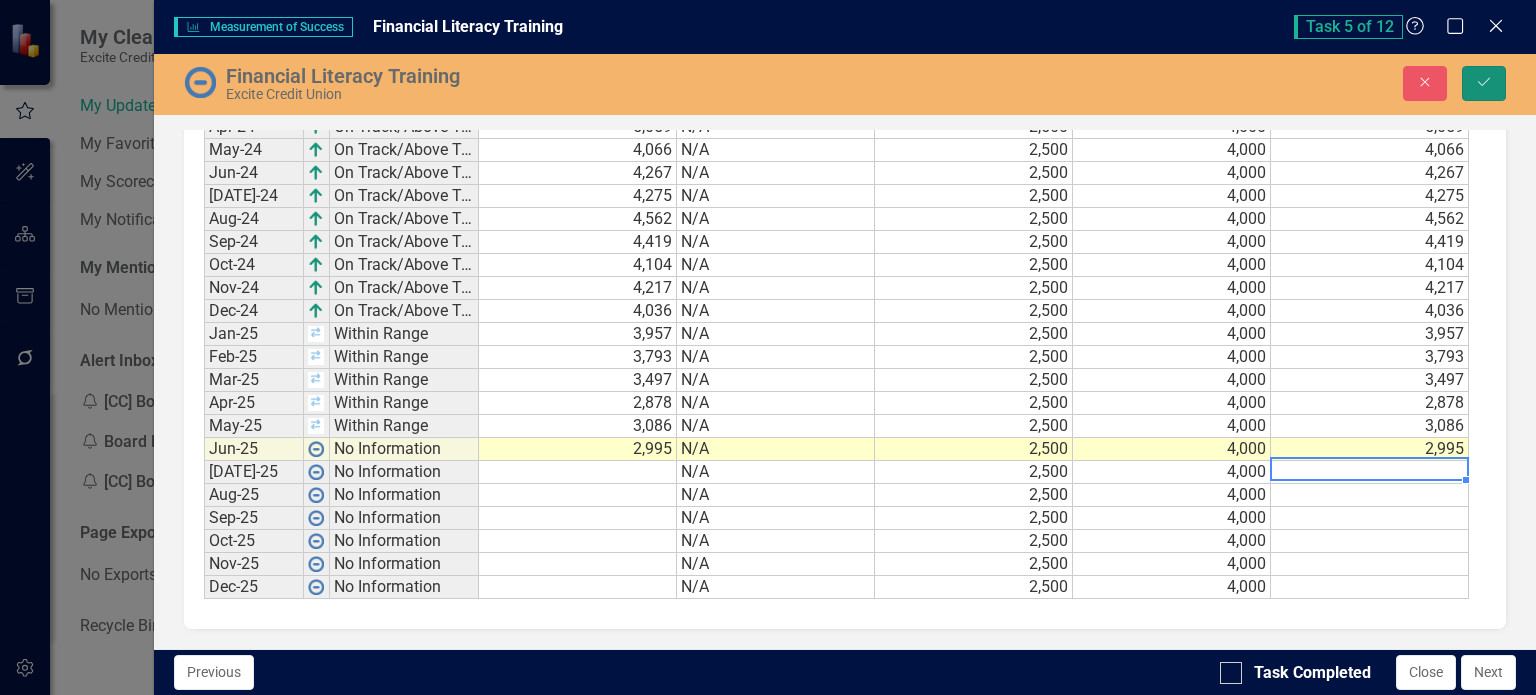 click on "Save" 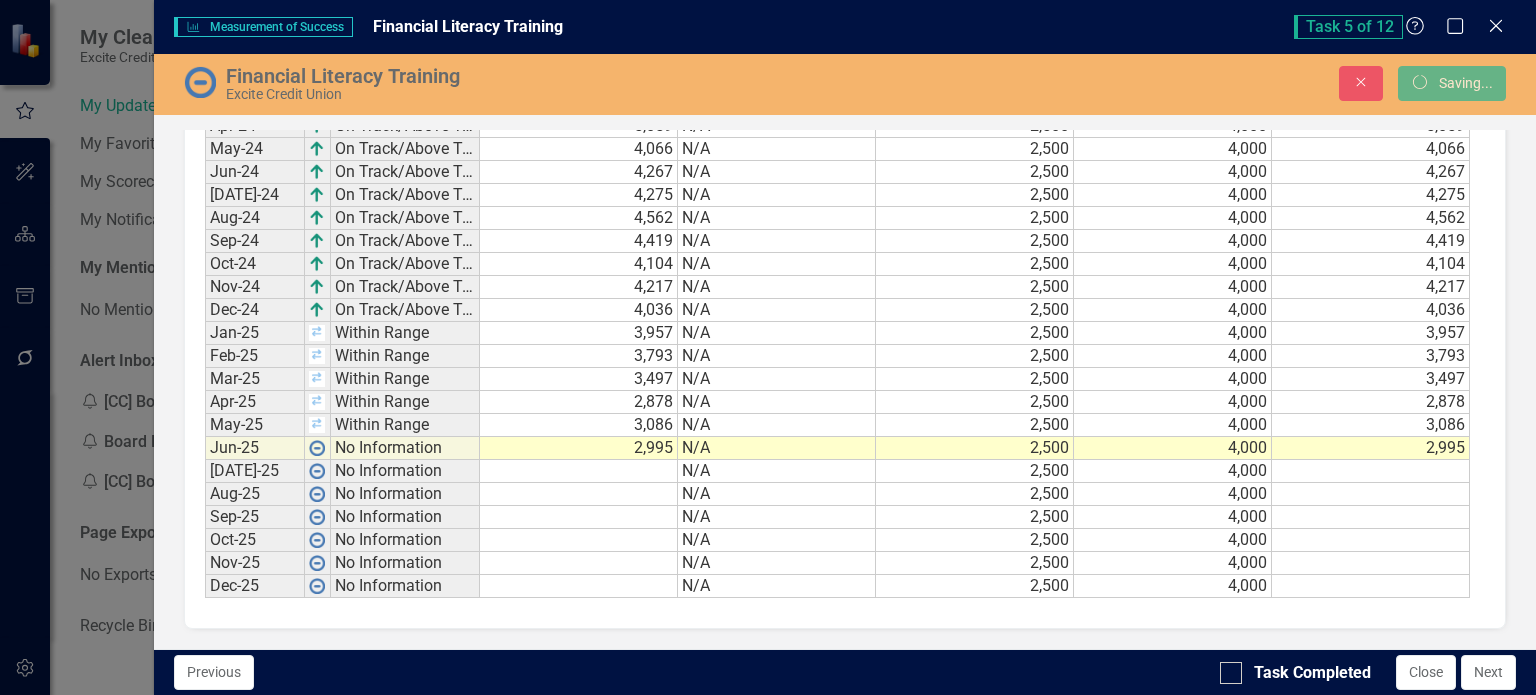 scroll, scrollTop: 1348, scrollLeft: 0, axis: vertical 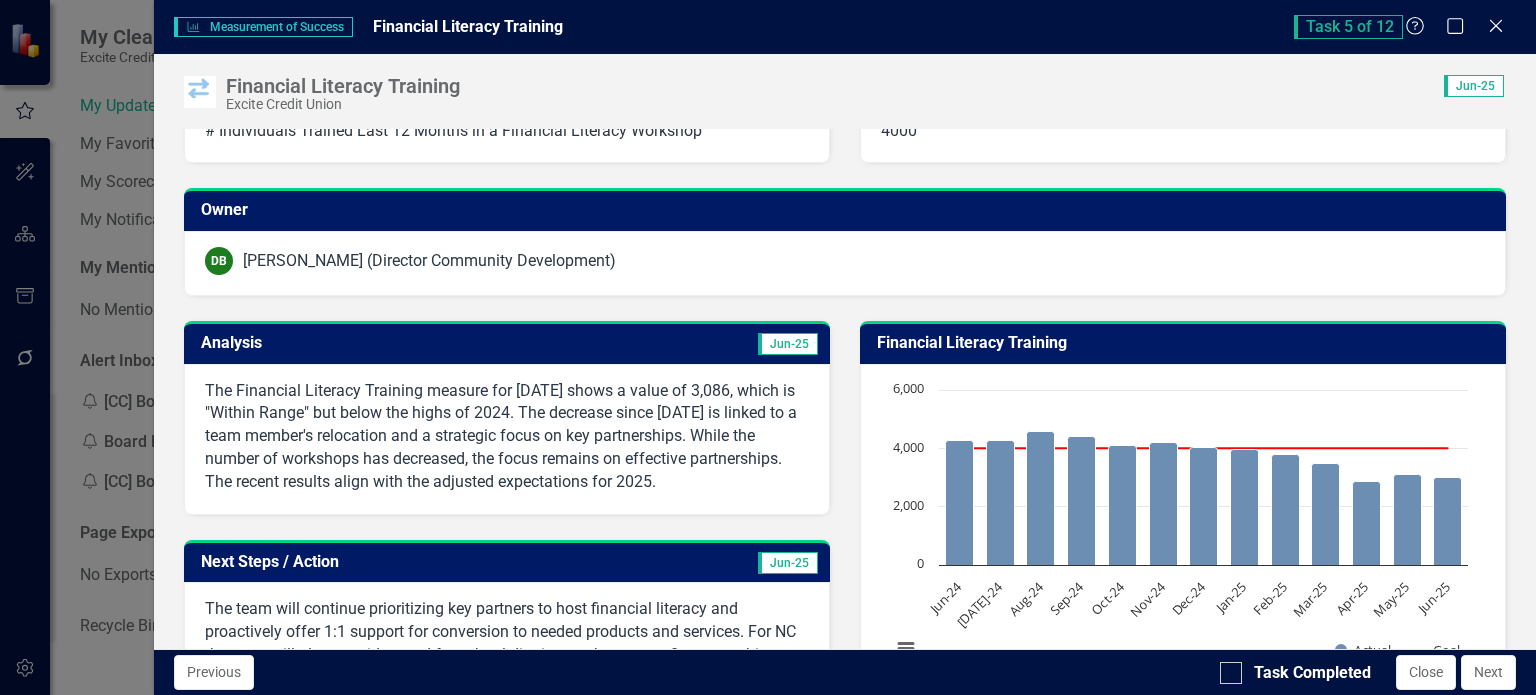 click on "The Financial Literacy Training measure for May 2025 shows a value of 3,086, which is "Within Range" but below the highs of 2024. The decrease since December 2024 is linked to a team member's relocation and a strategic focus on key partnerships. While the number of workshops has decreased, the focus remains on effective partnerships. The recent results align with the adjusted expectations for 2025." at bounding box center [507, 437] 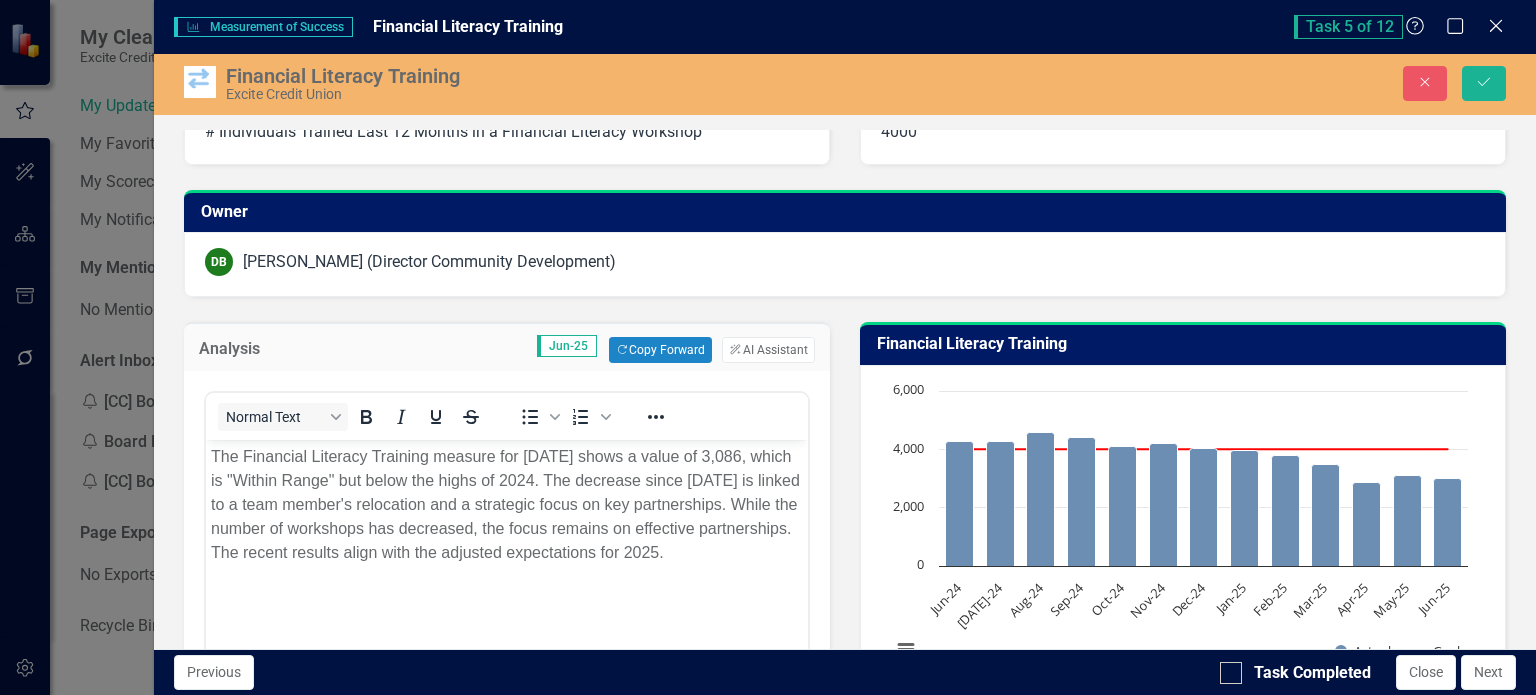 scroll, scrollTop: 0, scrollLeft: 0, axis: both 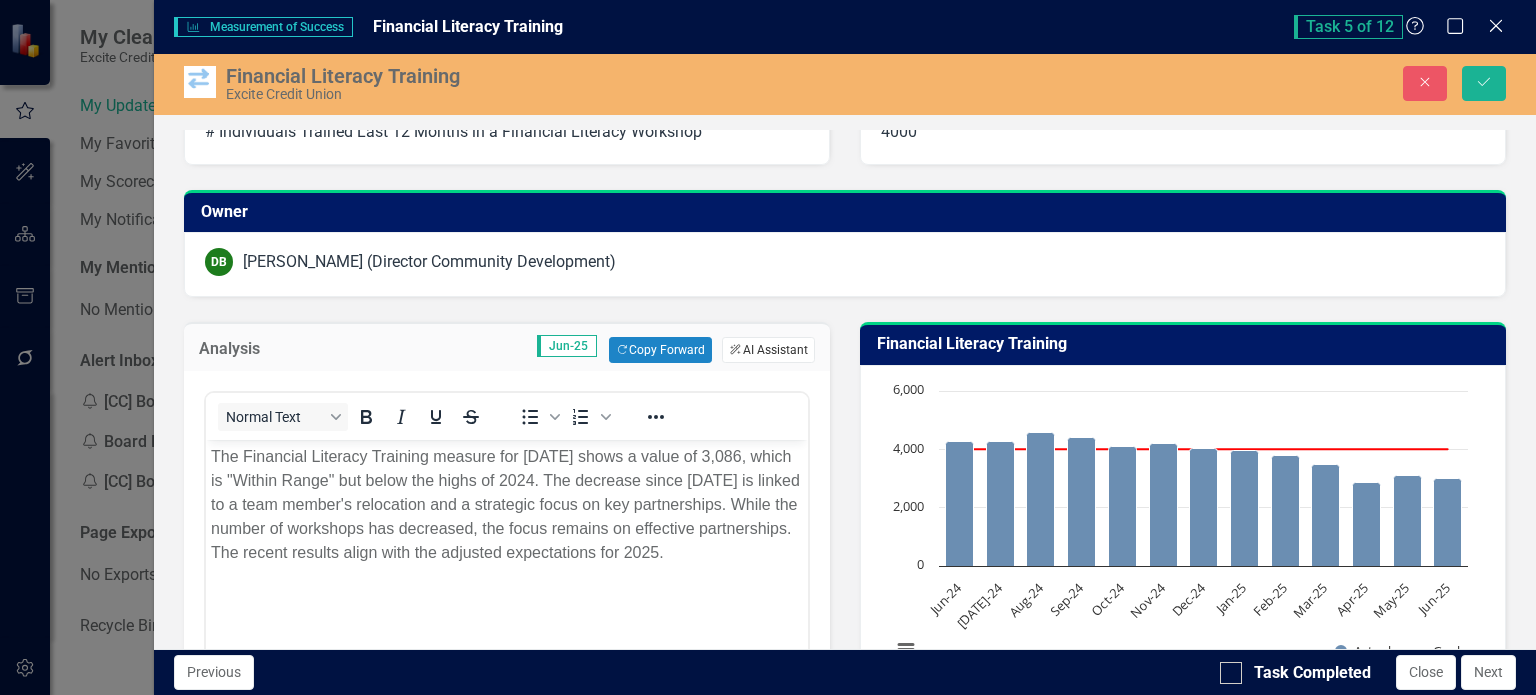 click on "ClearPoint AI  AI Assistant" at bounding box center (768, 350) 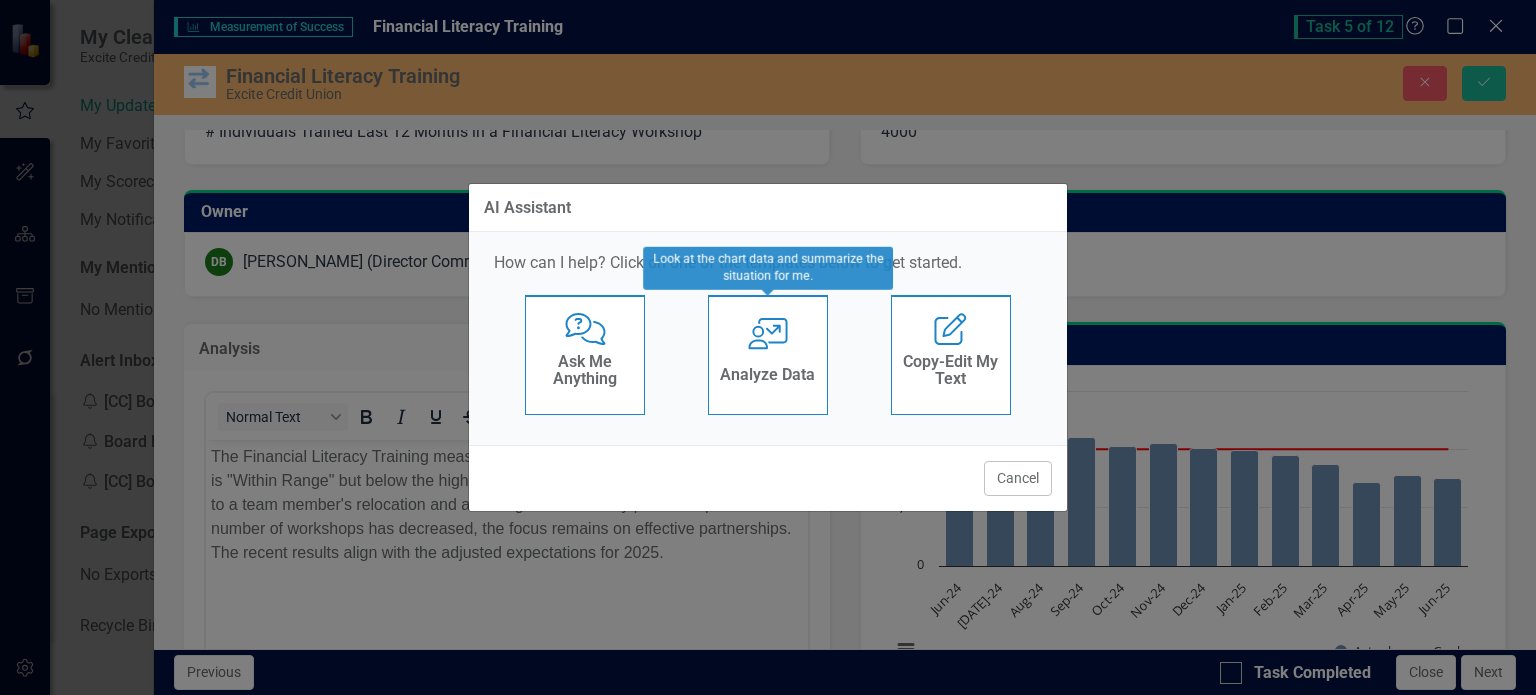 click on "User with Chart Analyze Data" at bounding box center (768, 355) 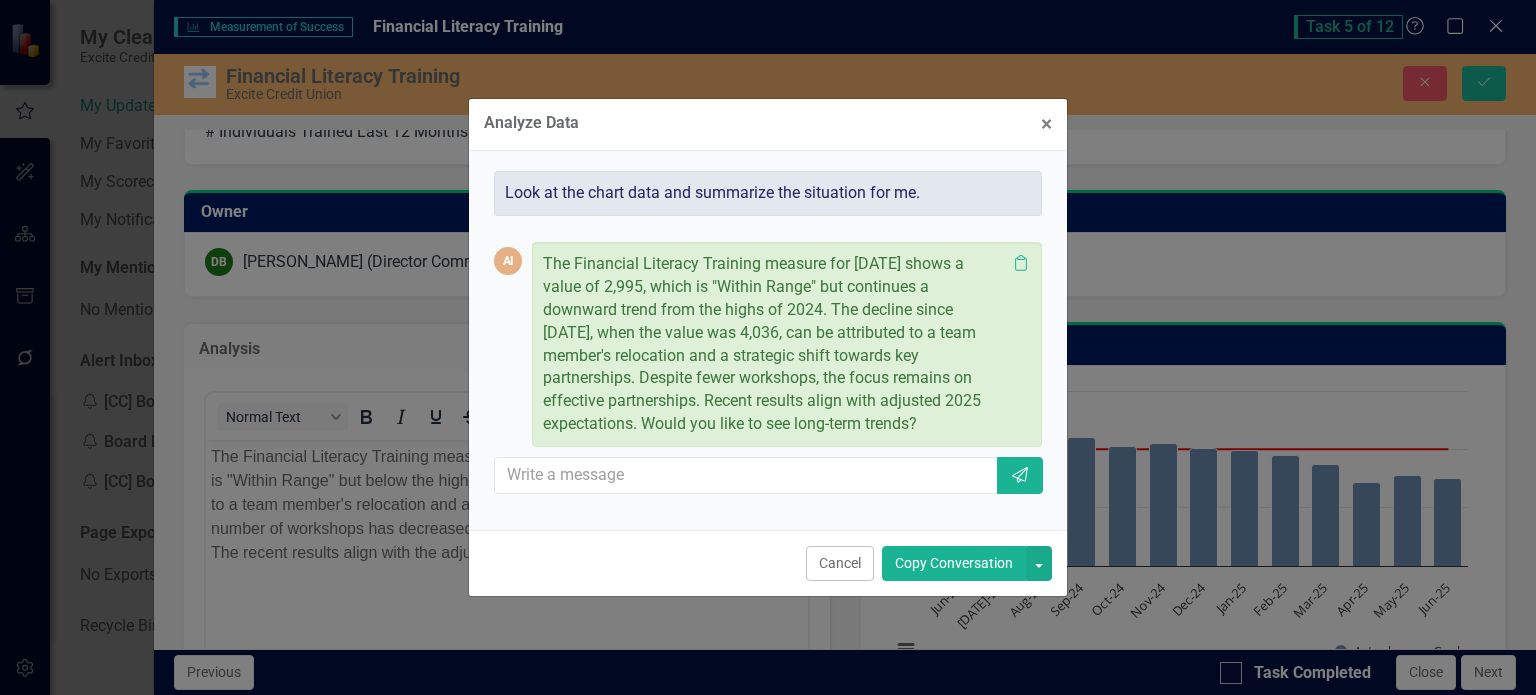 click on "Copy Conversation" at bounding box center (954, 563) 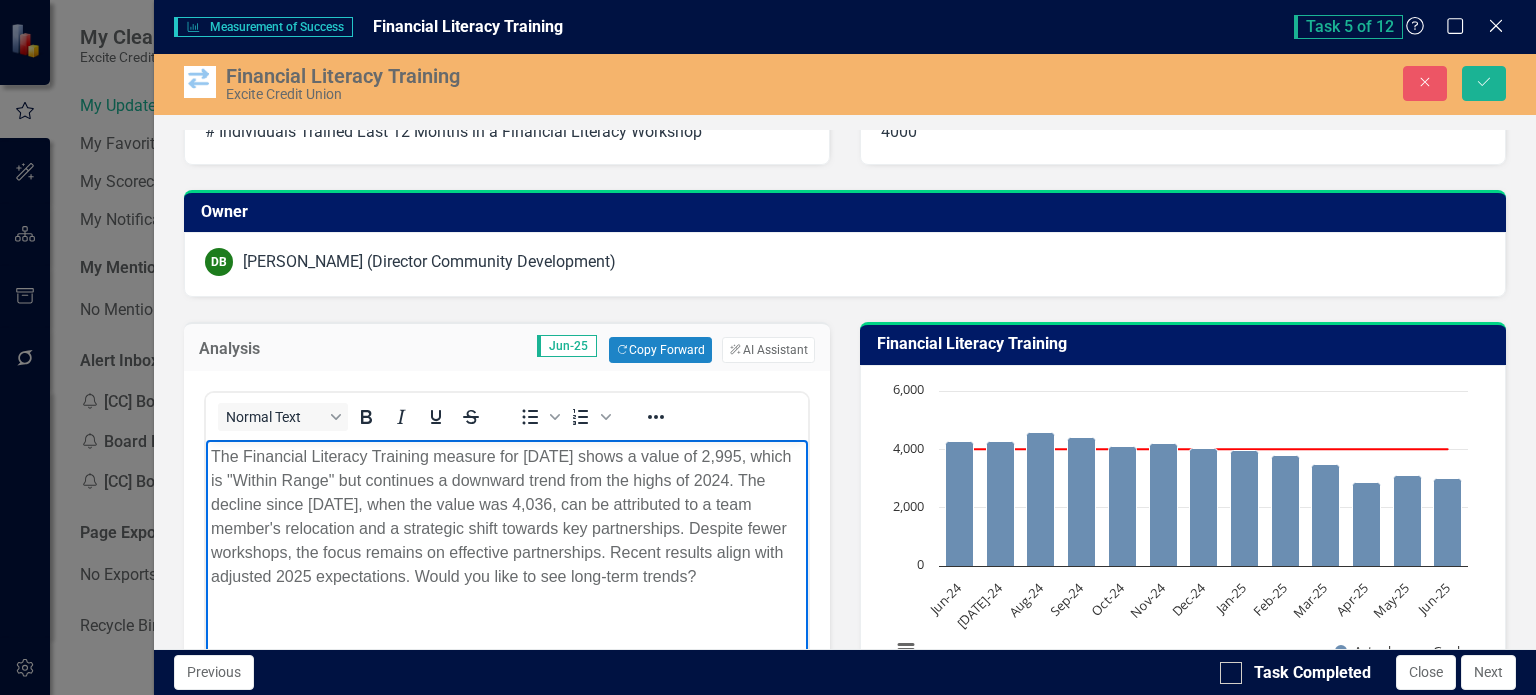 click on "The Financial Literacy Training measure for June 2025 shows a value of 2,995, which is "Within Range" but continues a downward trend from the highs of 2024. The decline since December 2024, when the value was 4,036, can be attributed to a team member's relocation and a strategic shift towards key partnerships. Despite fewer workshops, the focus remains on effective partnerships. Recent results align with adjusted 2025 expectations. Would you like to see long-term trends?" at bounding box center (506, 590) 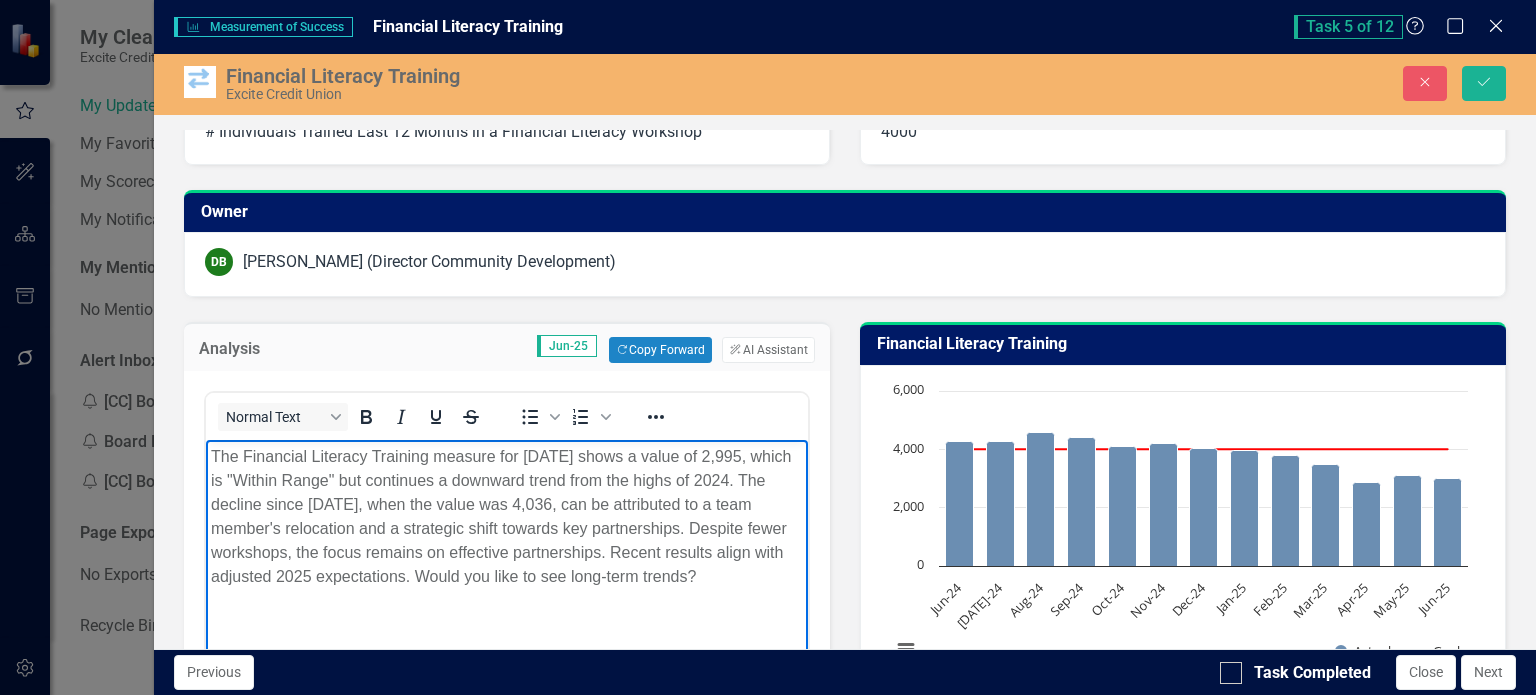 type 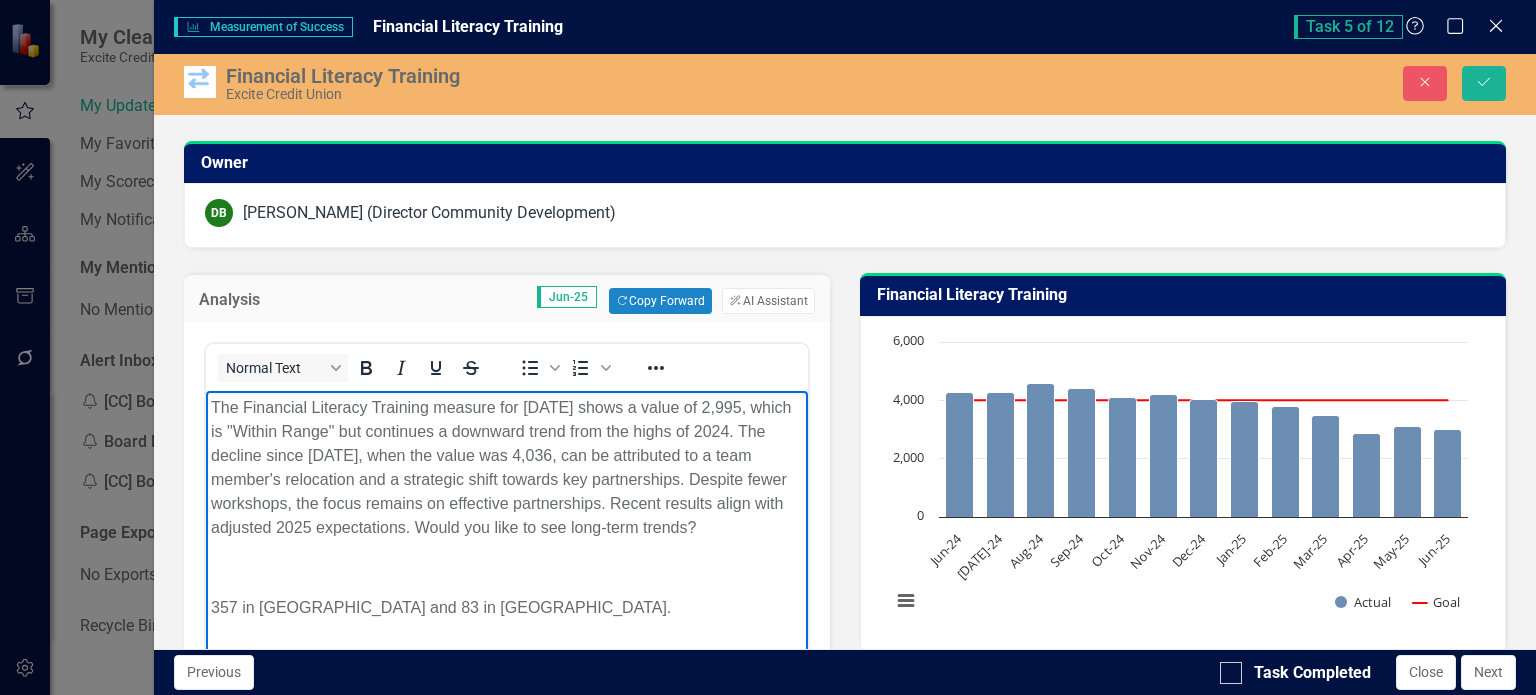 scroll, scrollTop: 117, scrollLeft: 0, axis: vertical 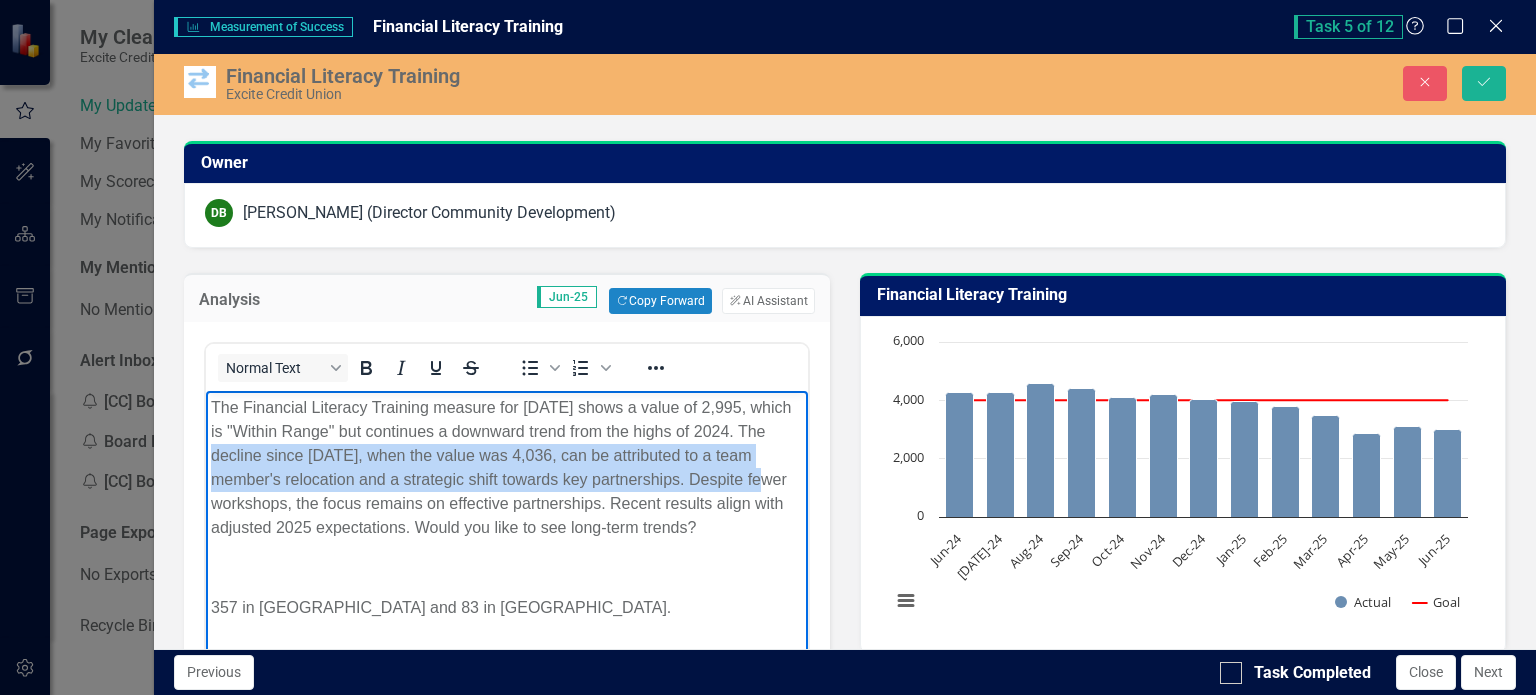 drag, startPoint x: 211, startPoint y: 454, endPoint x: 739, endPoint y: 472, distance: 528.3067 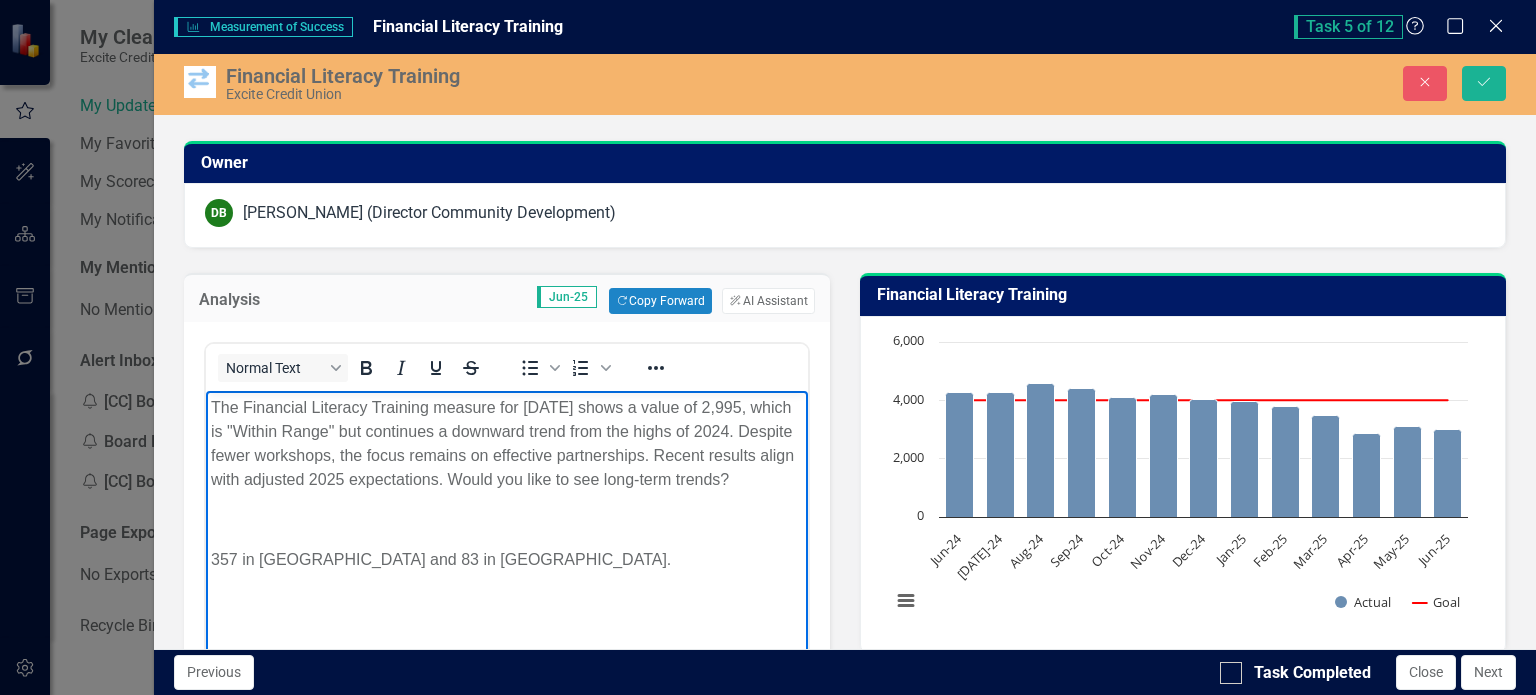 drag, startPoint x: 714, startPoint y: 452, endPoint x: 745, endPoint y: 513, distance: 68.42514 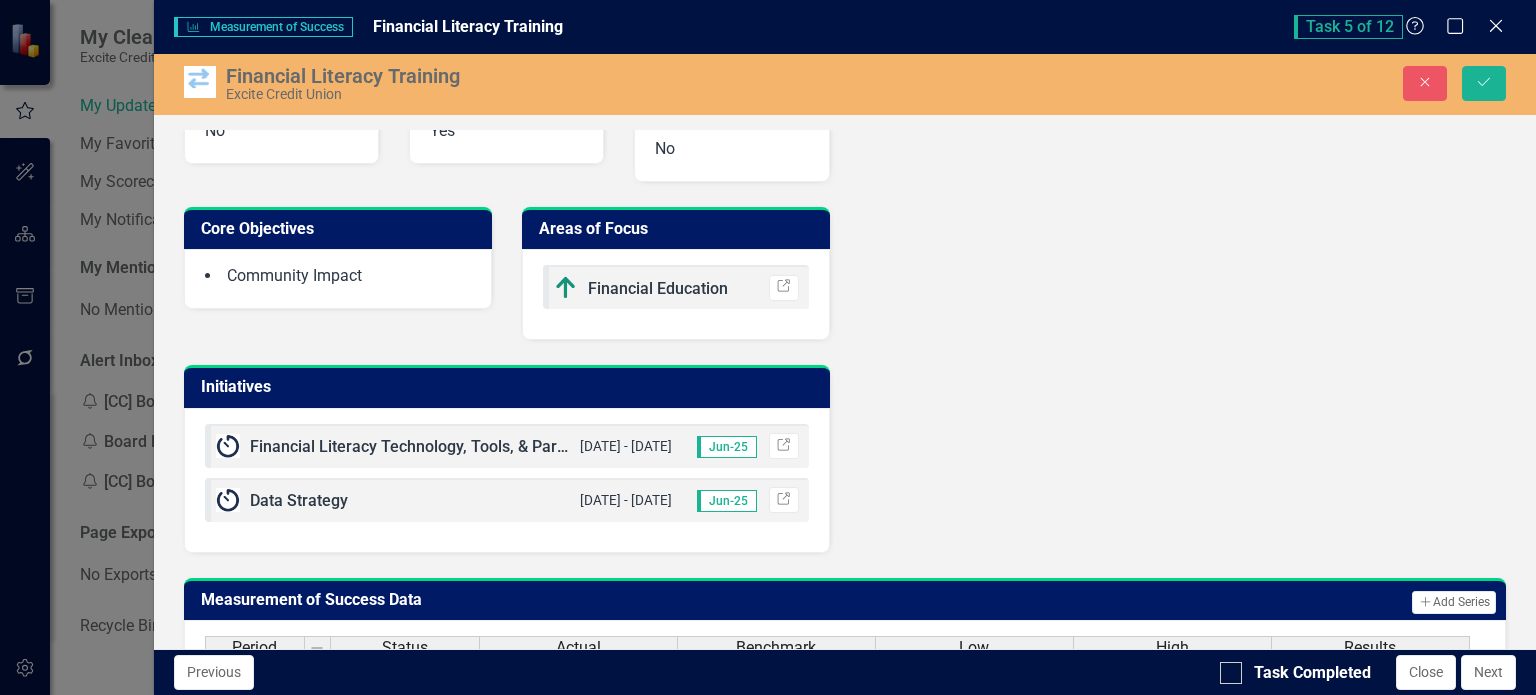 scroll, scrollTop: 1072, scrollLeft: 0, axis: vertical 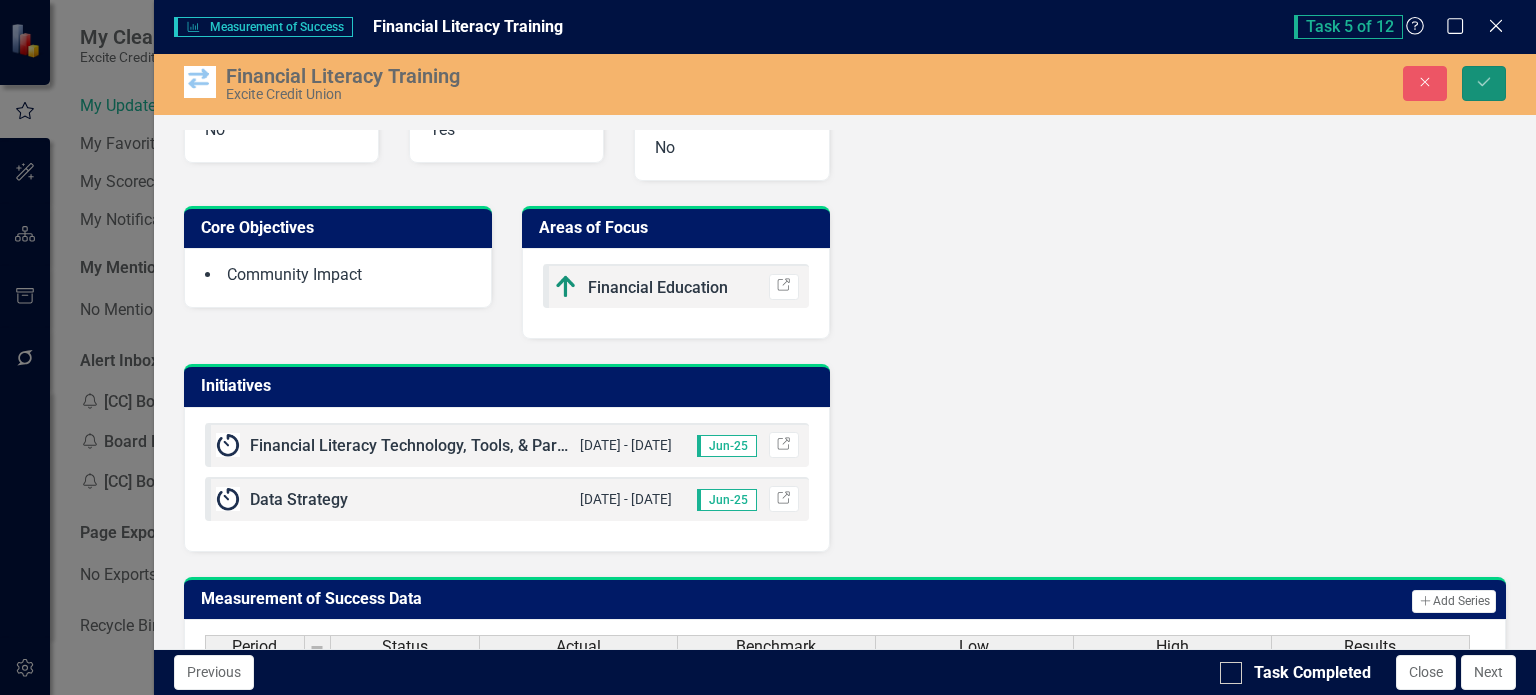 click on "Save" 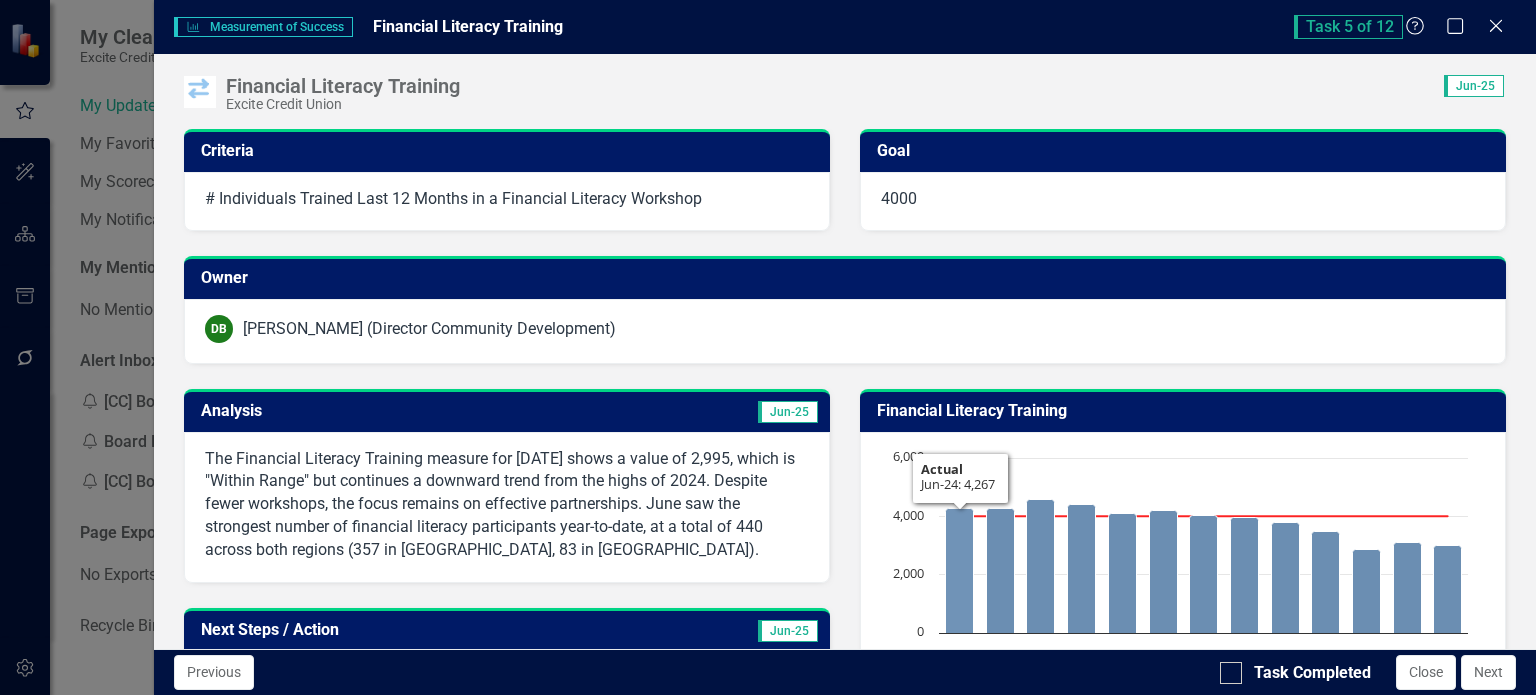 scroll, scrollTop: 700, scrollLeft: 0, axis: vertical 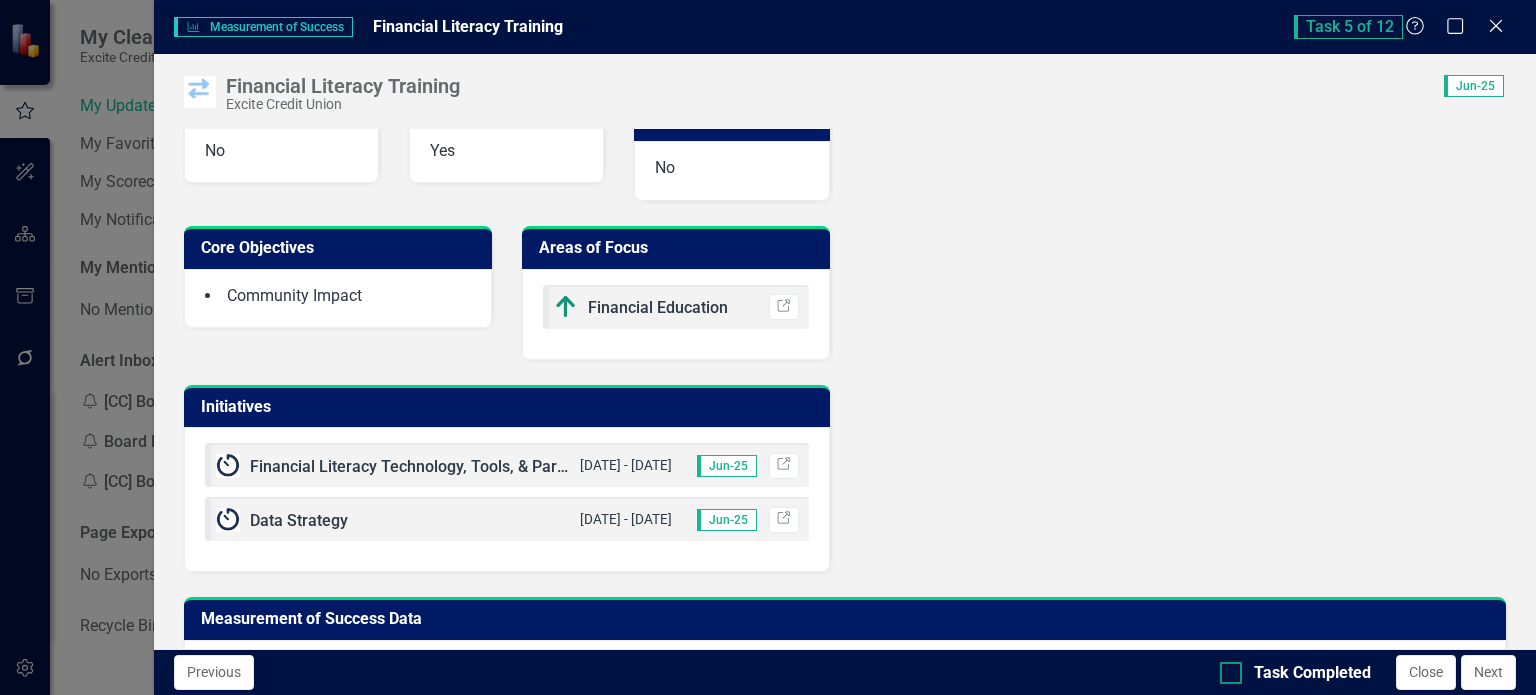 click at bounding box center [1231, 673] 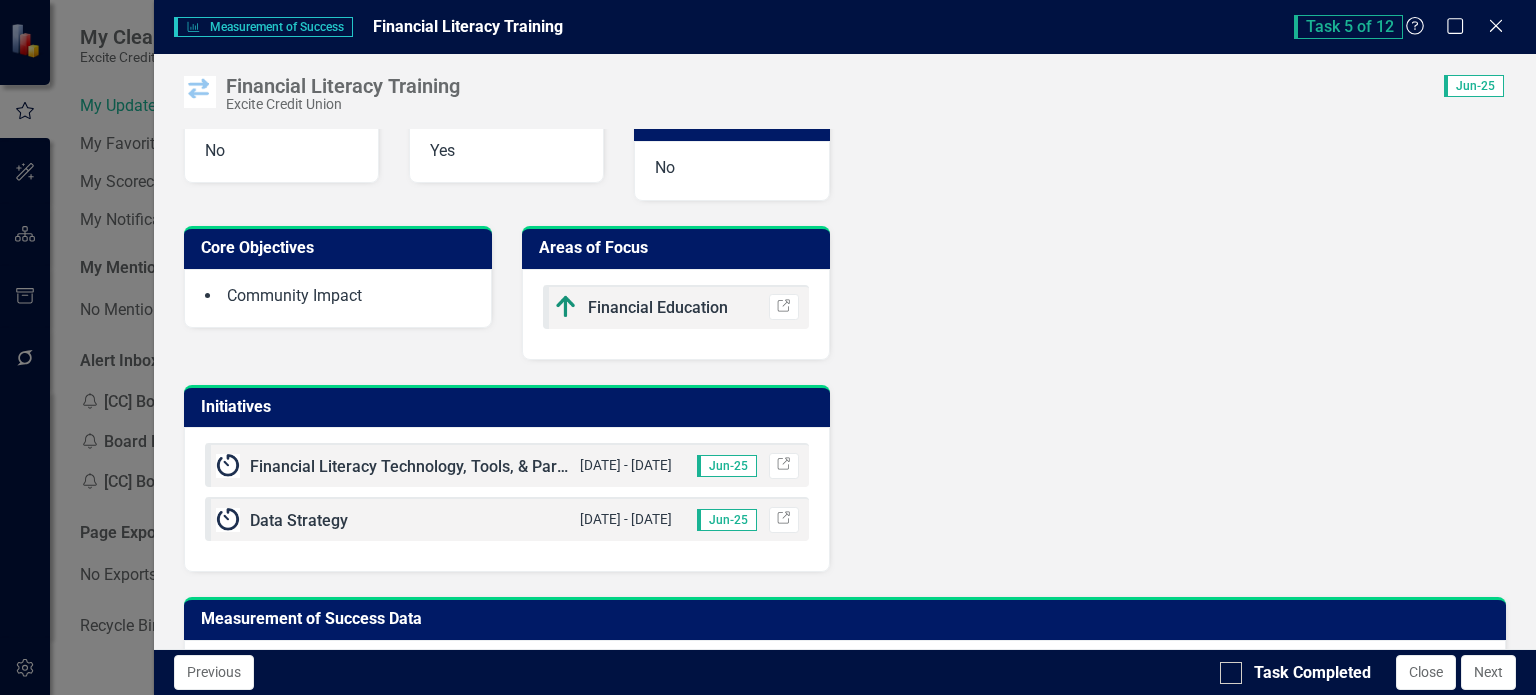checkbox on "true" 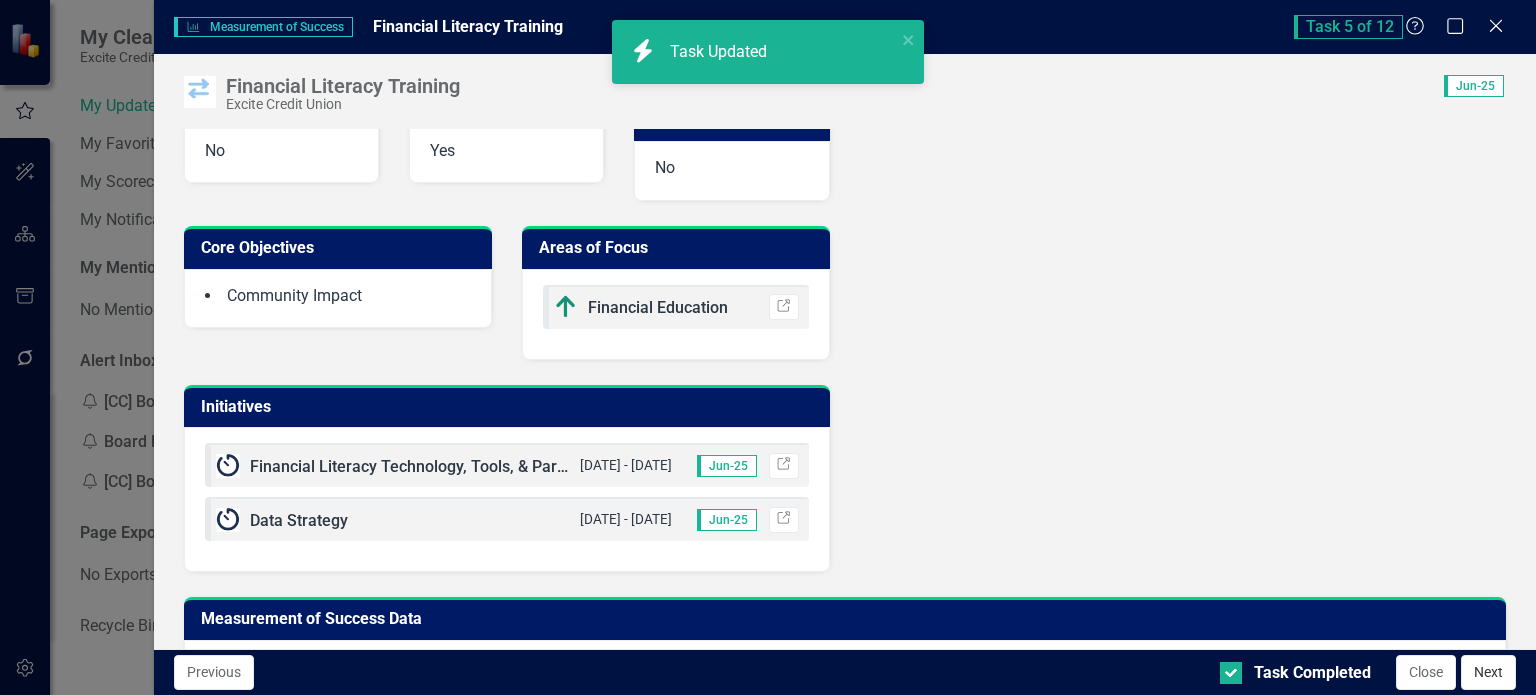 click on "Next" at bounding box center (1488, 672) 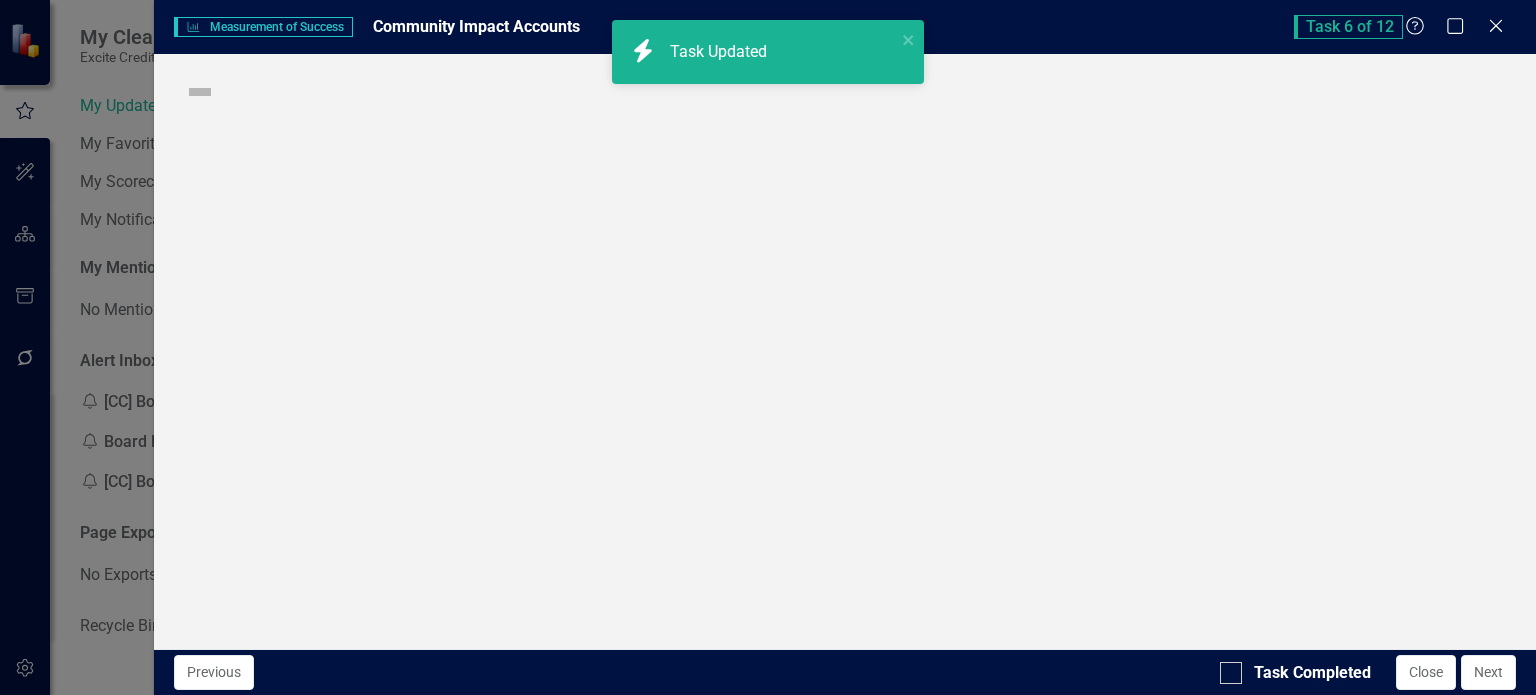 checkbox on "true" 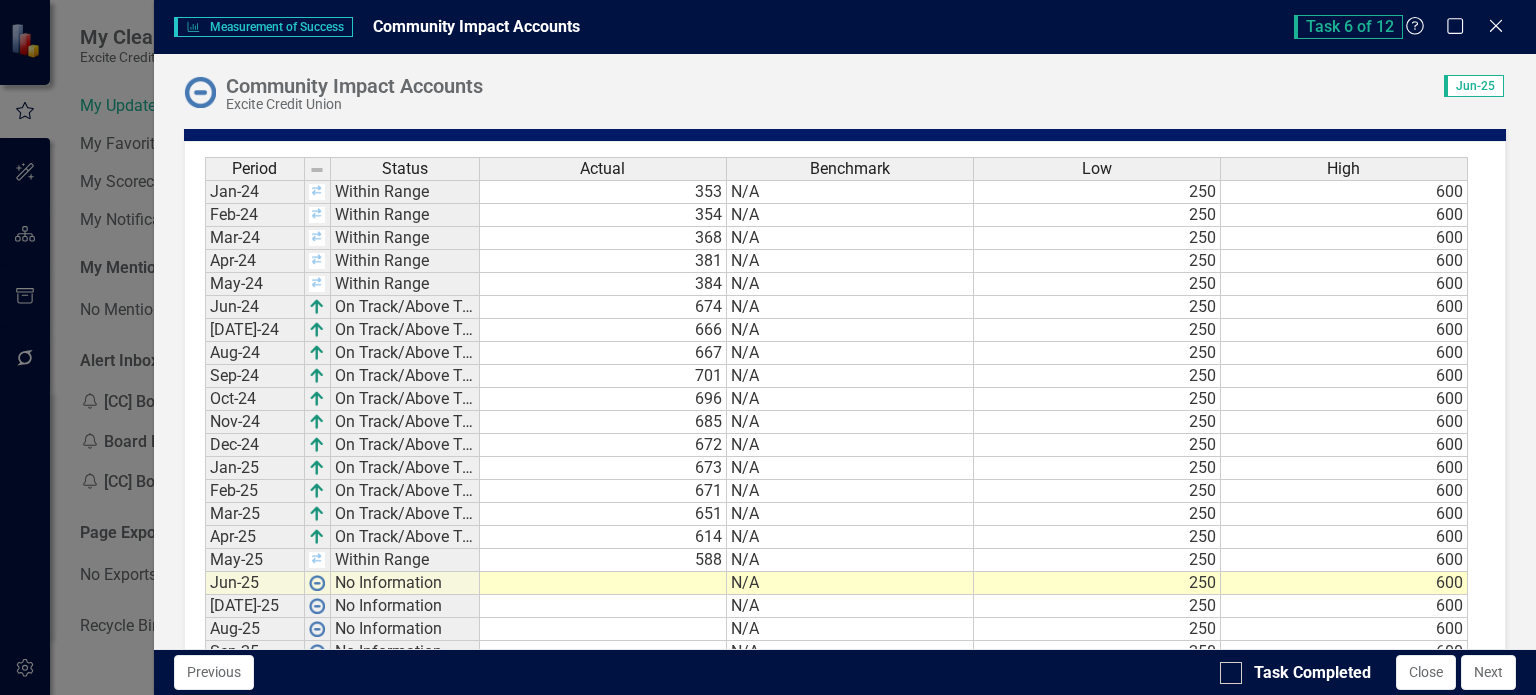 scroll, scrollTop: 1532, scrollLeft: 0, axis: vertical 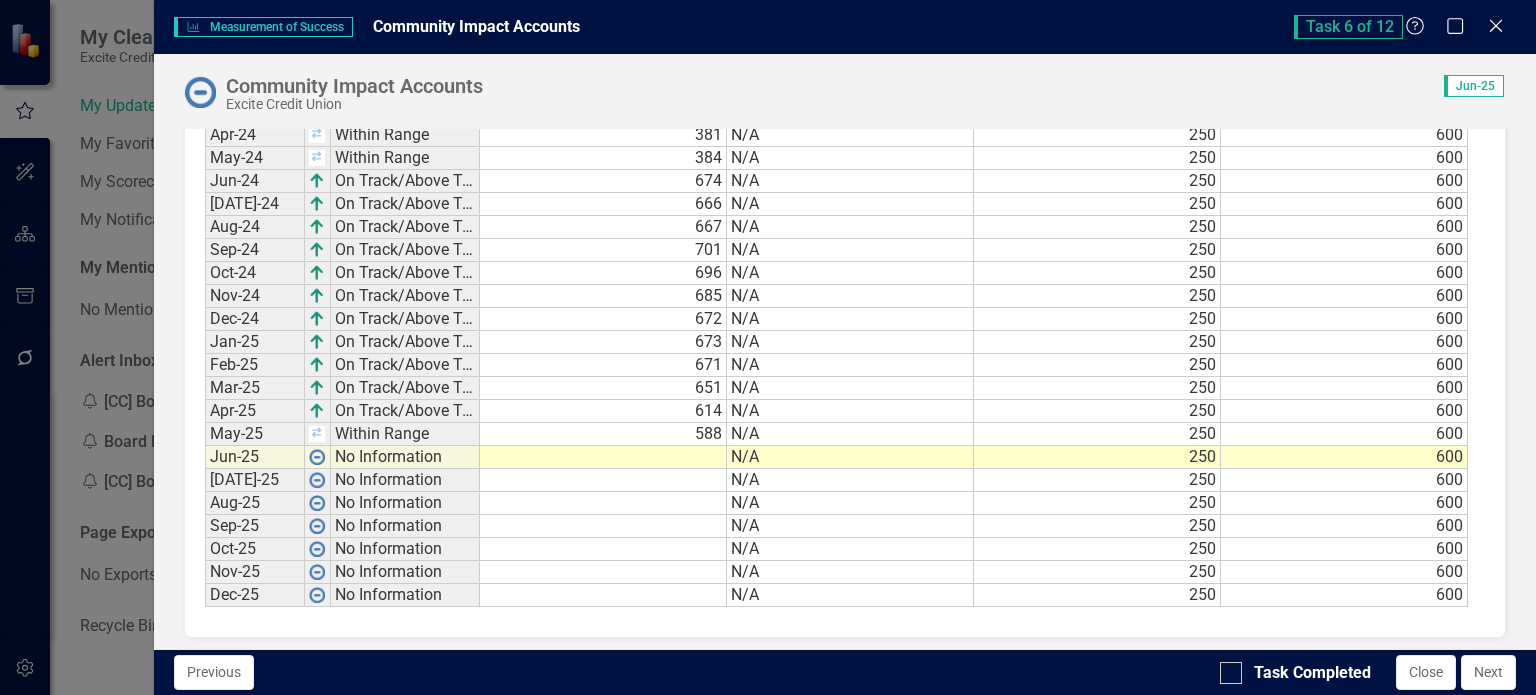 click at bounding box center [603, 457] 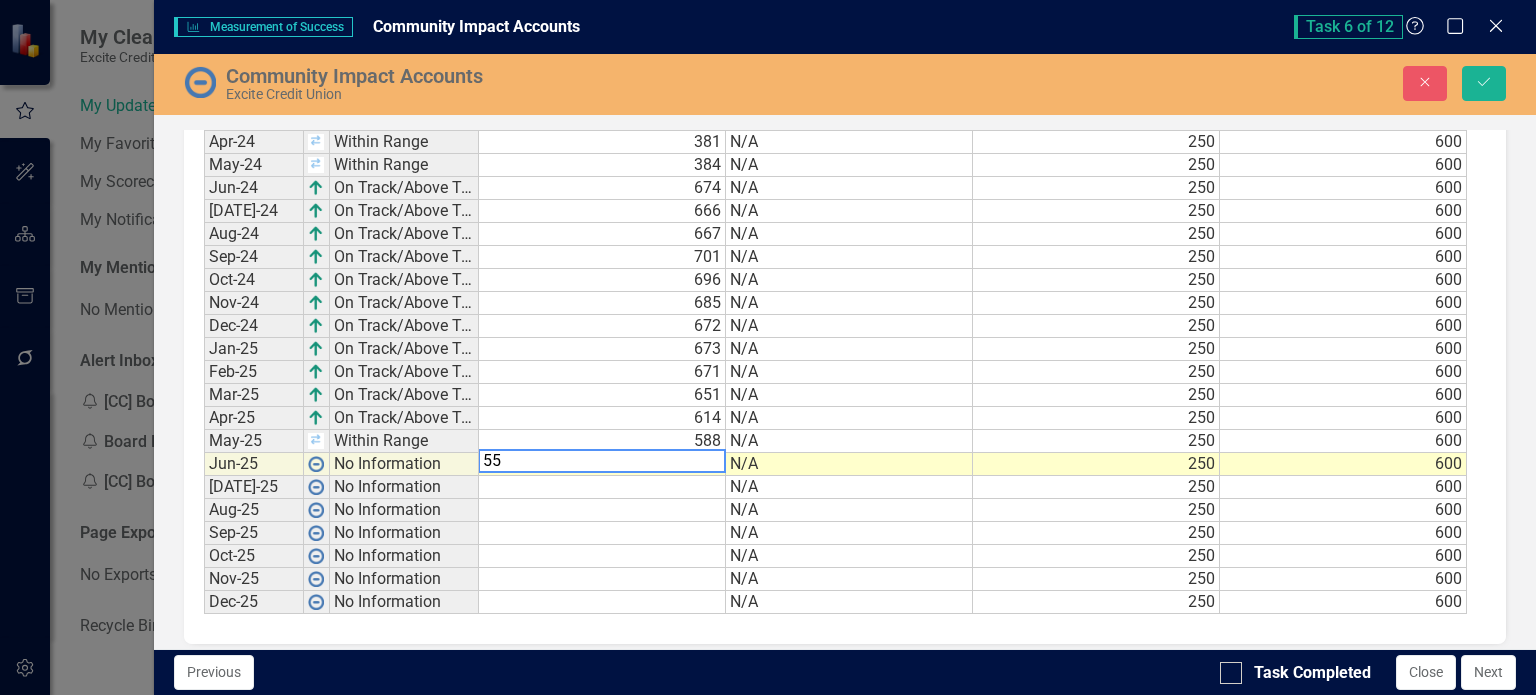 type on "553" 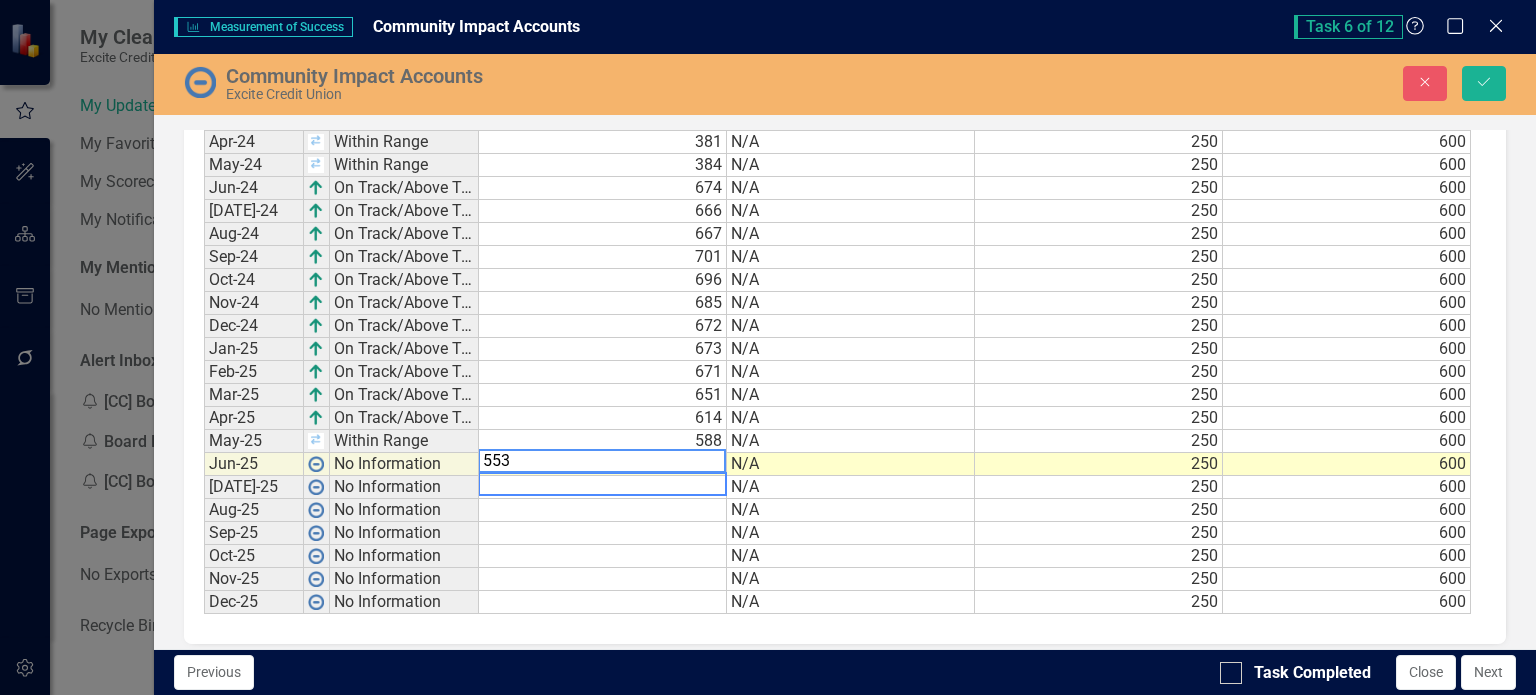 type 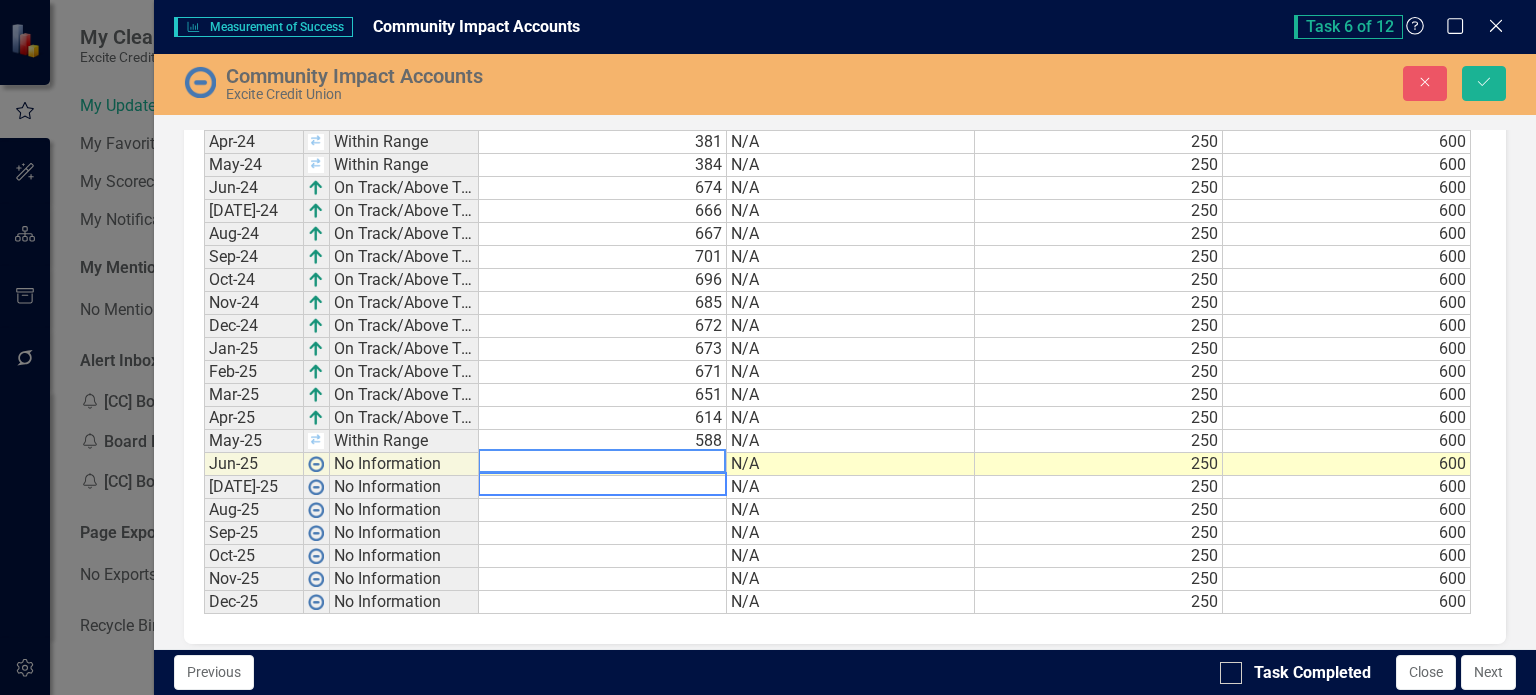 scroll, scrollTop: 1537, scrollLeft: 0, axis: vertical 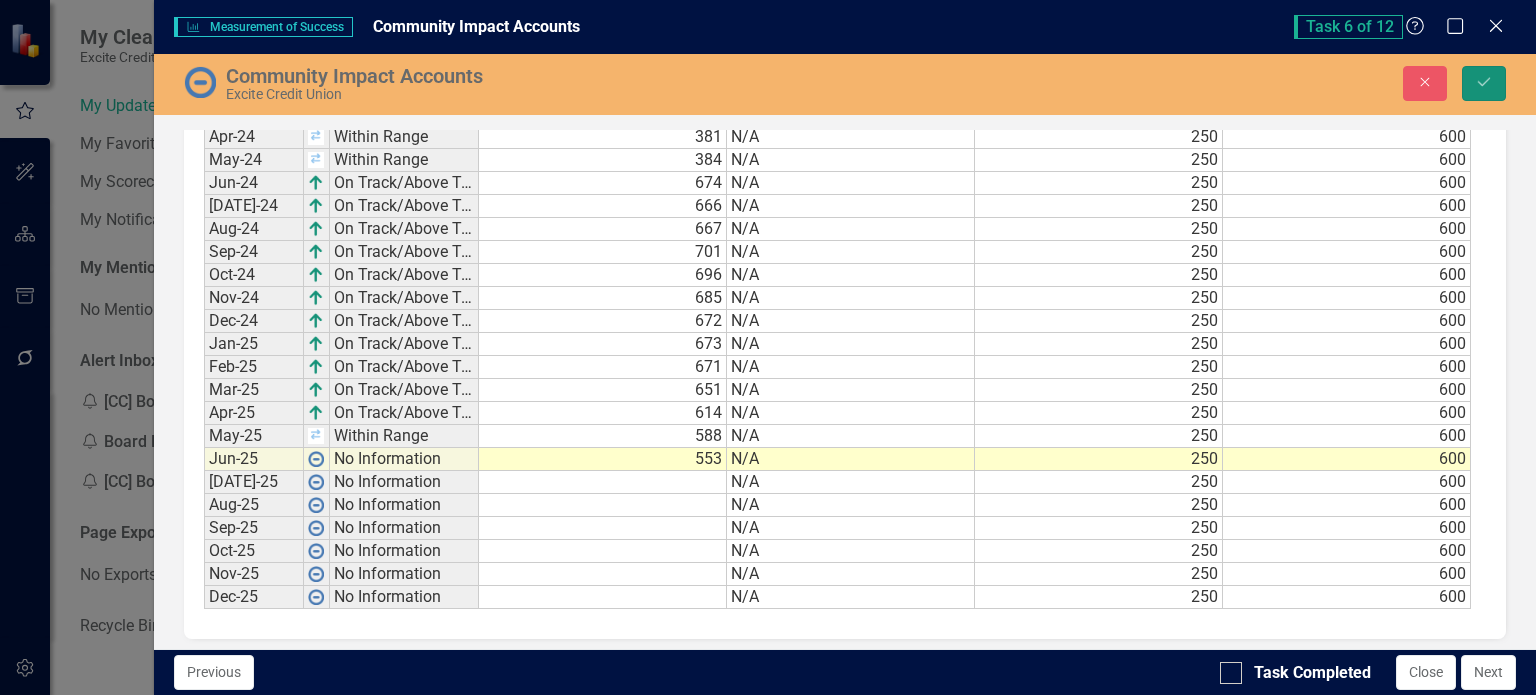 click on "Save" at bounding box center (1484, 83) 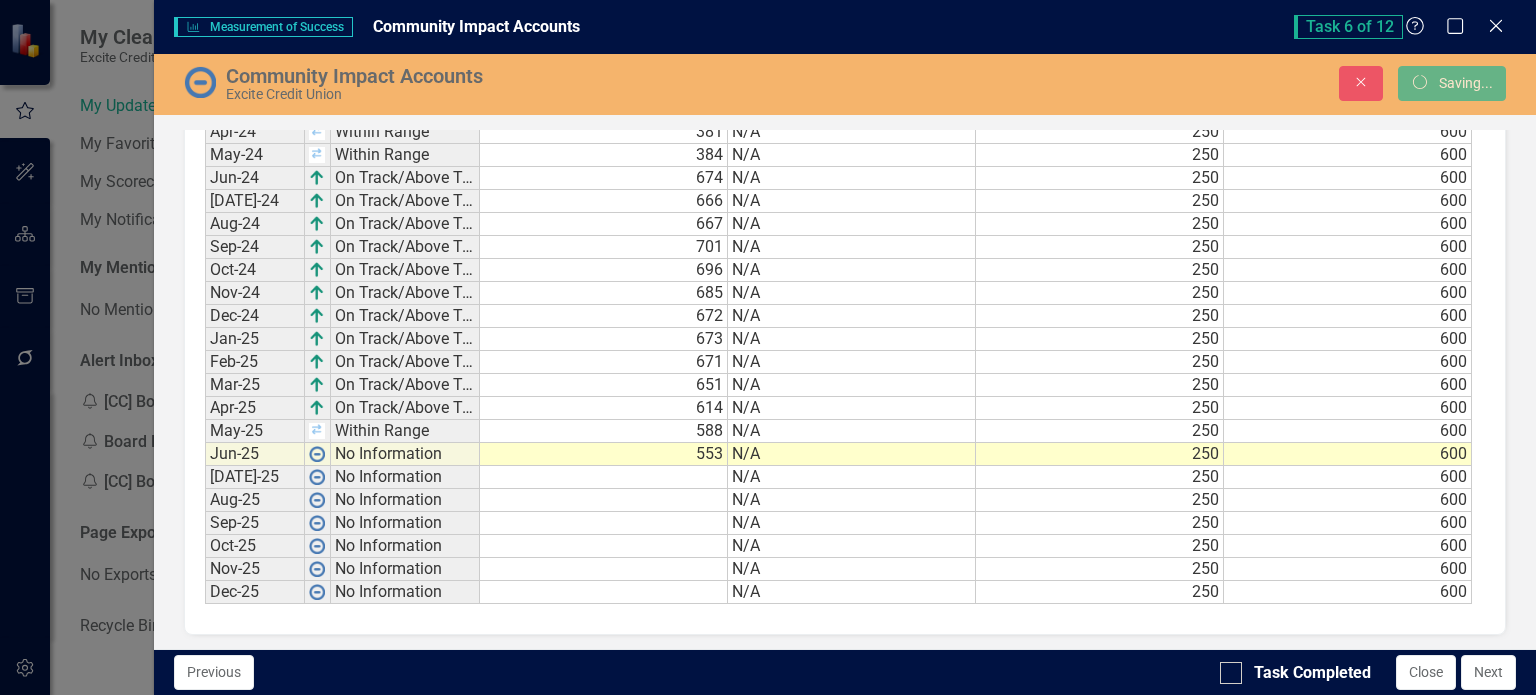 scroll, scrollTop: 1532, scrollLeft: 0, axis: vertical 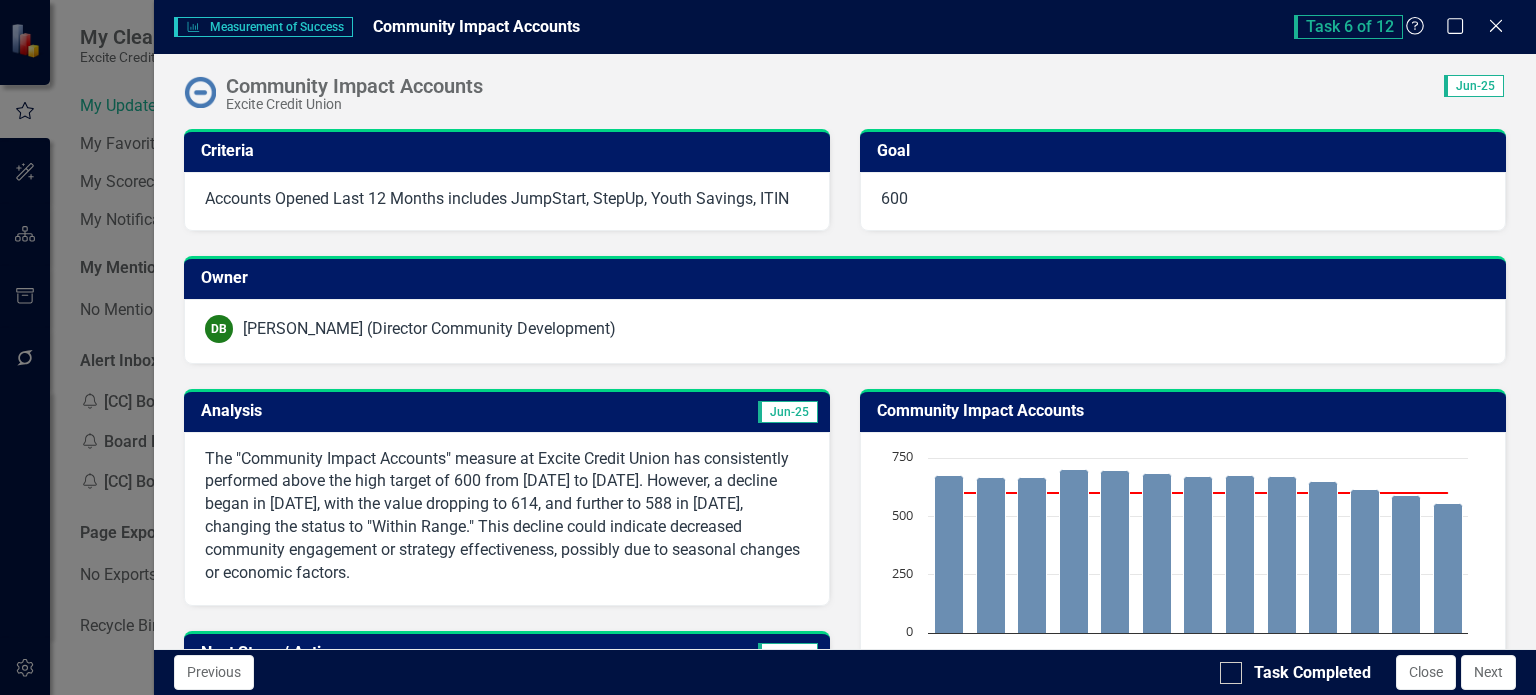 click on "The "Community Impact Accounts" measure at Excite Credit Union has consistently performed above the high target of 600 from June 2024 to March 2025. However, a decline began in April 2025, with the value dropping to 614, and further to 588 in May 2025, changing the status to "Within Range." This decline could indicate decreased community engagement or strategy effectiveness, possibly due to seasonal changes or economic factors." at bounding box center [507, 516] 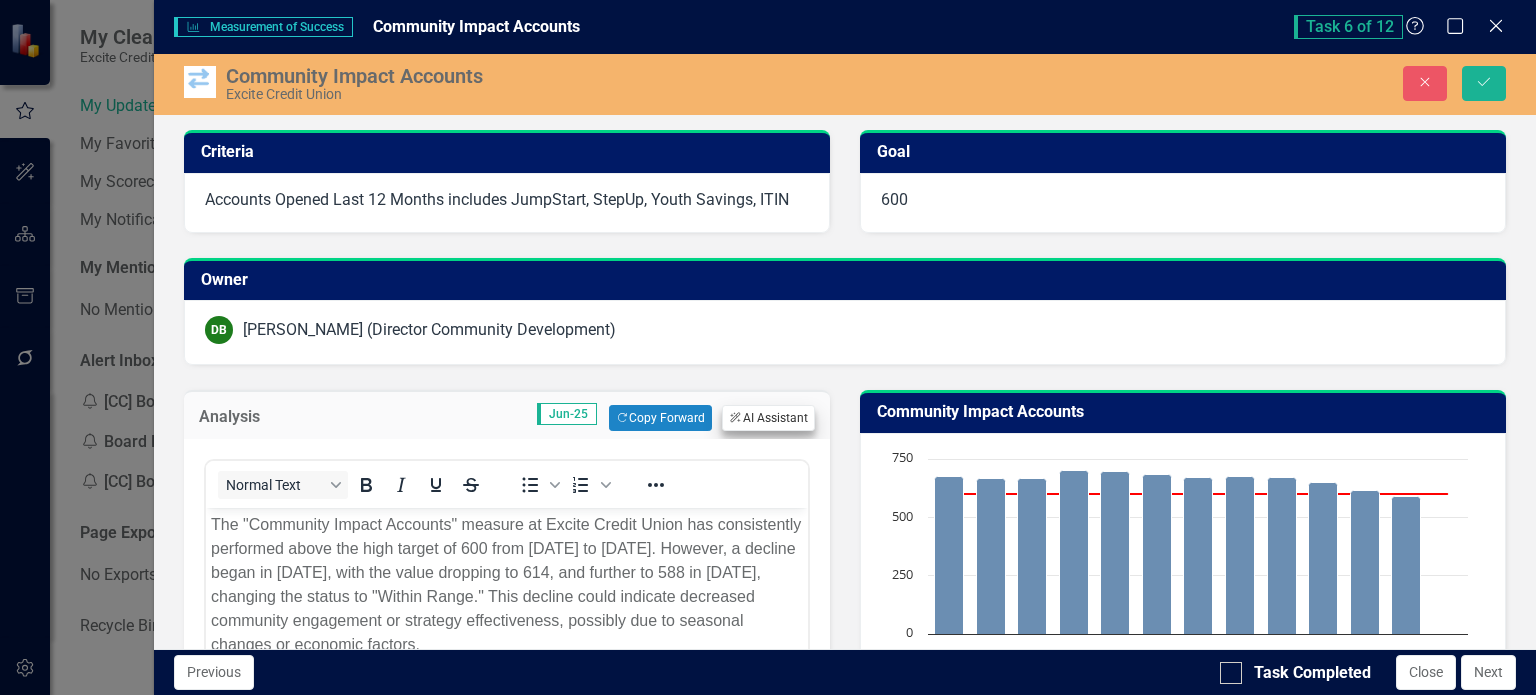 scroll, scrollTop: 0, scrollLeft: 0, axis: both 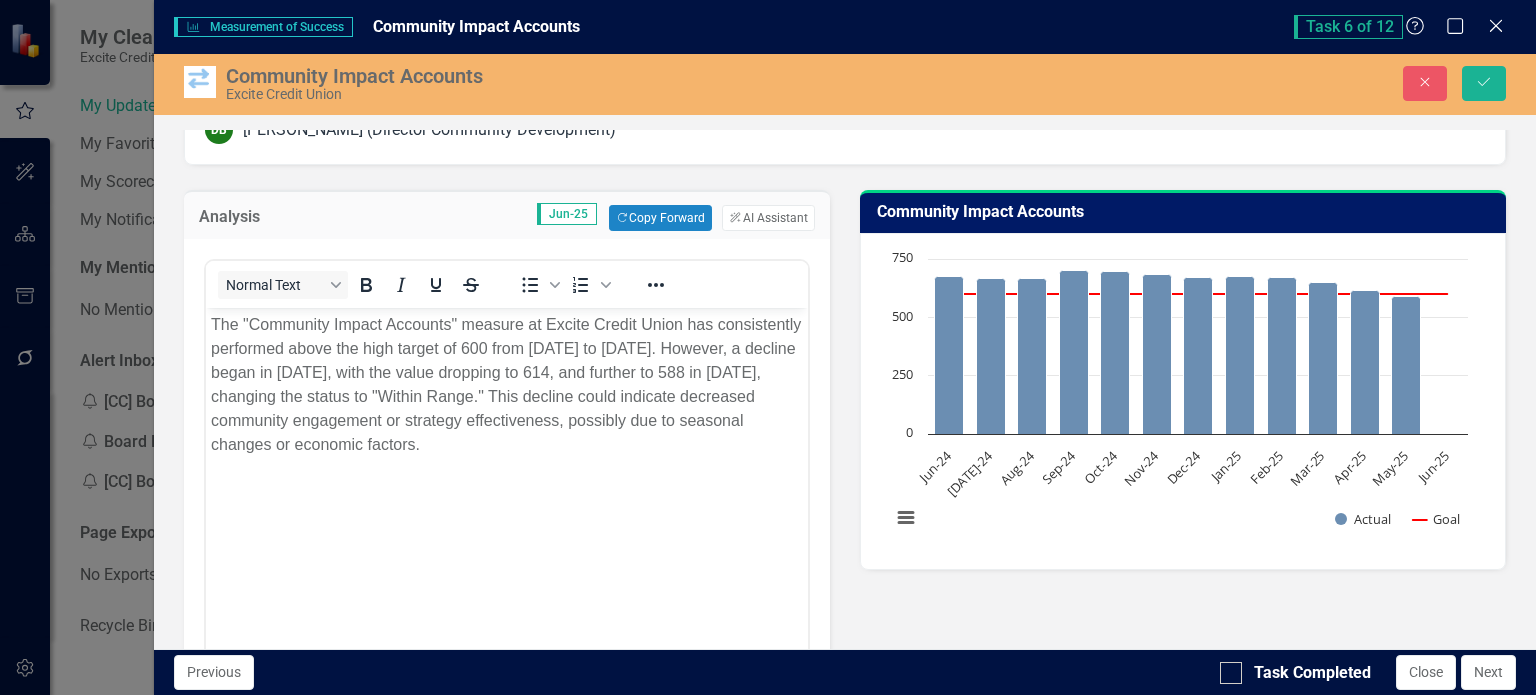click on "The "Community Impact Accounts" measure at Excite Credit Union has consistently performed above the high target of 600 from June 2024 to March 2025. However, a decline began in April 2025, with the value dropping to 614, and further to 588 in May 2025, changing the status to "Within Range." This decline could indicate decreased community engagement or strategy effectiveness, possibly due to seasonal changes or economic factors." at bounding box center [506, 385] 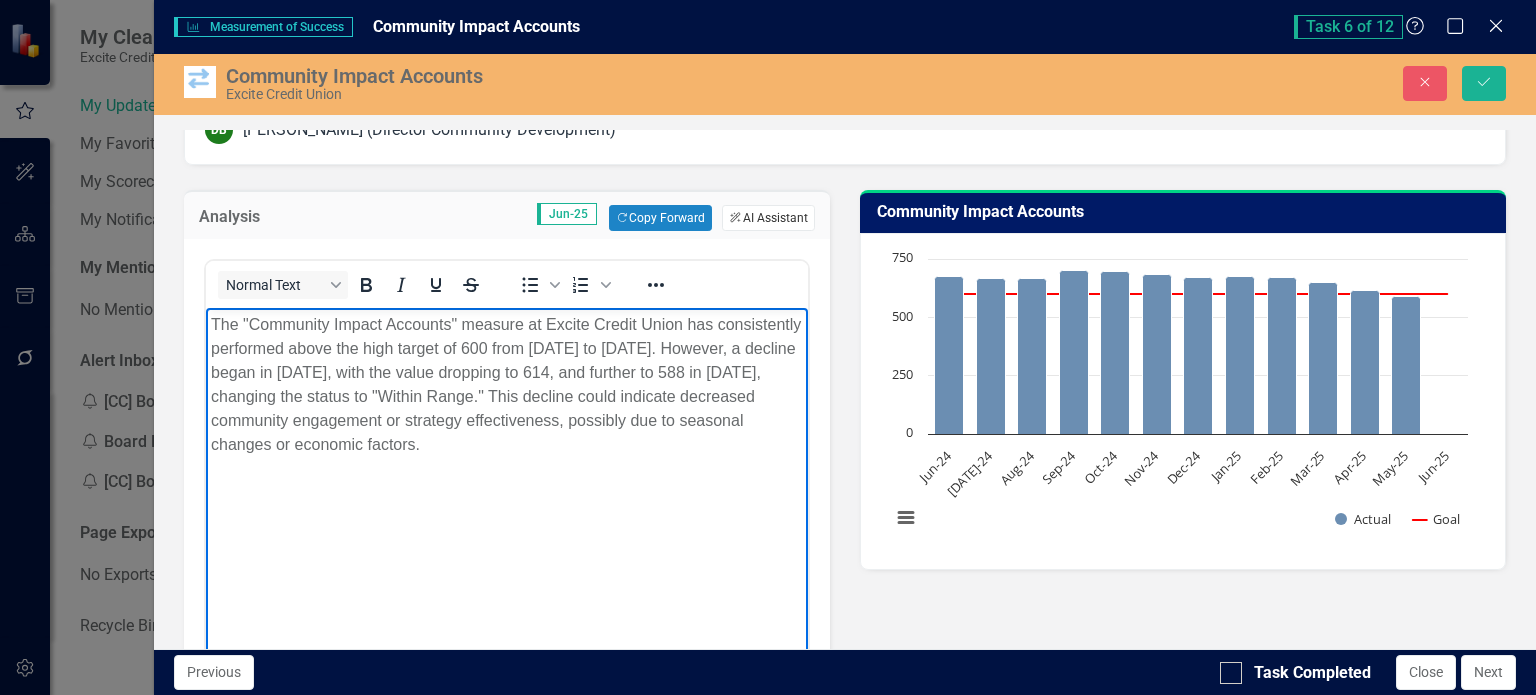 click on "ClearPoint AI  AI Assistant" at bounding box center [768, 218] 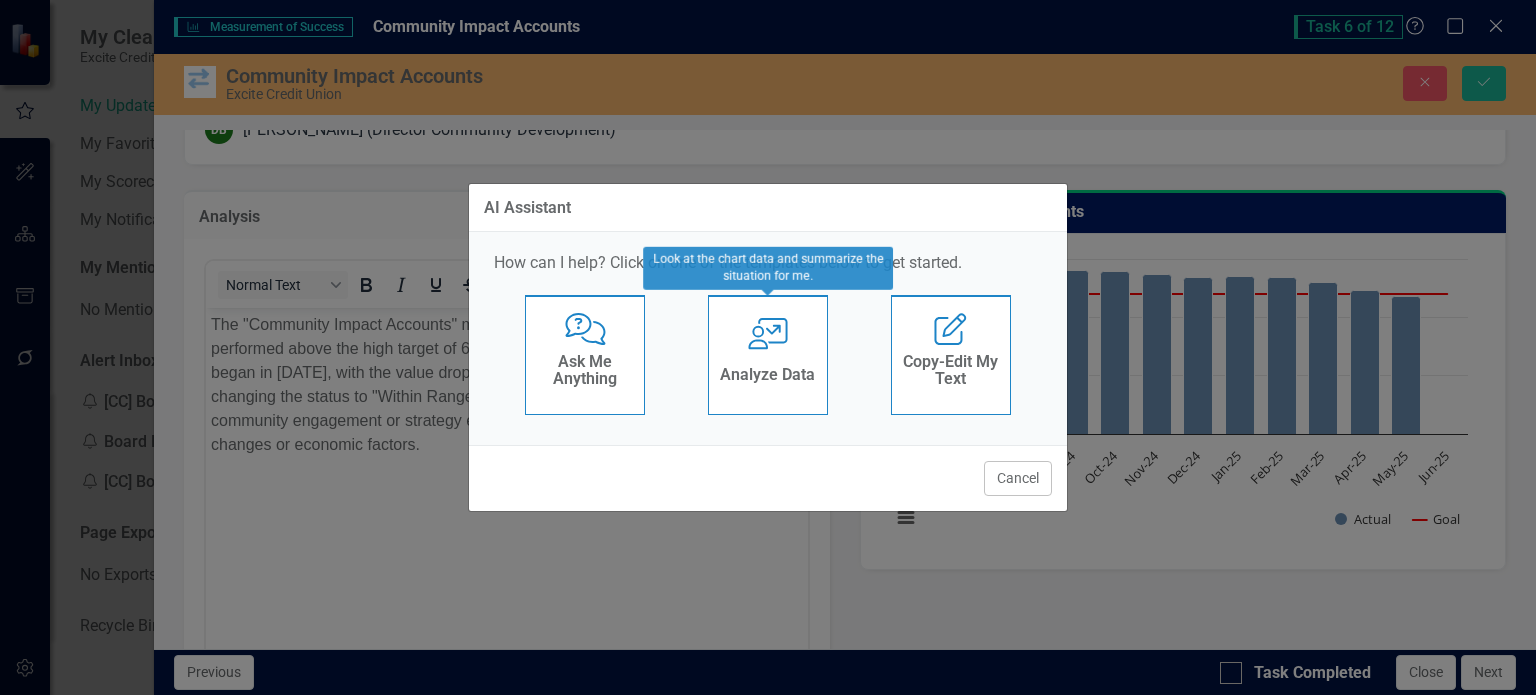 click on "User with Chart Analyze Data" at bounding box center (768, 355) 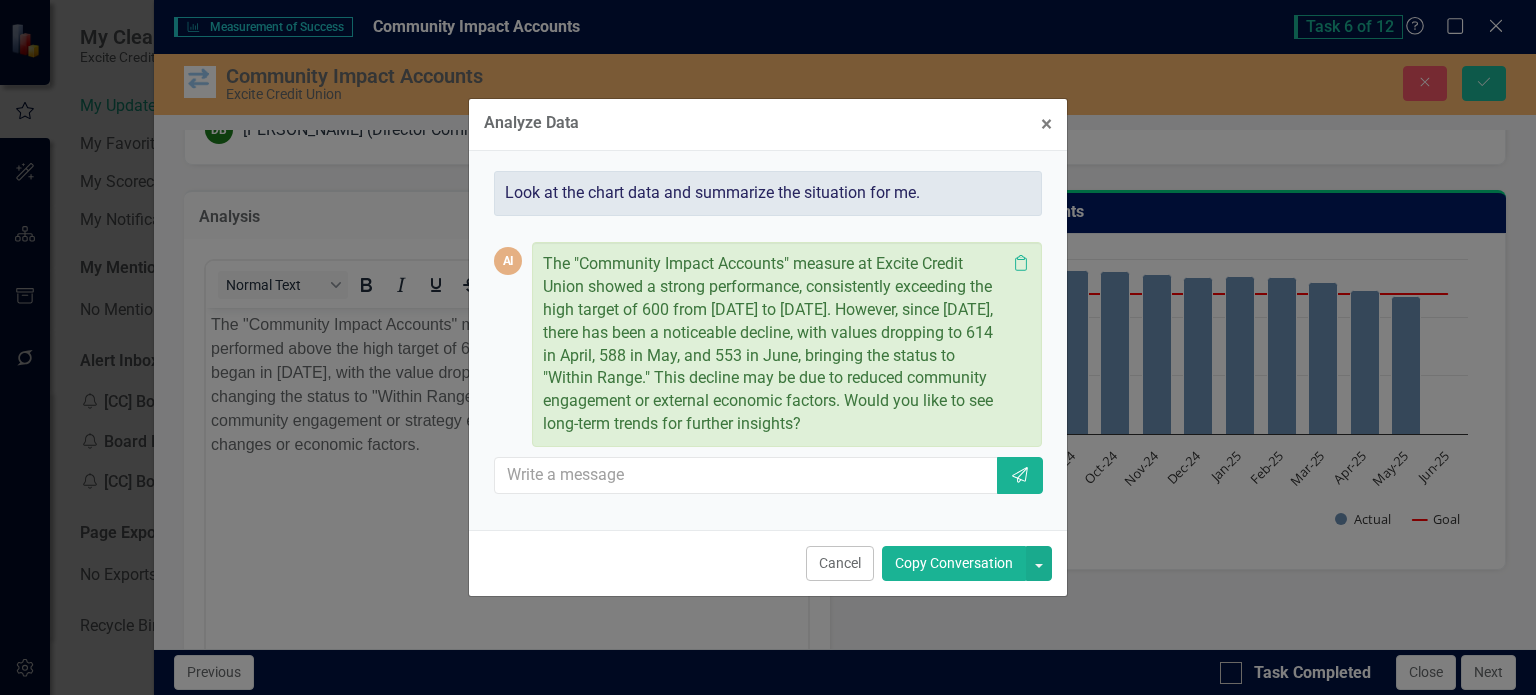 click on "Copy Conversation" at bounding box center (954, 563) 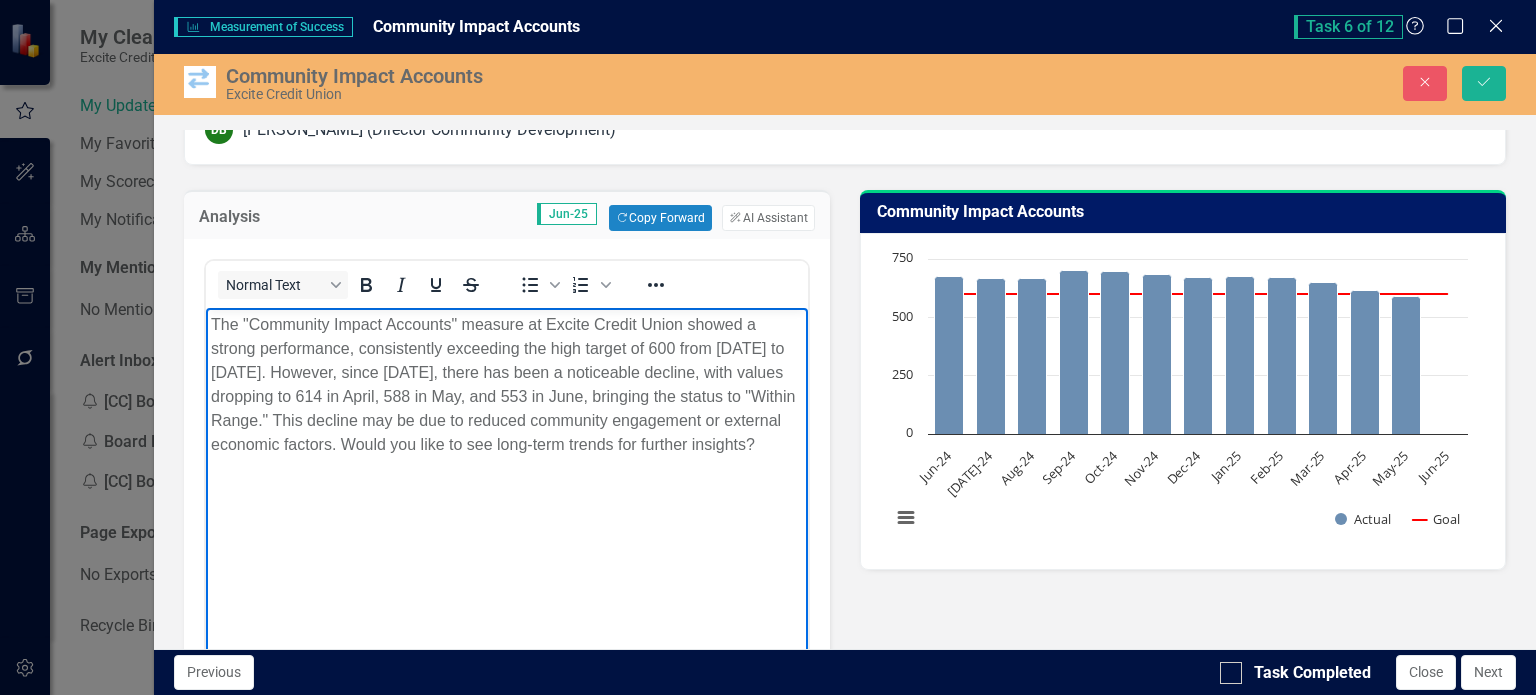 drag, startPoint x: 391, startPoint y: 418, endPoint x: 415, endPoint y: 527, distance: 111.61093 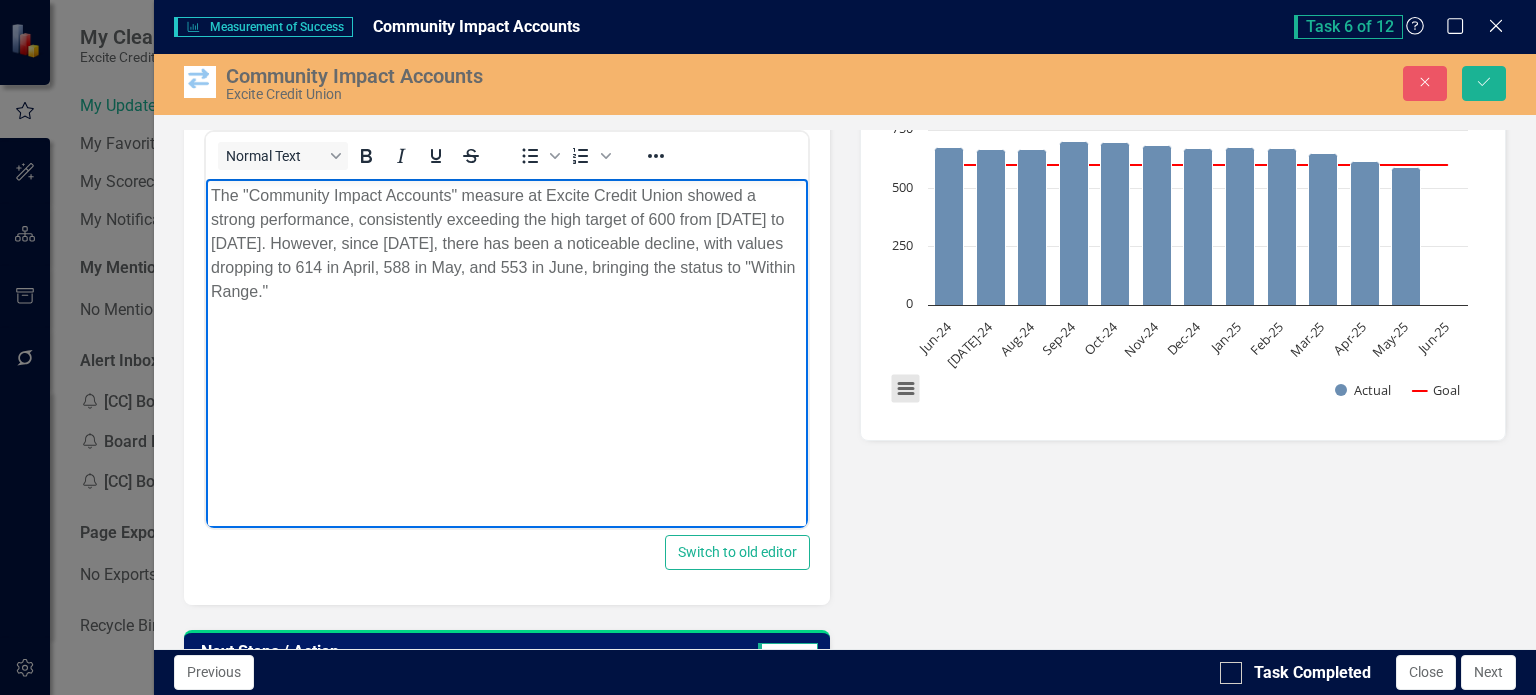 scroll, scrollTop: 300, scrollLeft: 0, axis: vertical 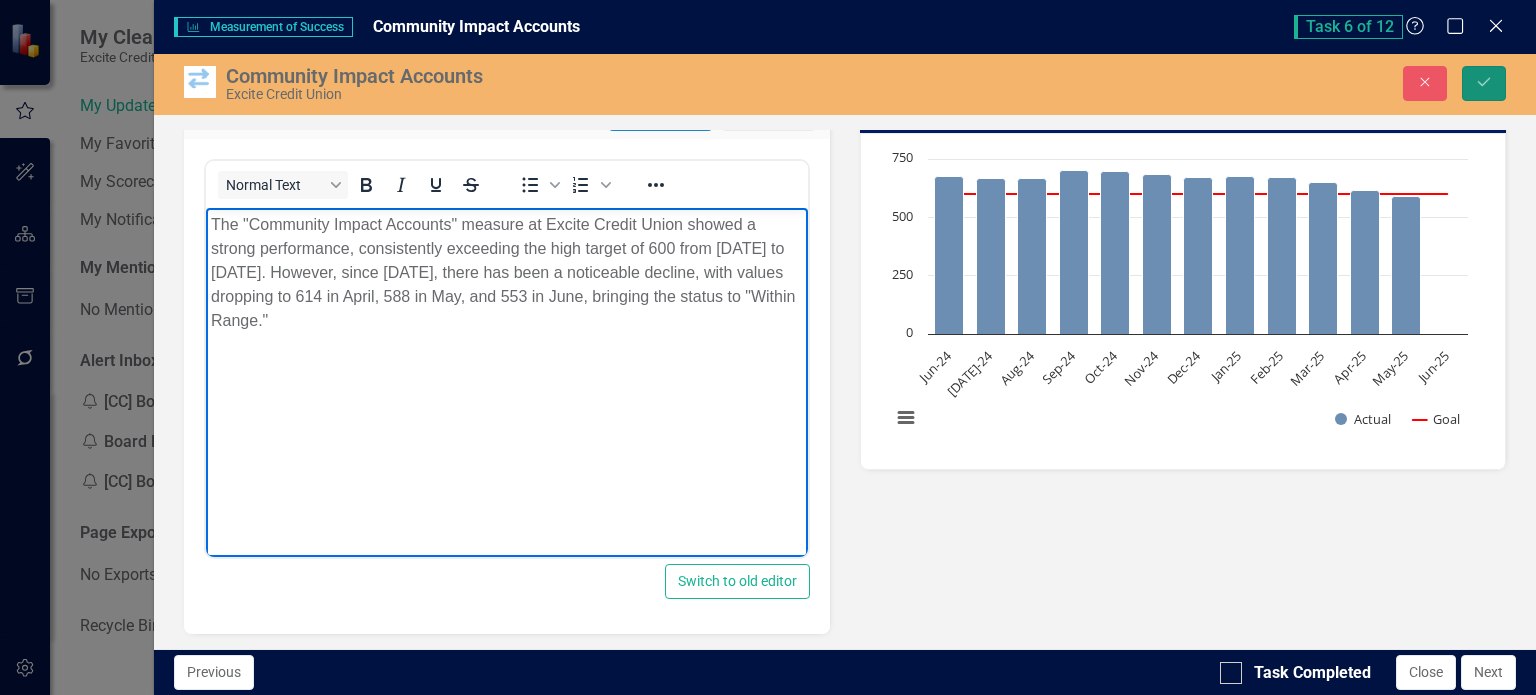 click on "Save" at bounding box center [1484, 83] 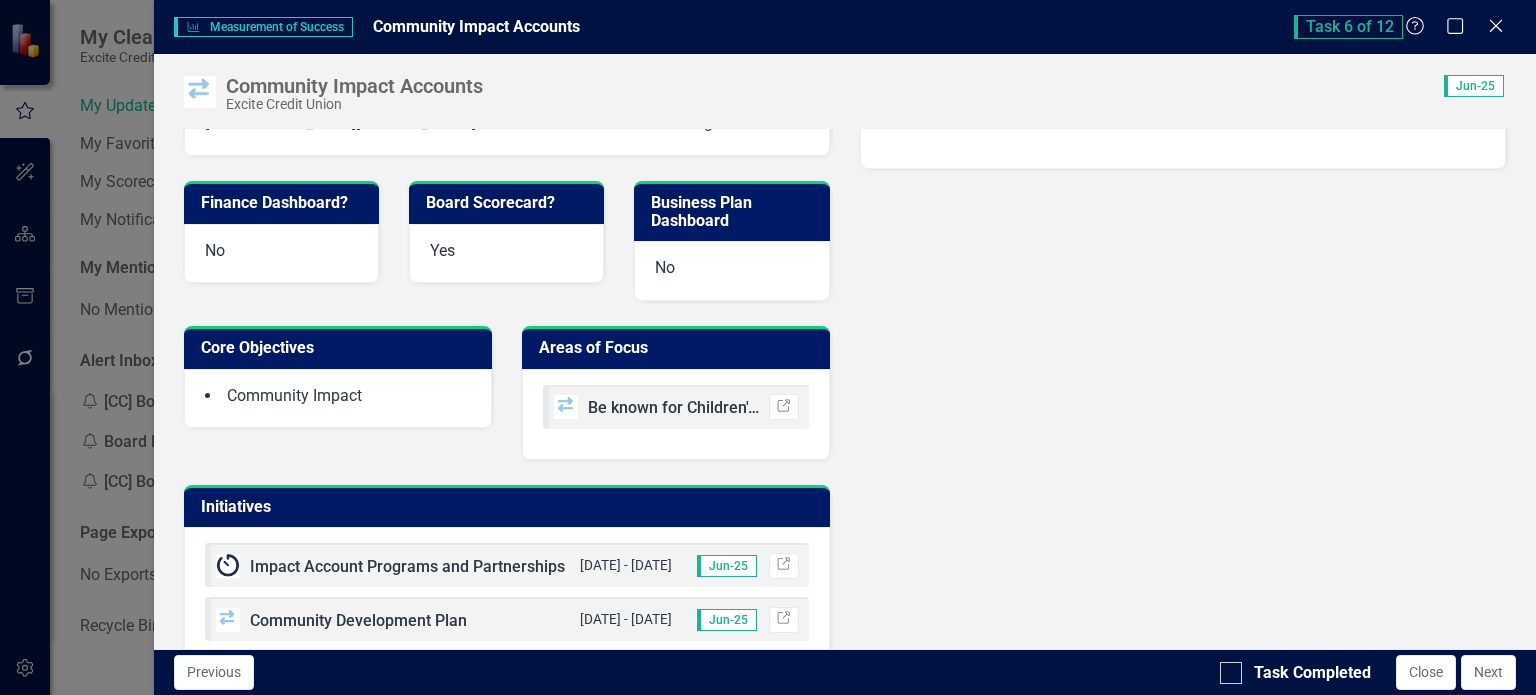 scroll, scrollTop: 1500, scrollLeft: 0, axis: vertical 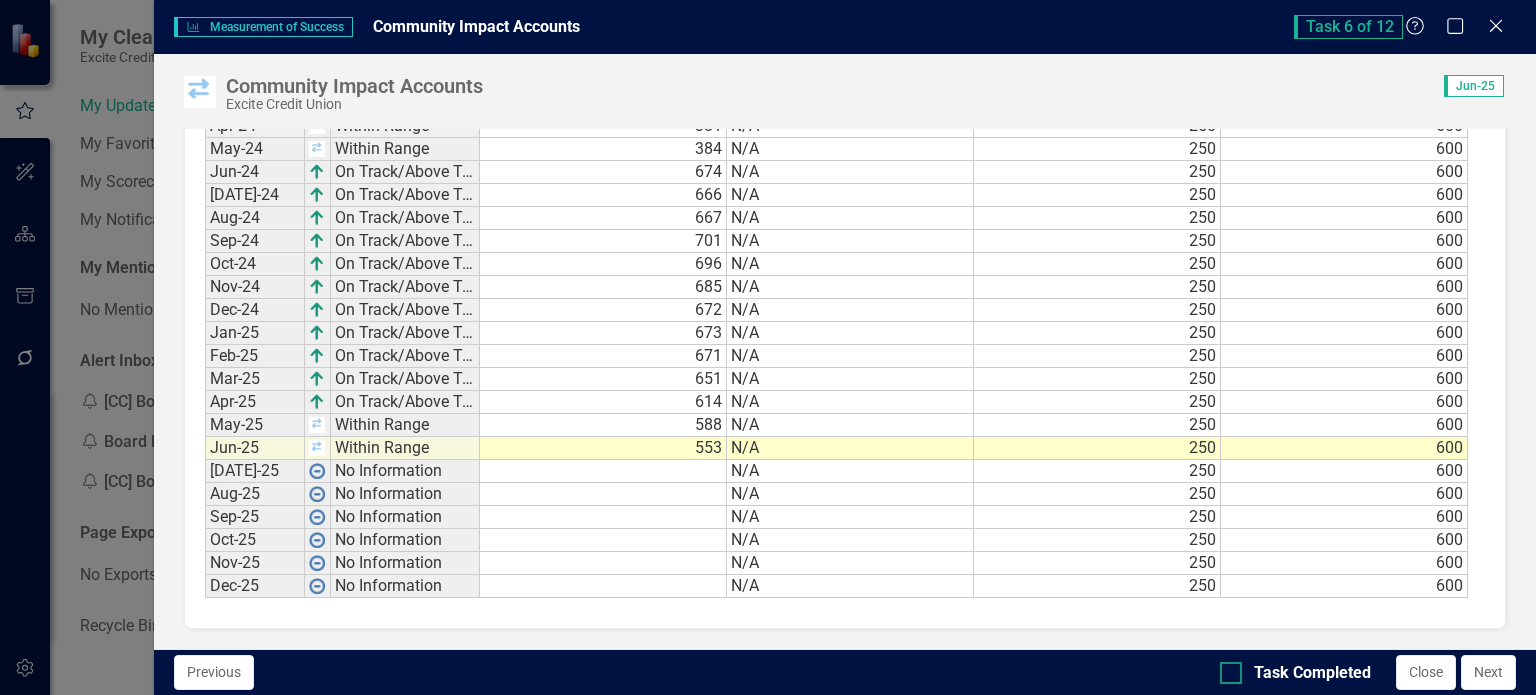 click at bounding box center (1231, 673) 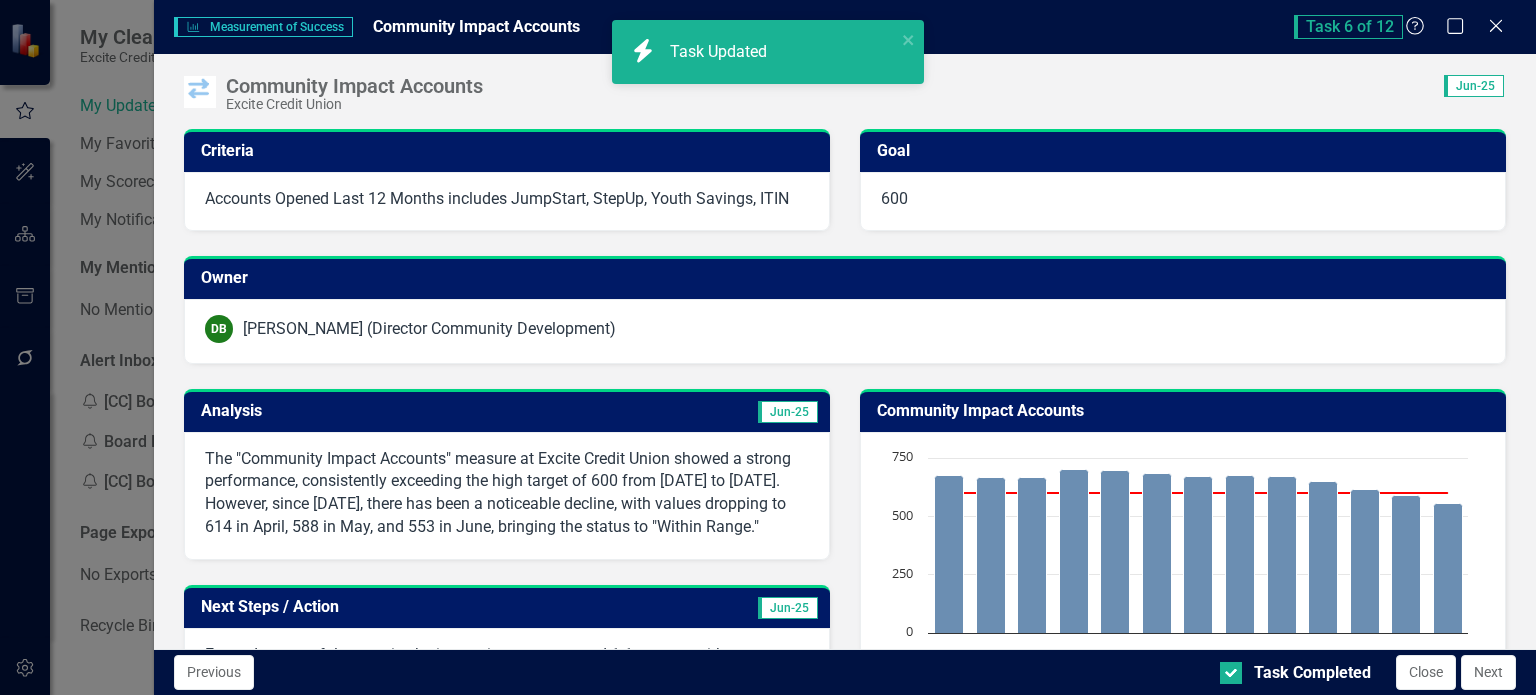 scroll, scrollTop: 0, scrollLeft: 0, axis: both 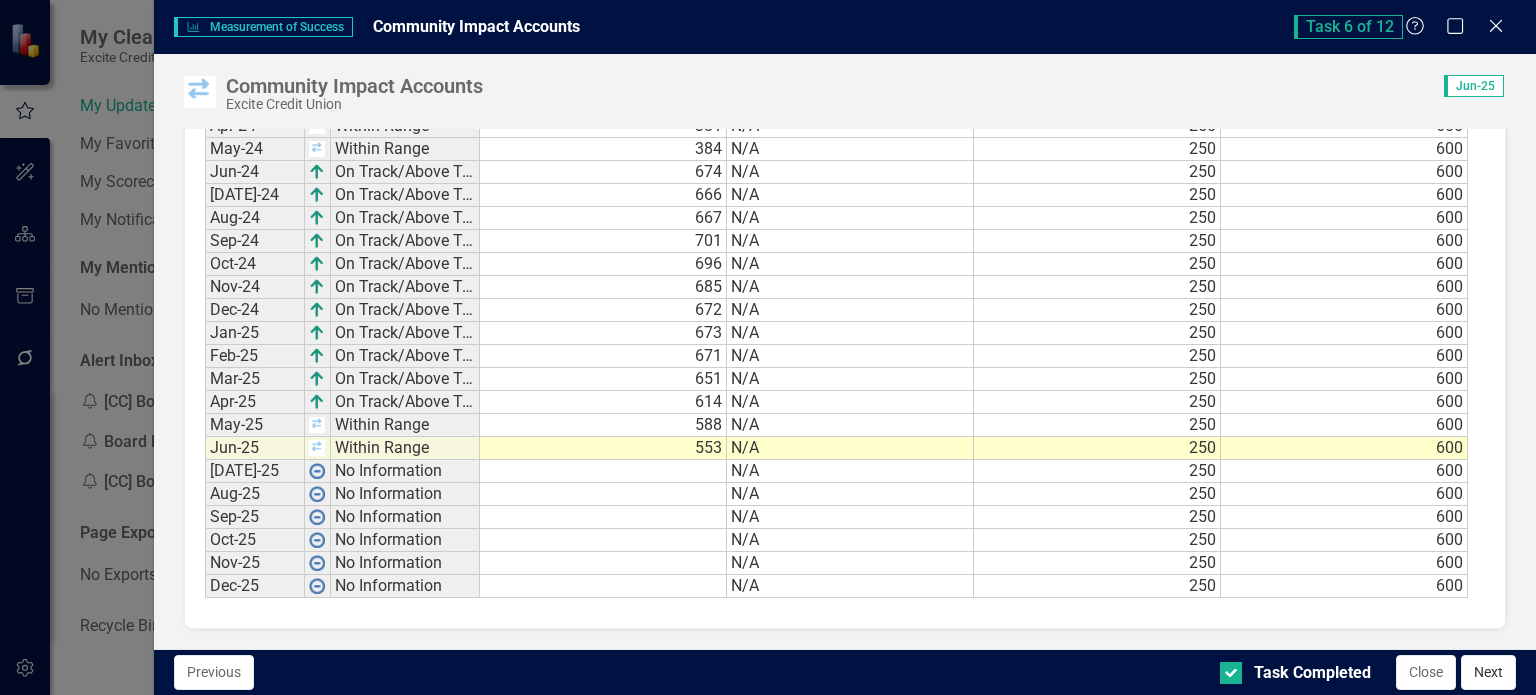 click on "Next" at bounding box center [1488, 672] 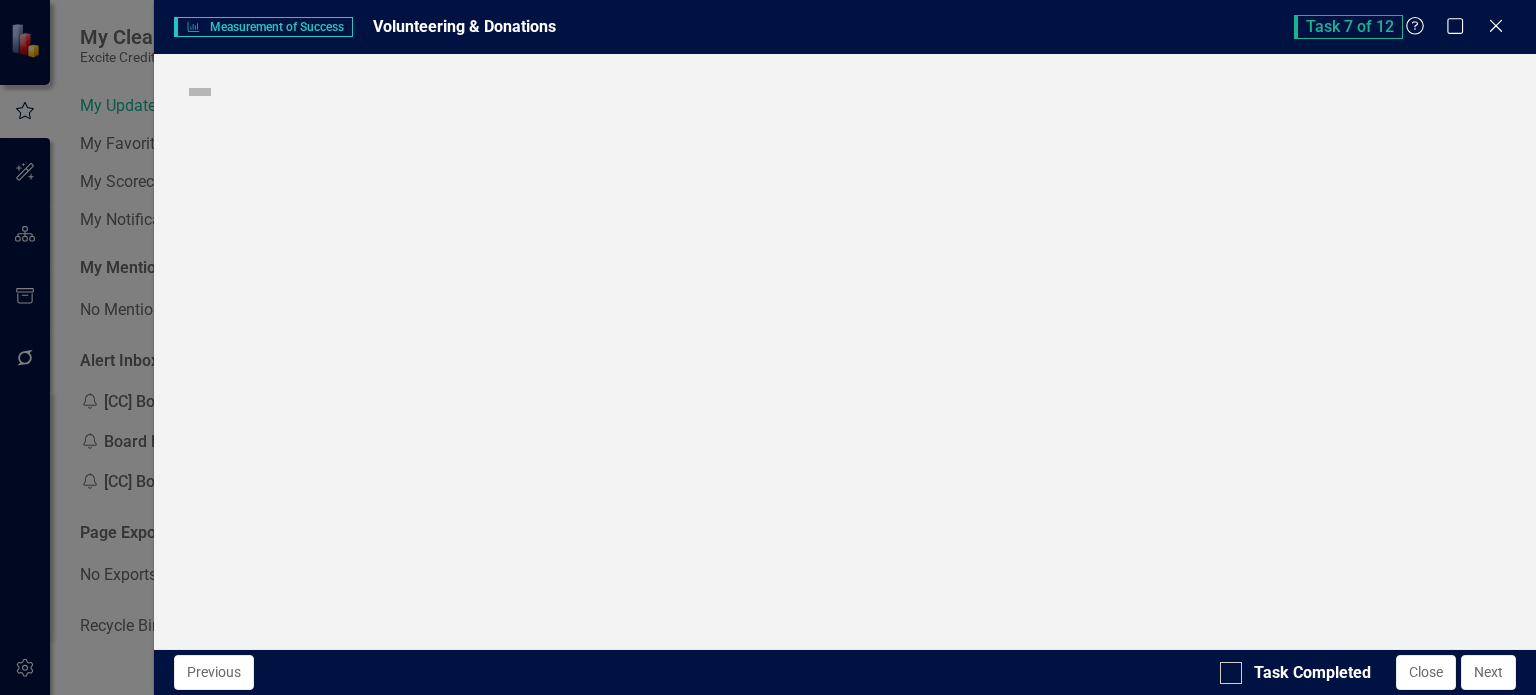 checkbox on "true" 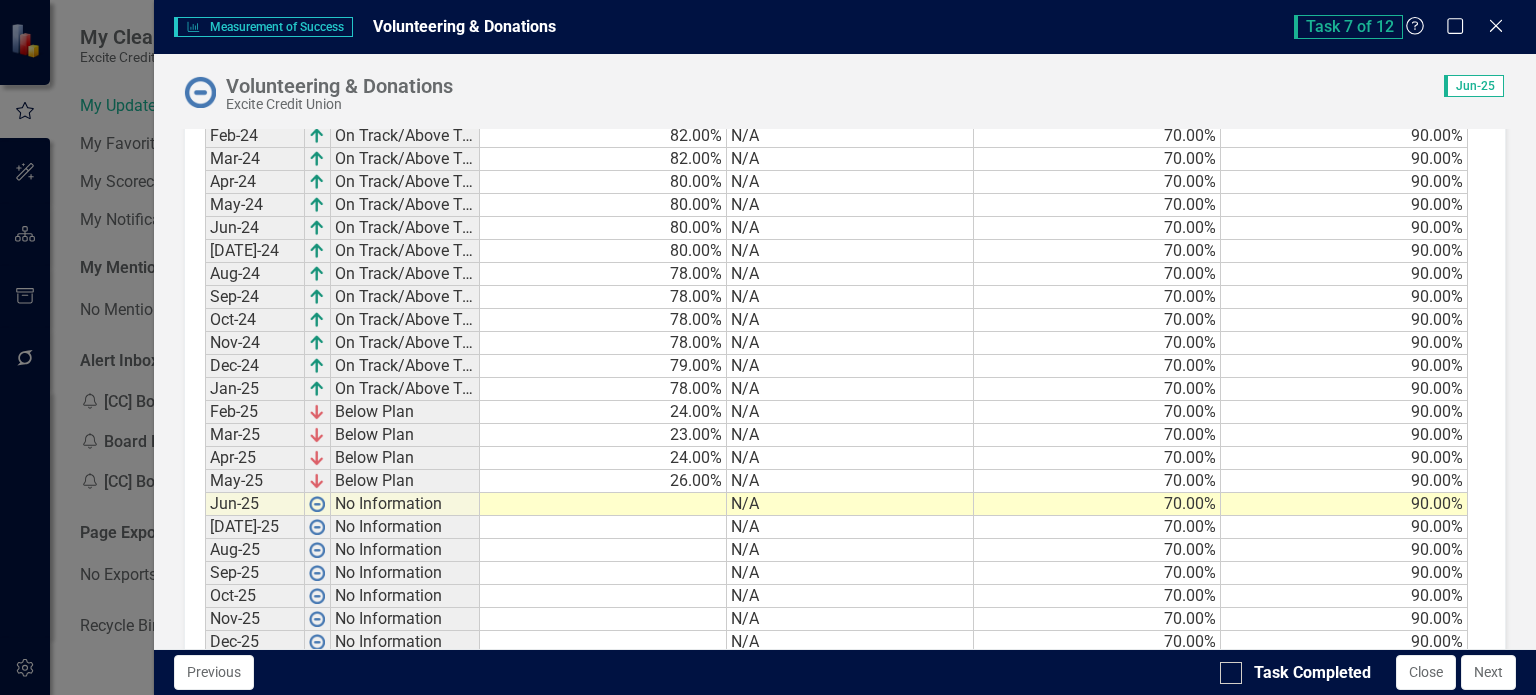 scroll, scrollTop: 1260, scrollLeft: 0, axis: vertical 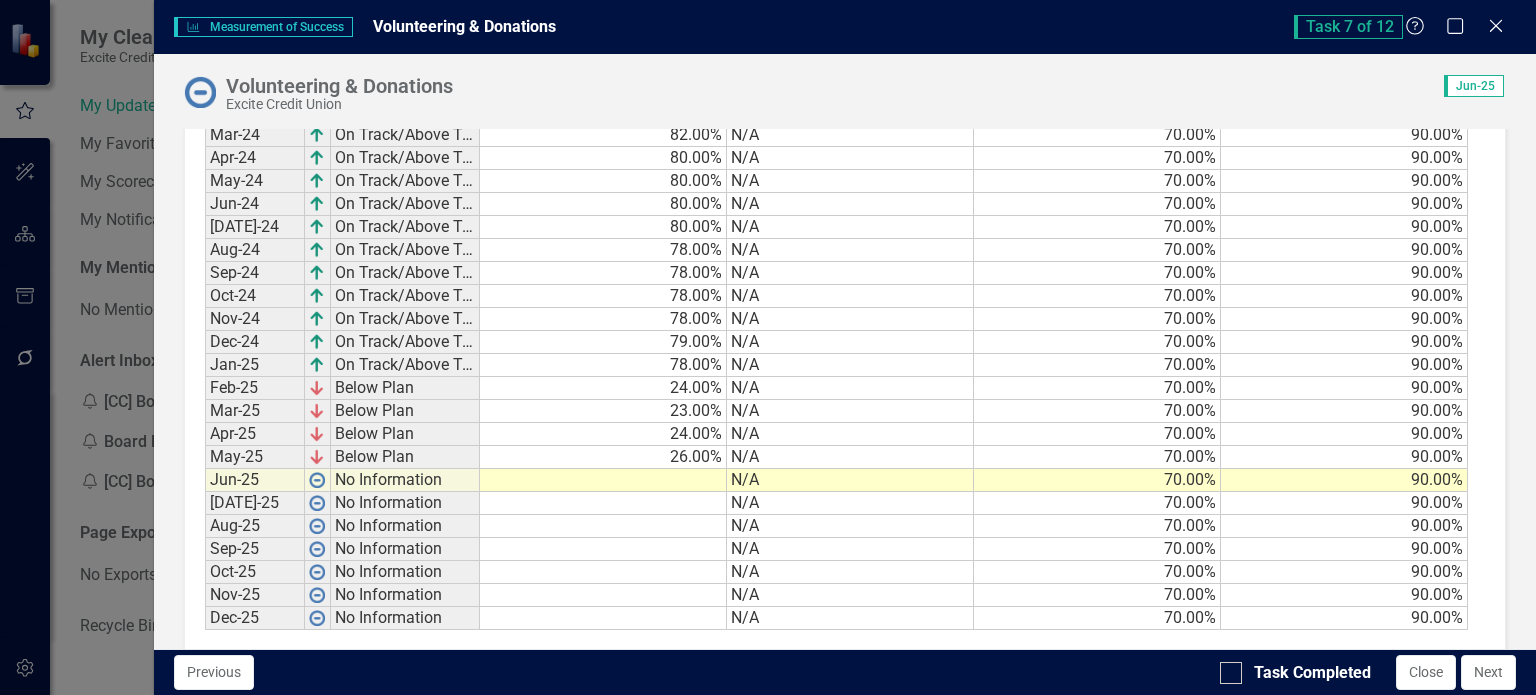 click at bounding box center (603, 480) 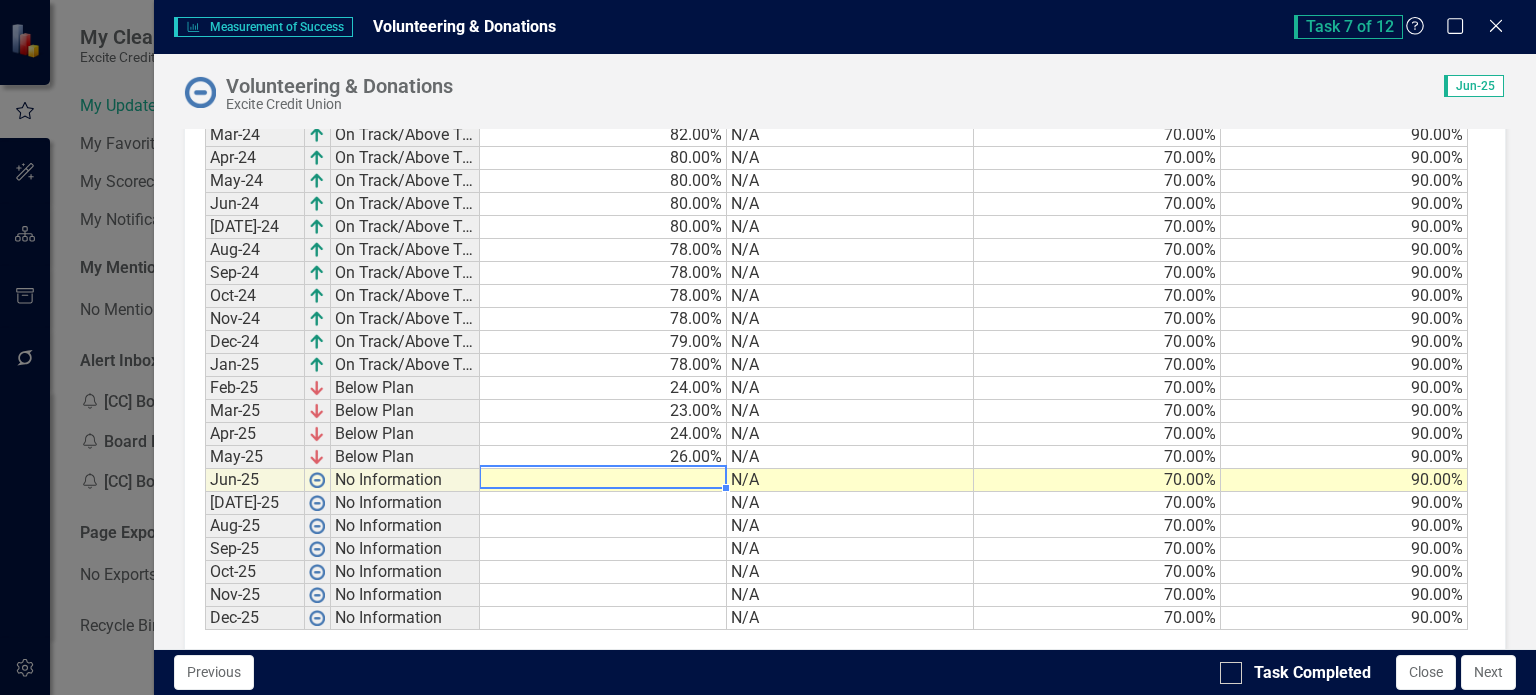 type on "26" 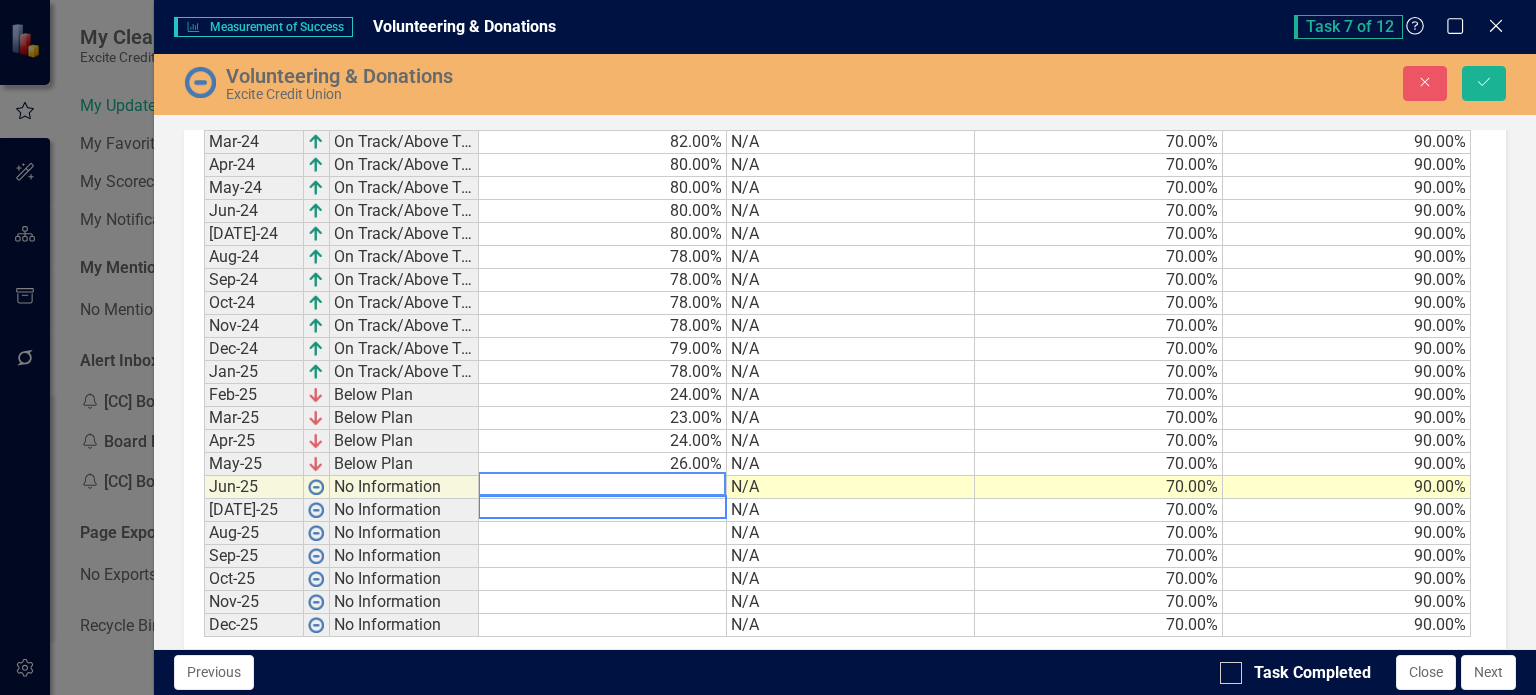 type 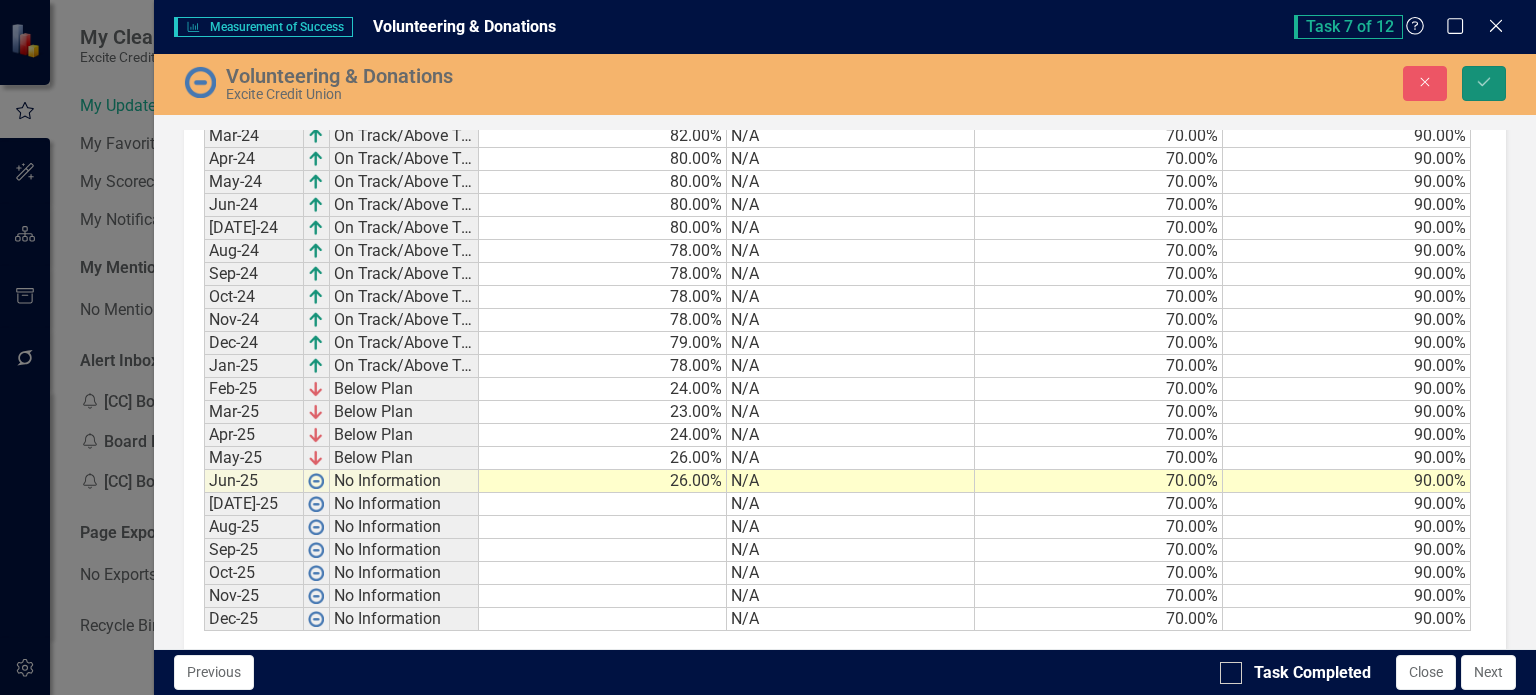 click on "Save" 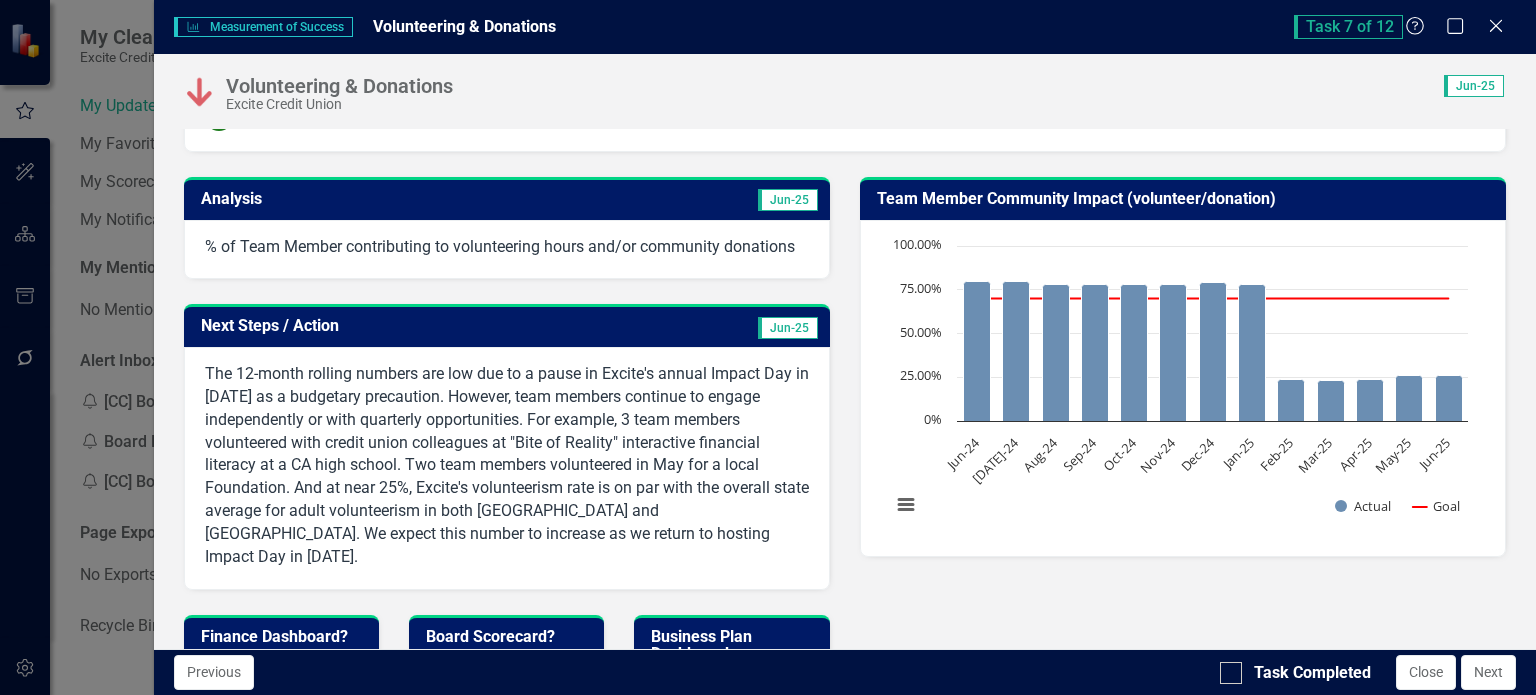 scroll, scrollTop: 200, scrollLeft: 0, axis: vertical 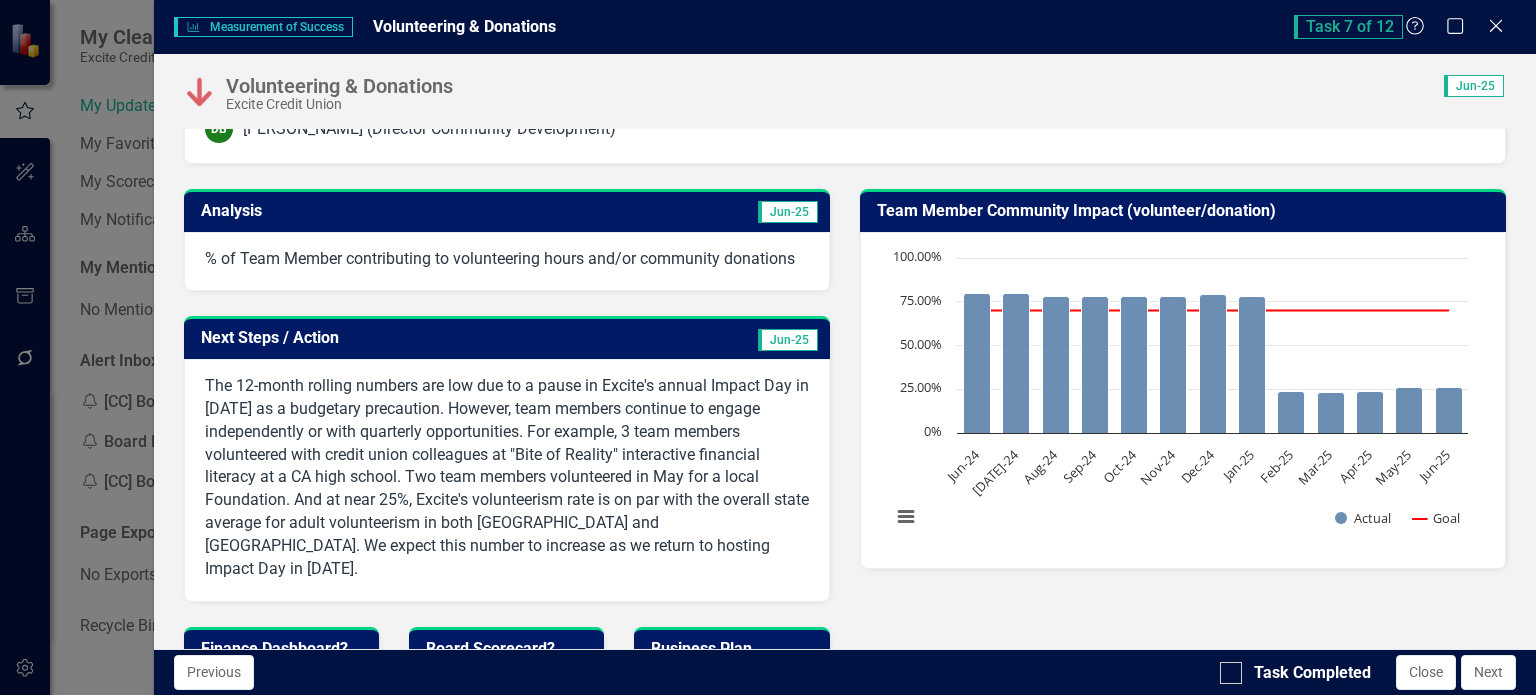 click on "The 12-month rolling numbers are low due to a pause in Excite's annual Impact Day in [DATE] as a budgetary precaution. However, team members continue to engage independently or with quarterly opportunities. For example, 3 team members volunteered with credit union colleagues at "Bite of Reality" interactive financial literacy at a CA high school. Two team members volunteered in May for a local Foundation. And at near 25%, Excite's volunteerism rate is on par with the overall state average for adult volunteerism in both [GEOGRAPHIC_DATA] and [GEOGRAPHIC_DATA]. We expect this number to increase as we return to hosting Impact Day in [DATE]." at bounding box center [507, 478] 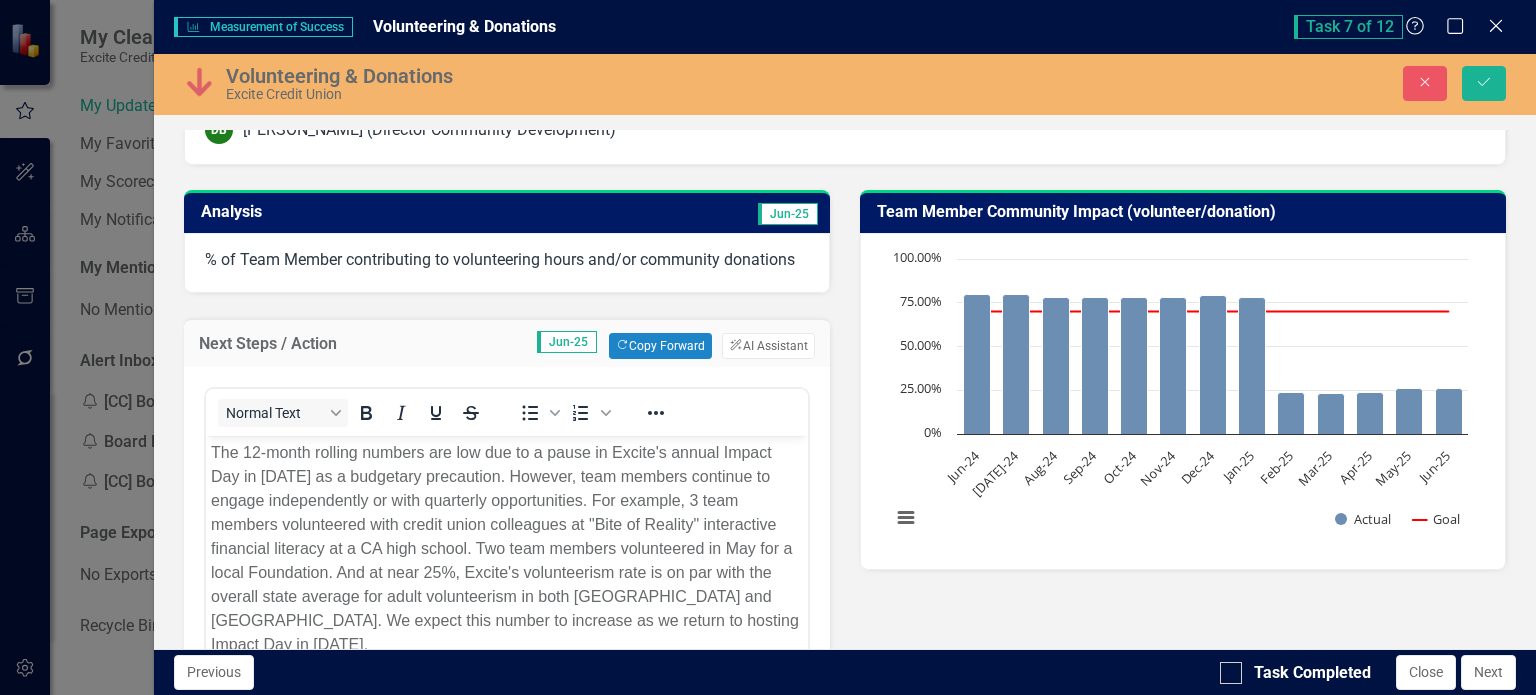 scroll, scrollTop: 0, scrollLeft: 0, axis: both 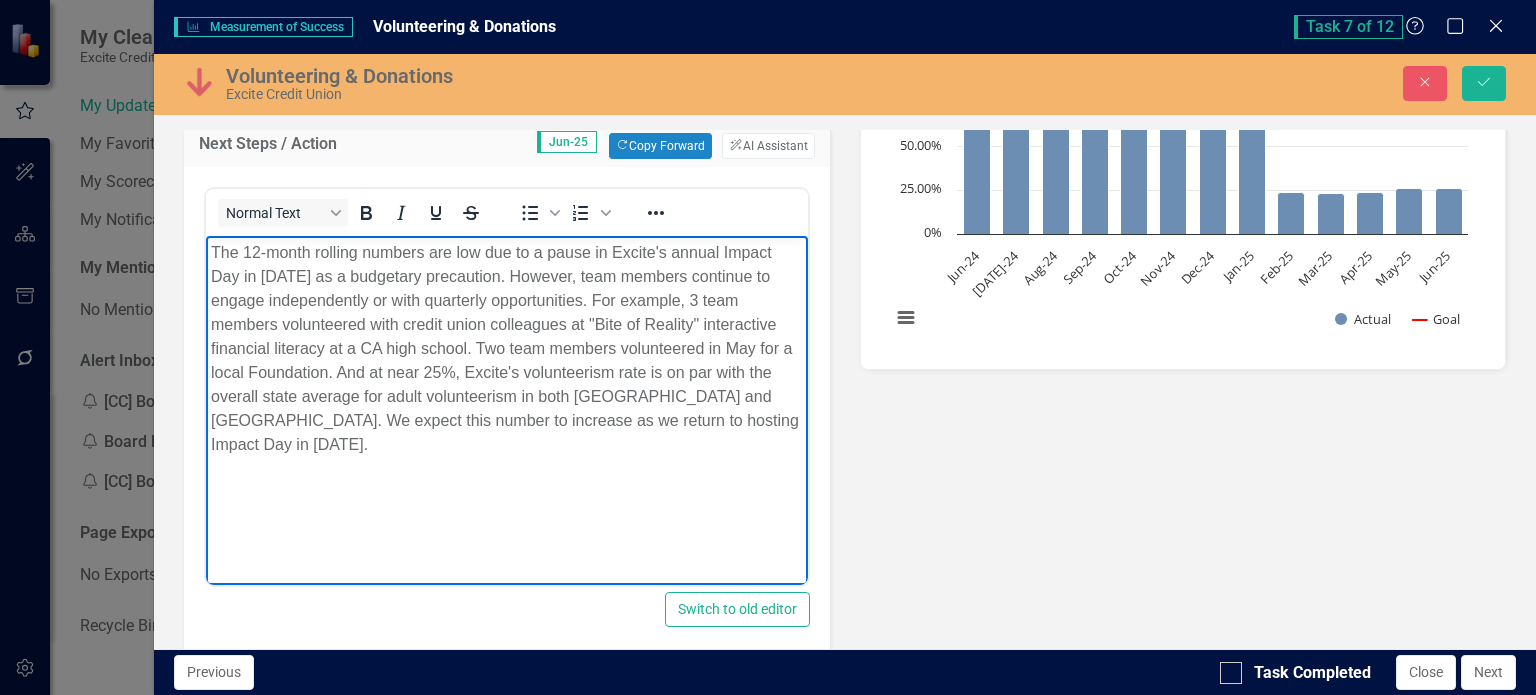 click on "The 12-month rolling numbers are low due to a pause in Excite's annual Impact Day in [DATE] as a budgetary precaution. However, team members continue to engage independently or with quarterly opportunities. For example, 3 team members volunteered with credit union colleagues at "Bite of Reality" interactive financial literacy at a CA high school. Two team members volunteered in May for a local Foundation. And at near 25%, Excite's volunteerism rate is on par with the overall state average for adult volunteerism in both [GEOGRAPHIC_DATA] and [GEOGRAPHIC_DATA]. We expect this number to increase as we return to hosting Impact Day in [DATE]." at bounding box center [506, 348] 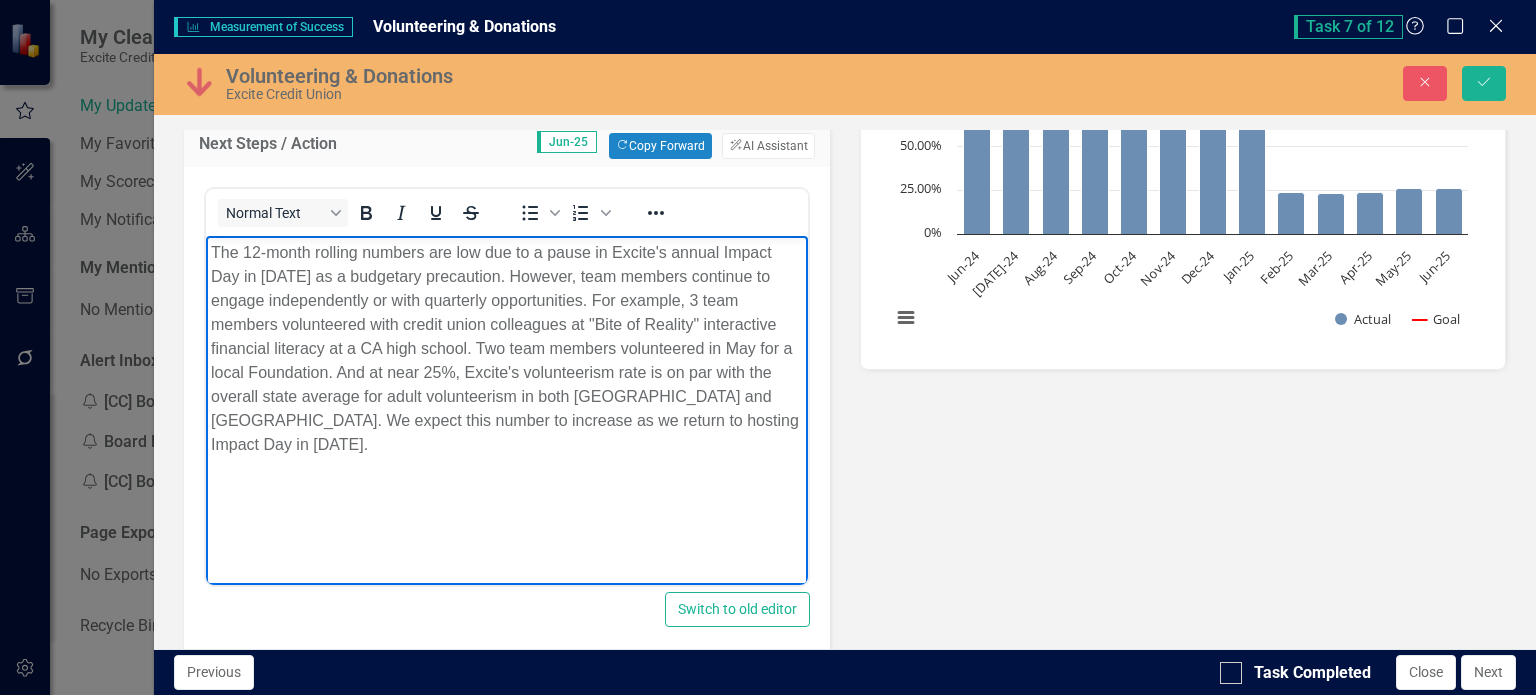 type 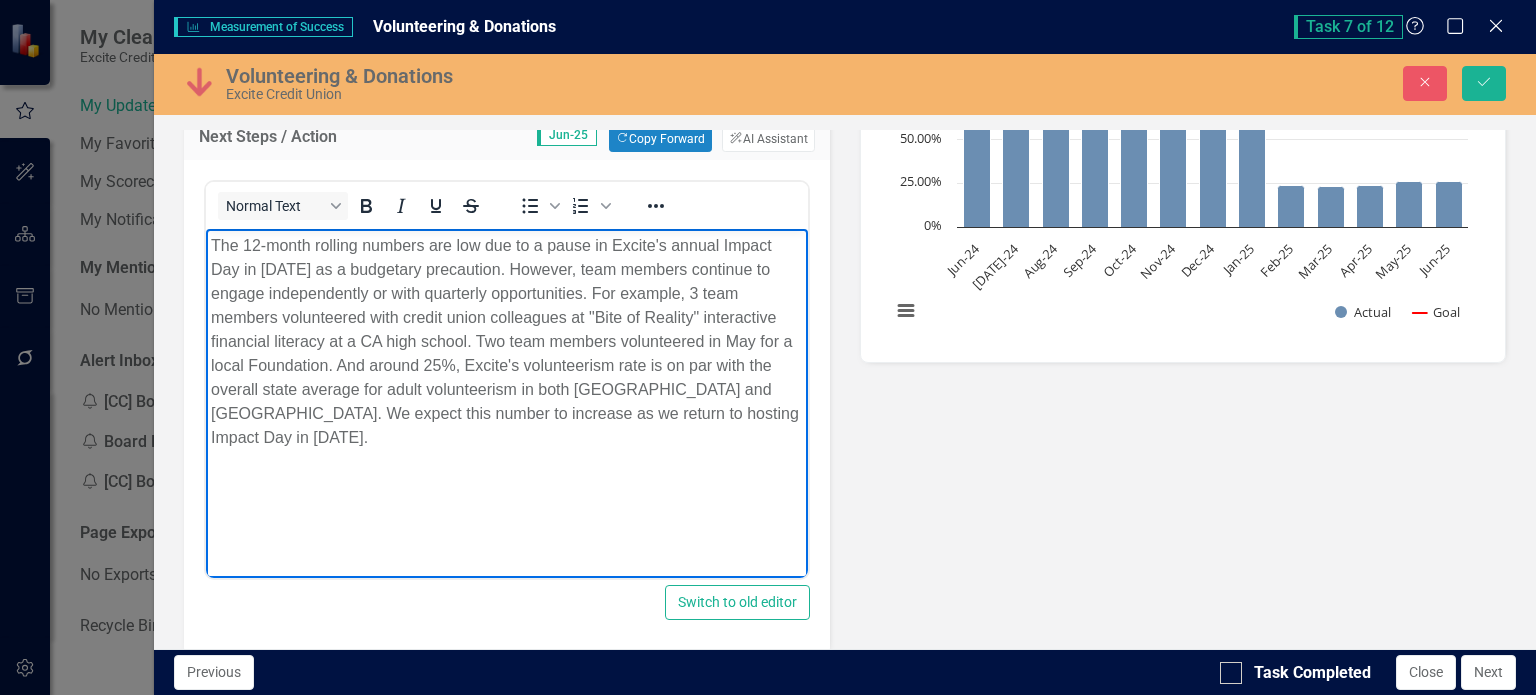 scroll, scrollTop: 400, scrollLeft: 0, axis: vertical 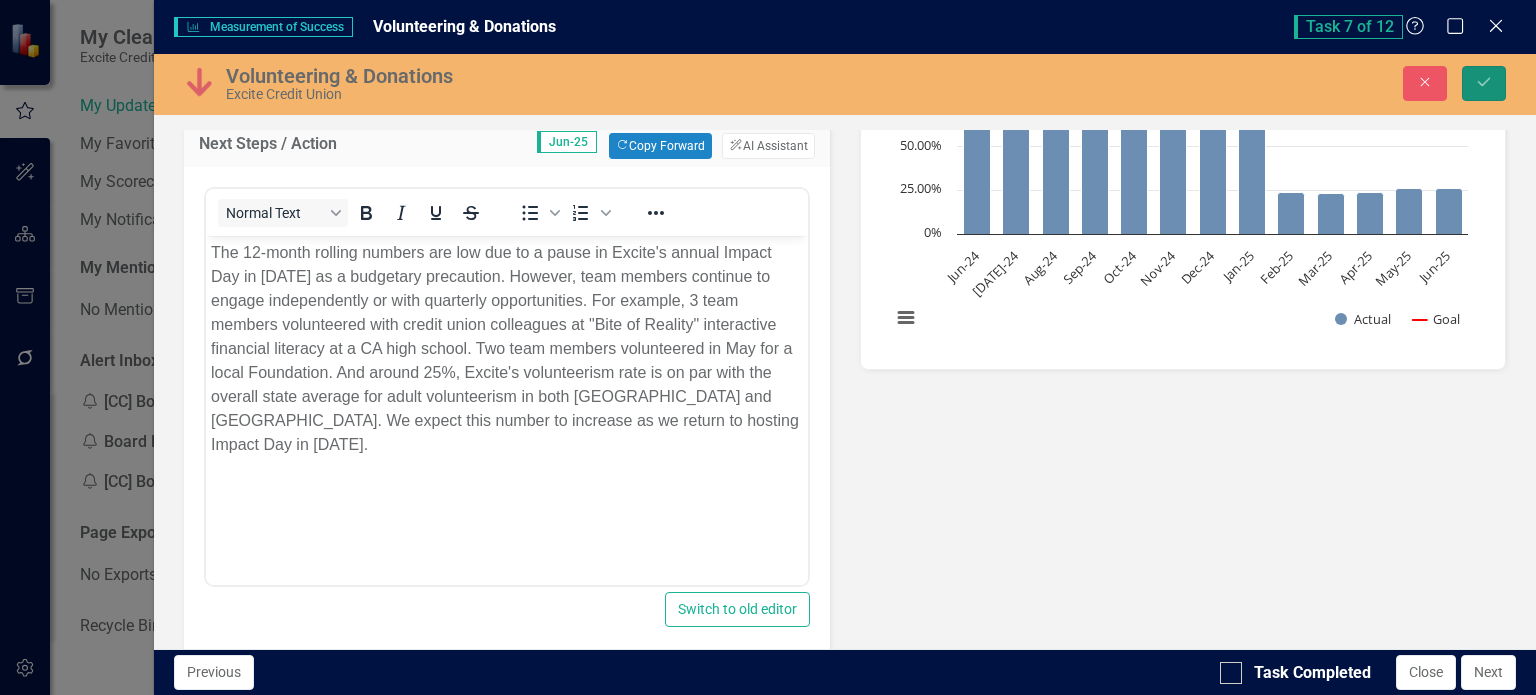 click on "Save" at bounding box center [1484, 83] 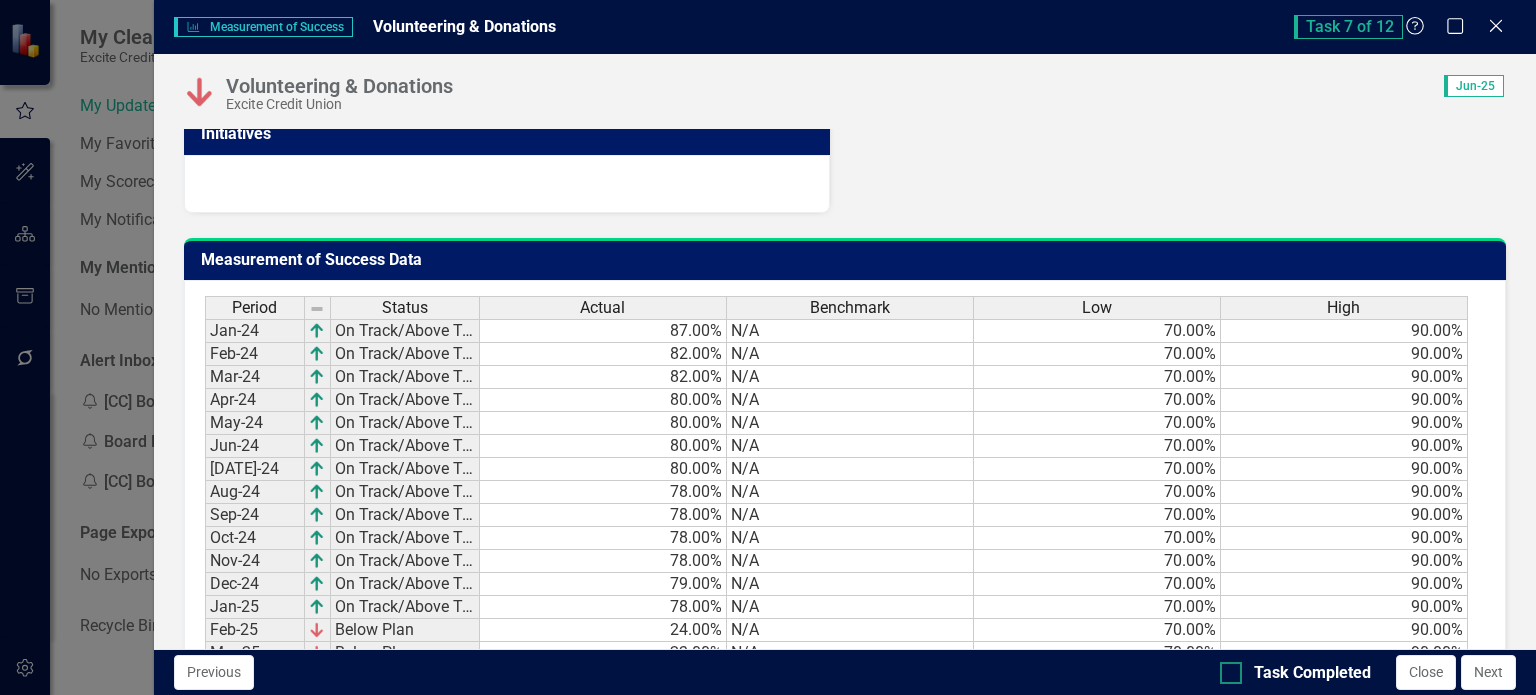 scroll, scrollTop: 1260, scrollLeft: 0, axis: vertical 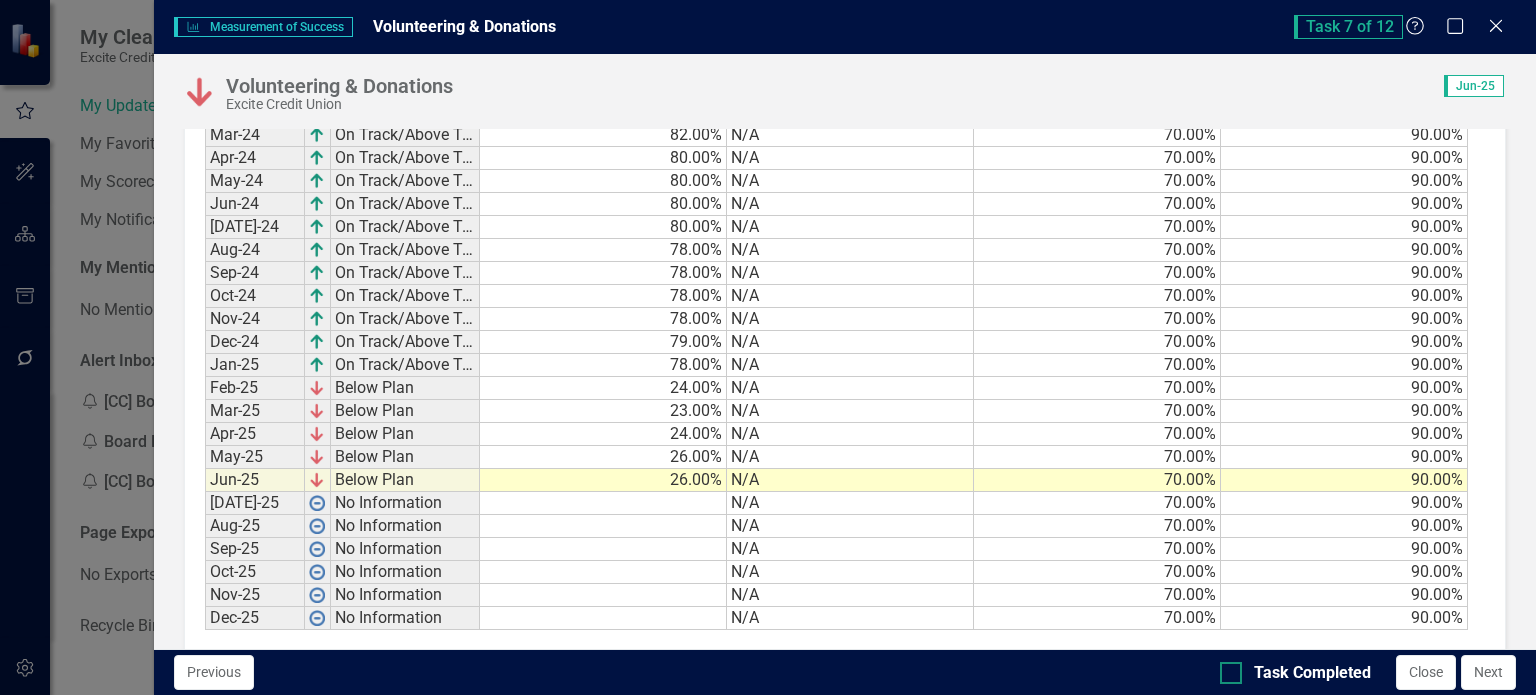 click at bounding box center [1231, 673] 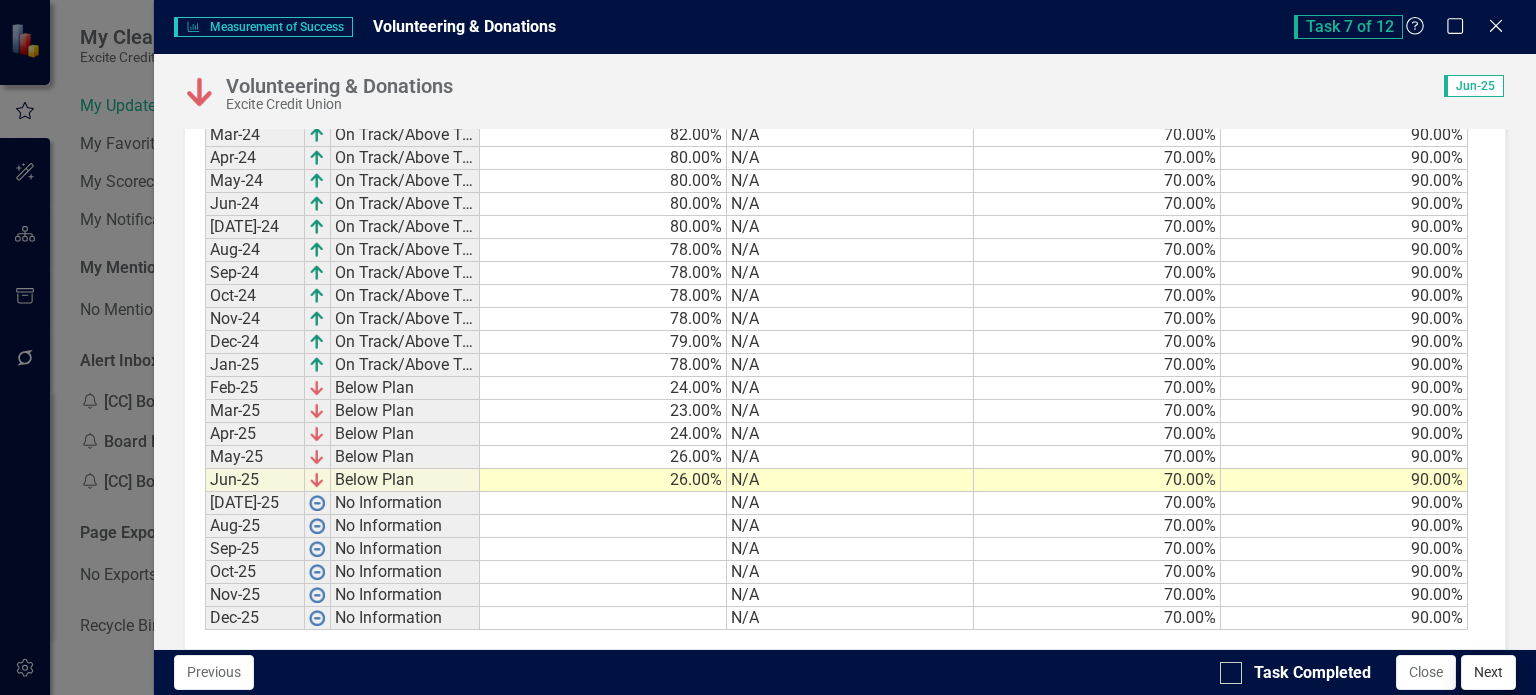 checkbox on "true" 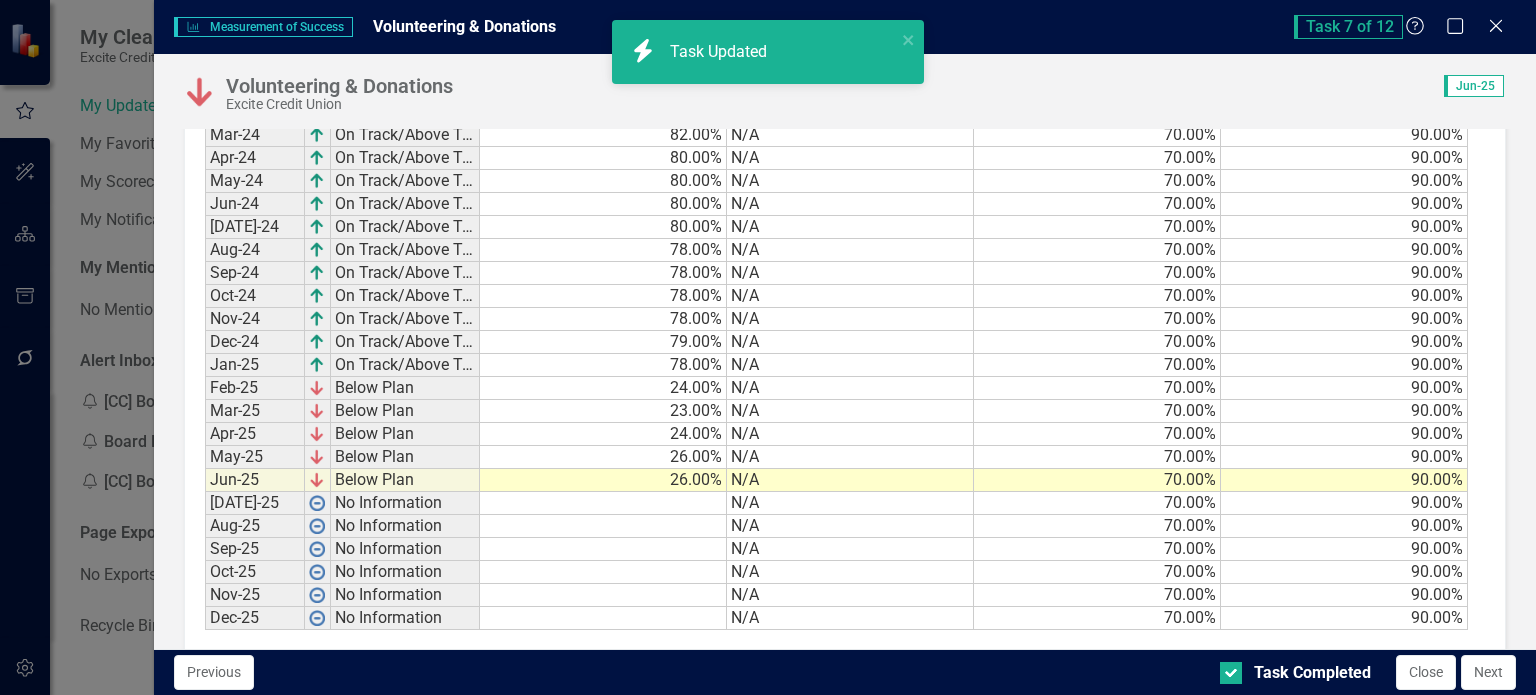 click on "Next" at bounding box center (1488, 672) 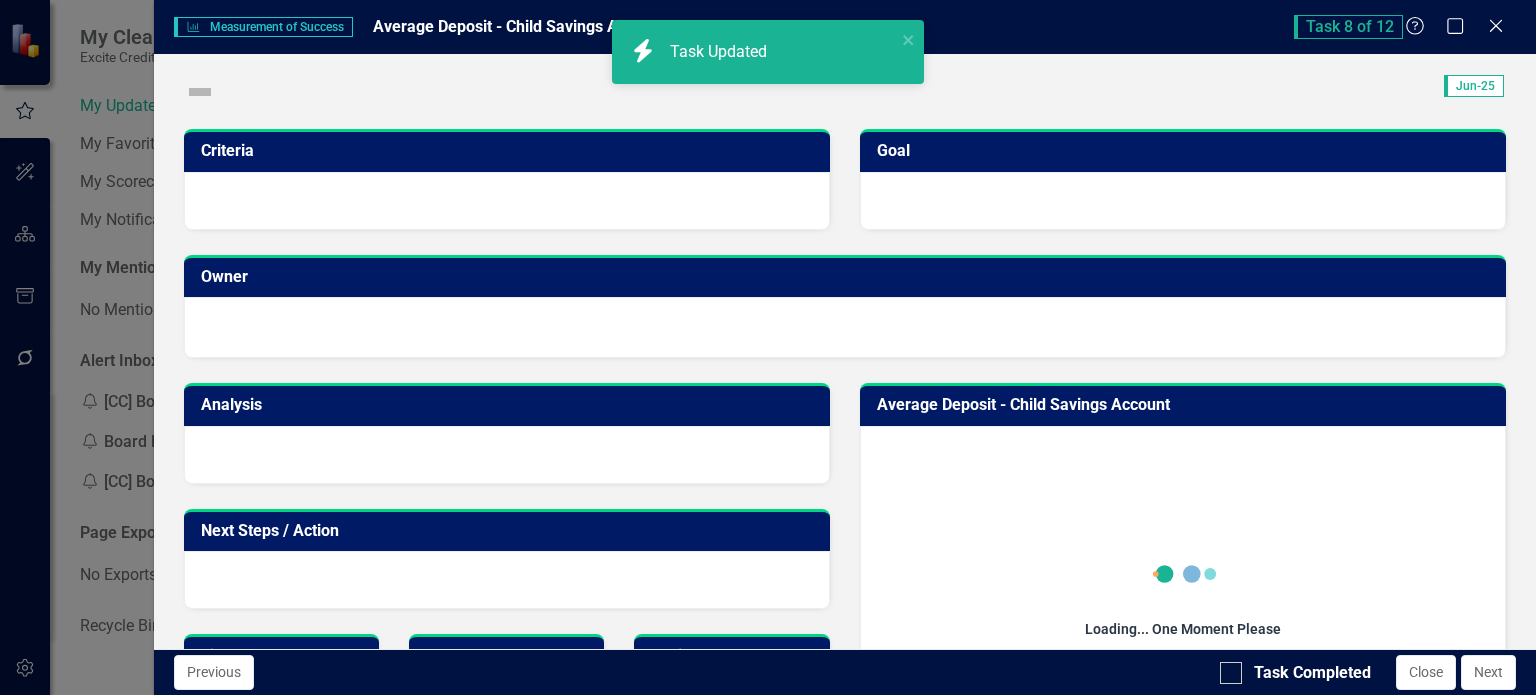 checkbox on "true" 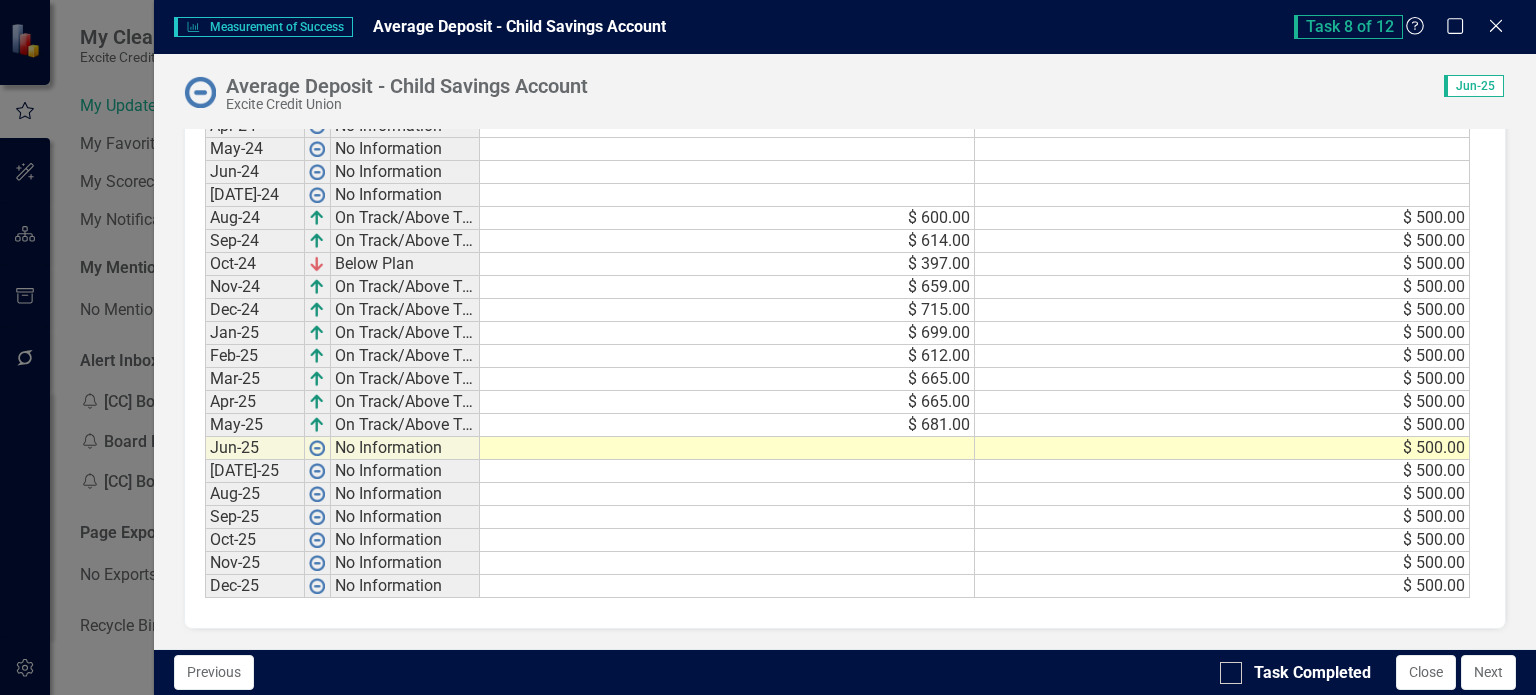 scroll, scrollTop: 1228, scrollLeft: 0, axis: vertical 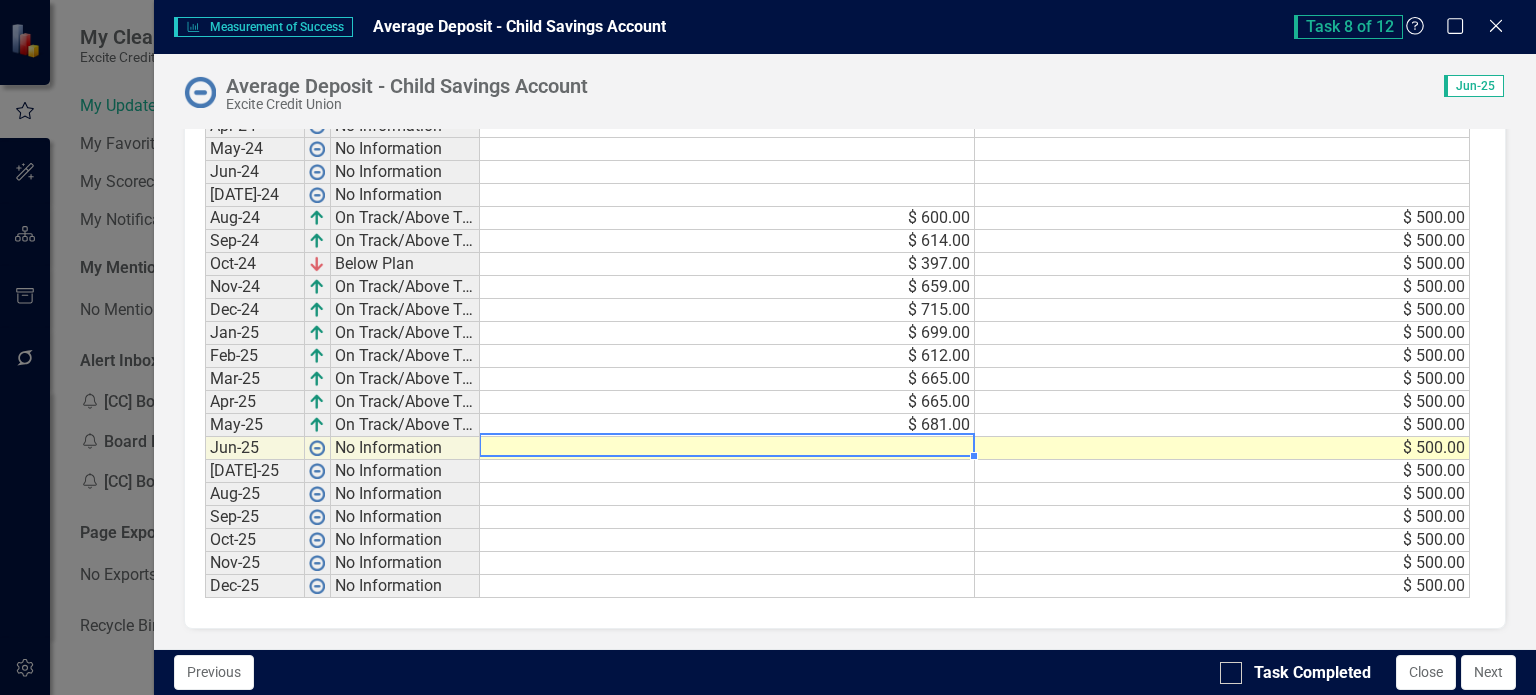 type on "649" 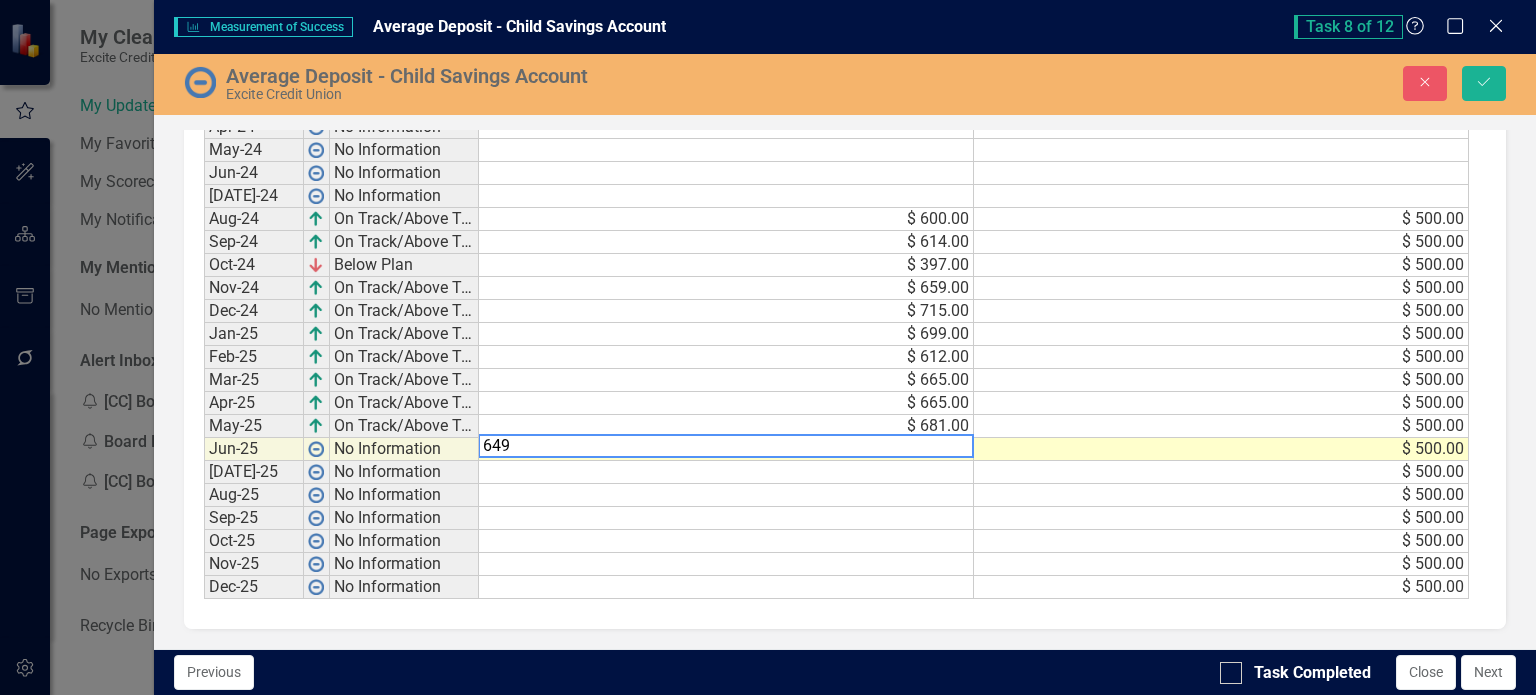 scroll, scrollTop: 1234, scrollLeft: 0, axis: vertical 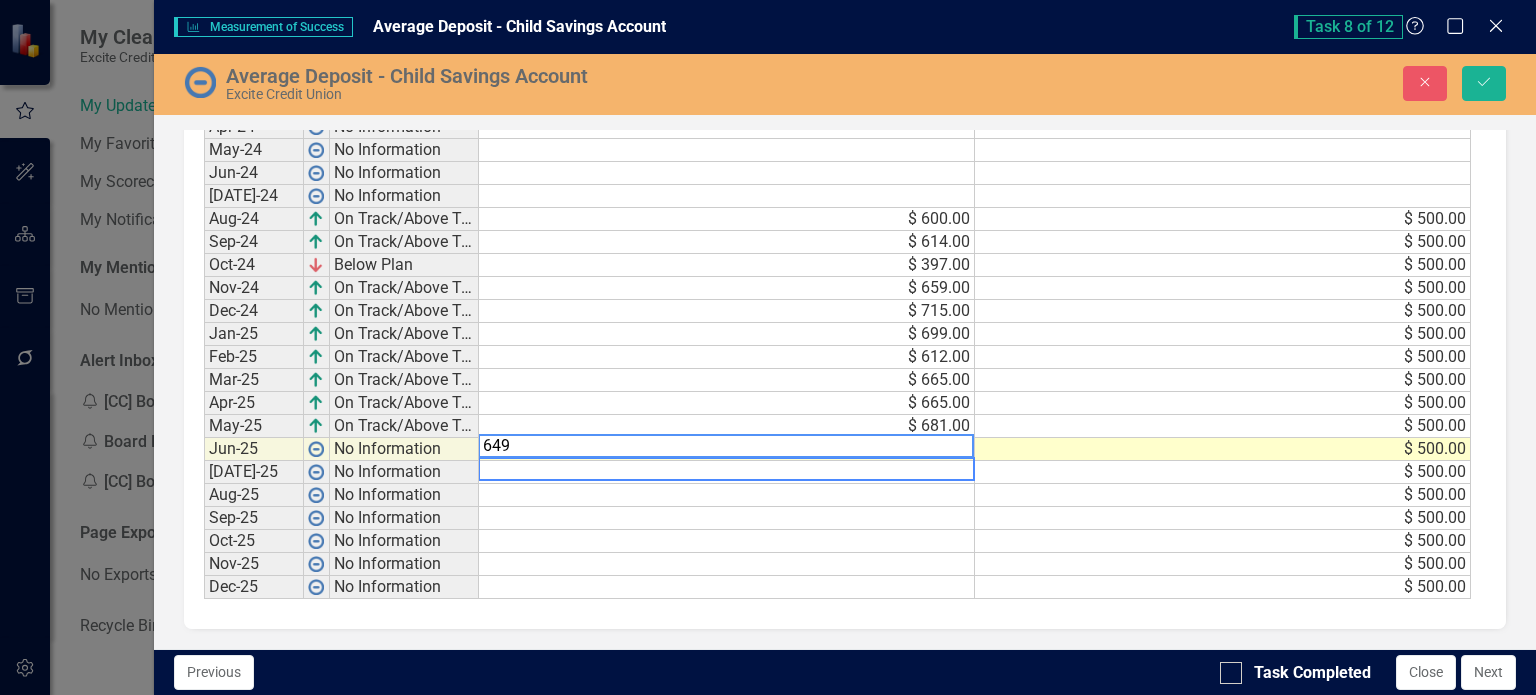type 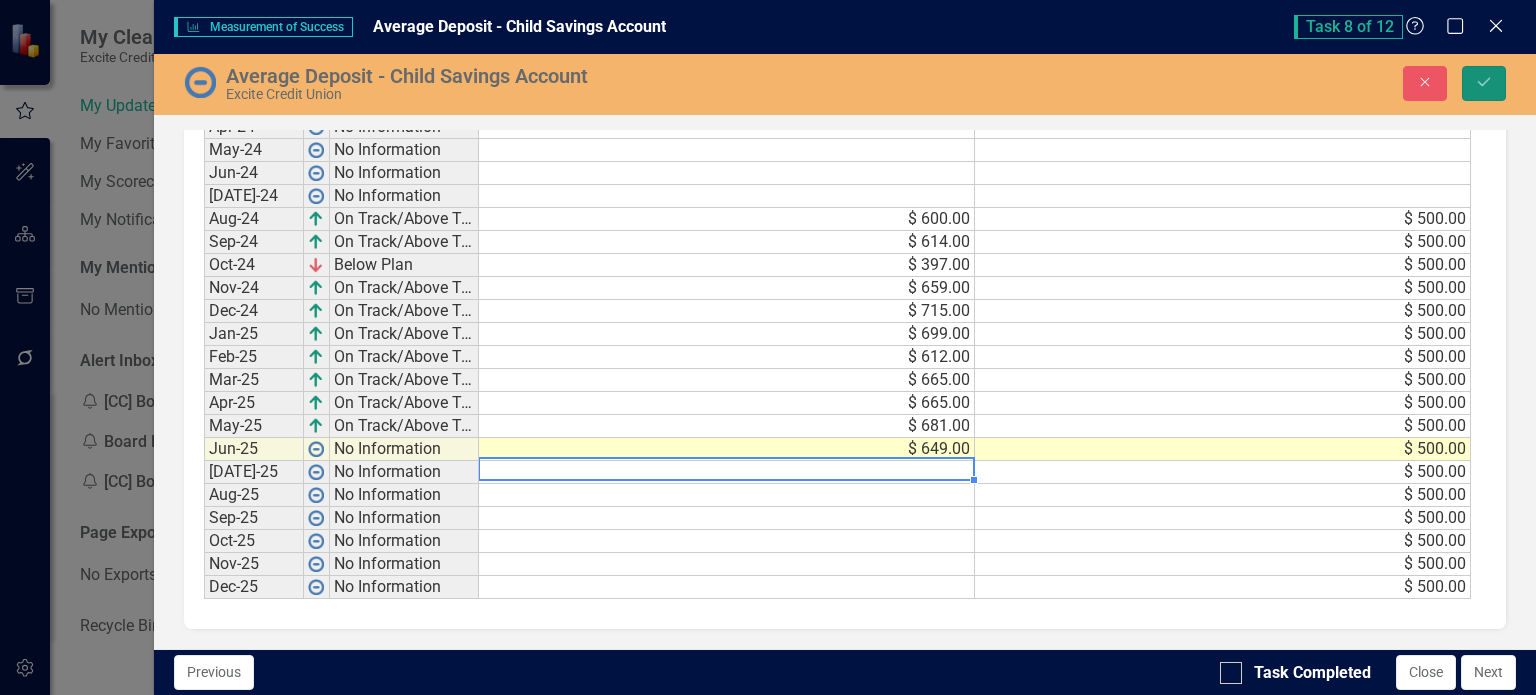 click on "Save" at bounding box center [1484, 83] 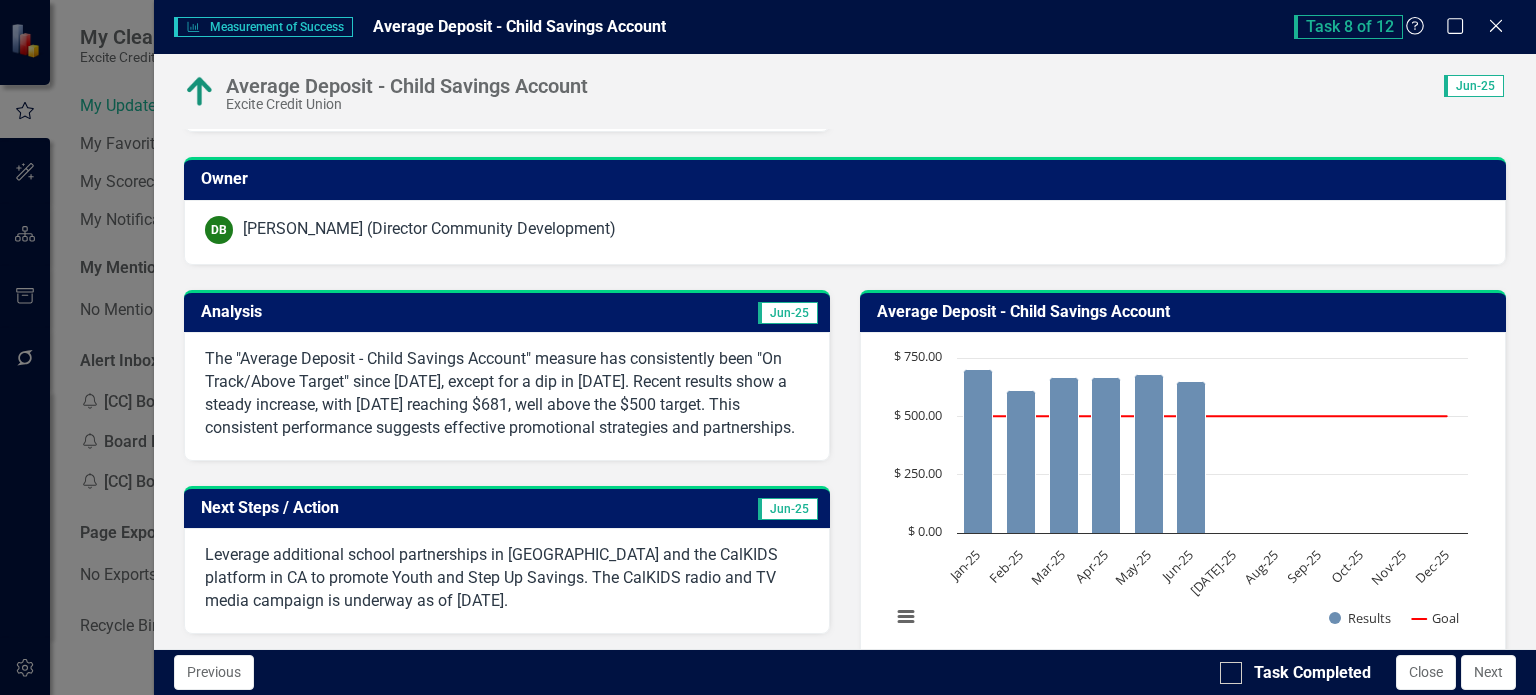 scroll, scrollTop: 100, scrollLeft: 0, axis: vertical 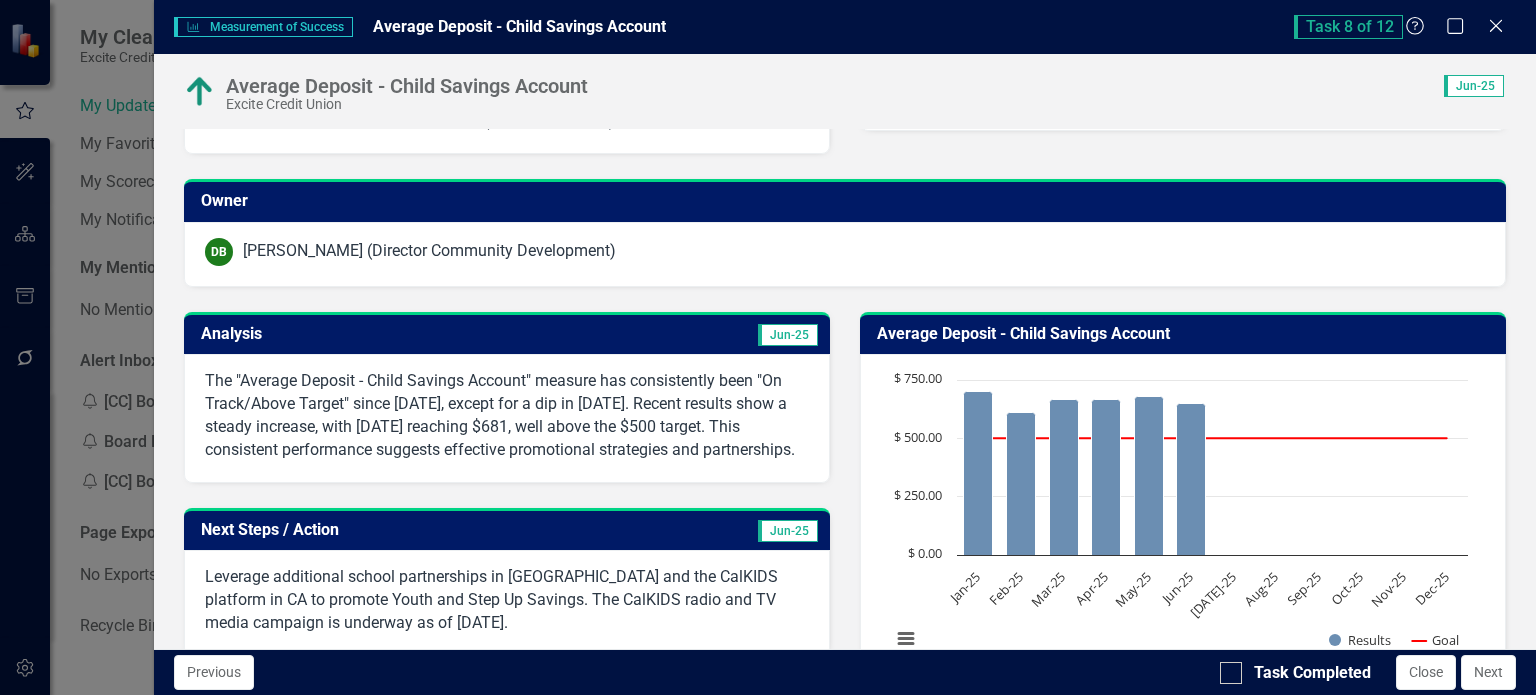 click on "The "Average Deposit - Child Savings Account" measure has consistently been "On Track/Above Target" since [DATE], except for a dip in [DATE]. Recent results show a steady increase, with [DATE] reaching $681, well above the $500 target. This consistent performance suggests effective promotional strategies and partnerships." at bounding box center [507, 415] 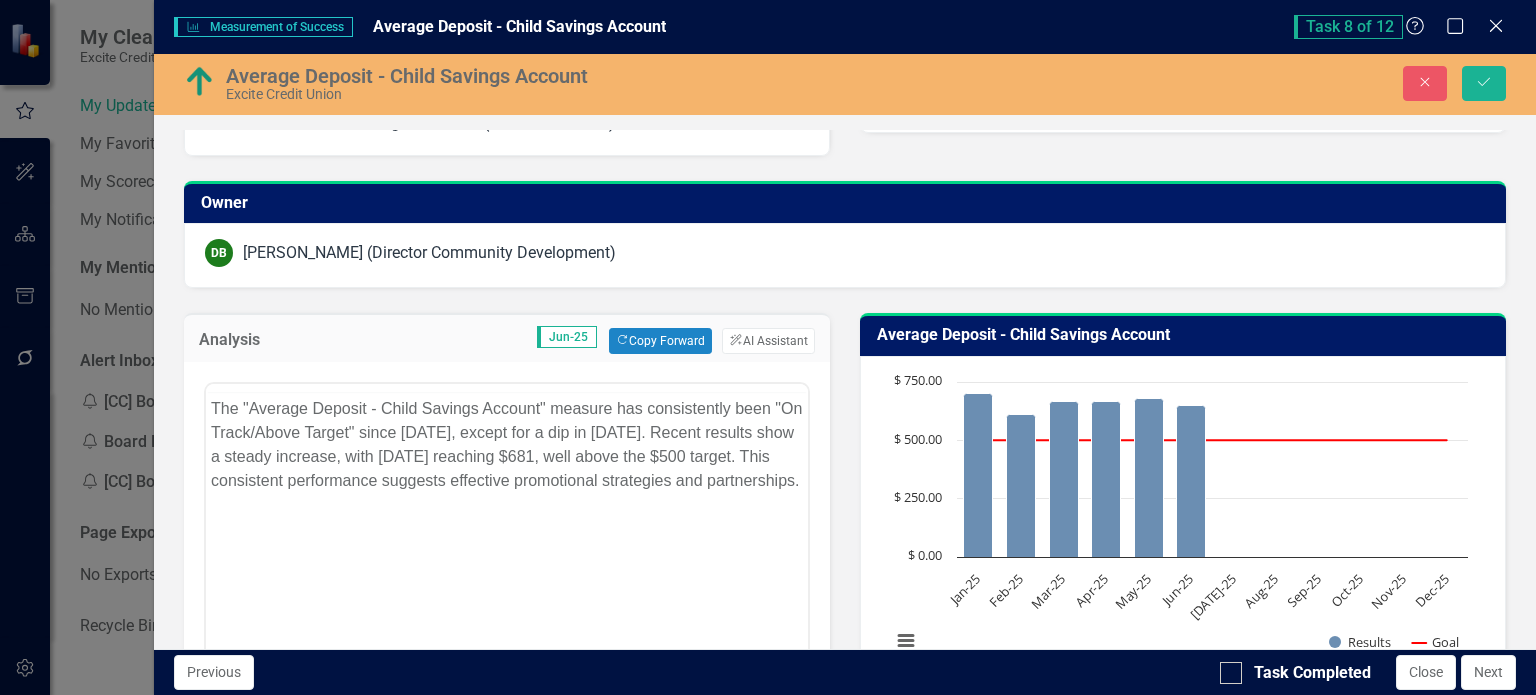 scroll, scrollTop: 0, scrollLeft: 0, axis: both 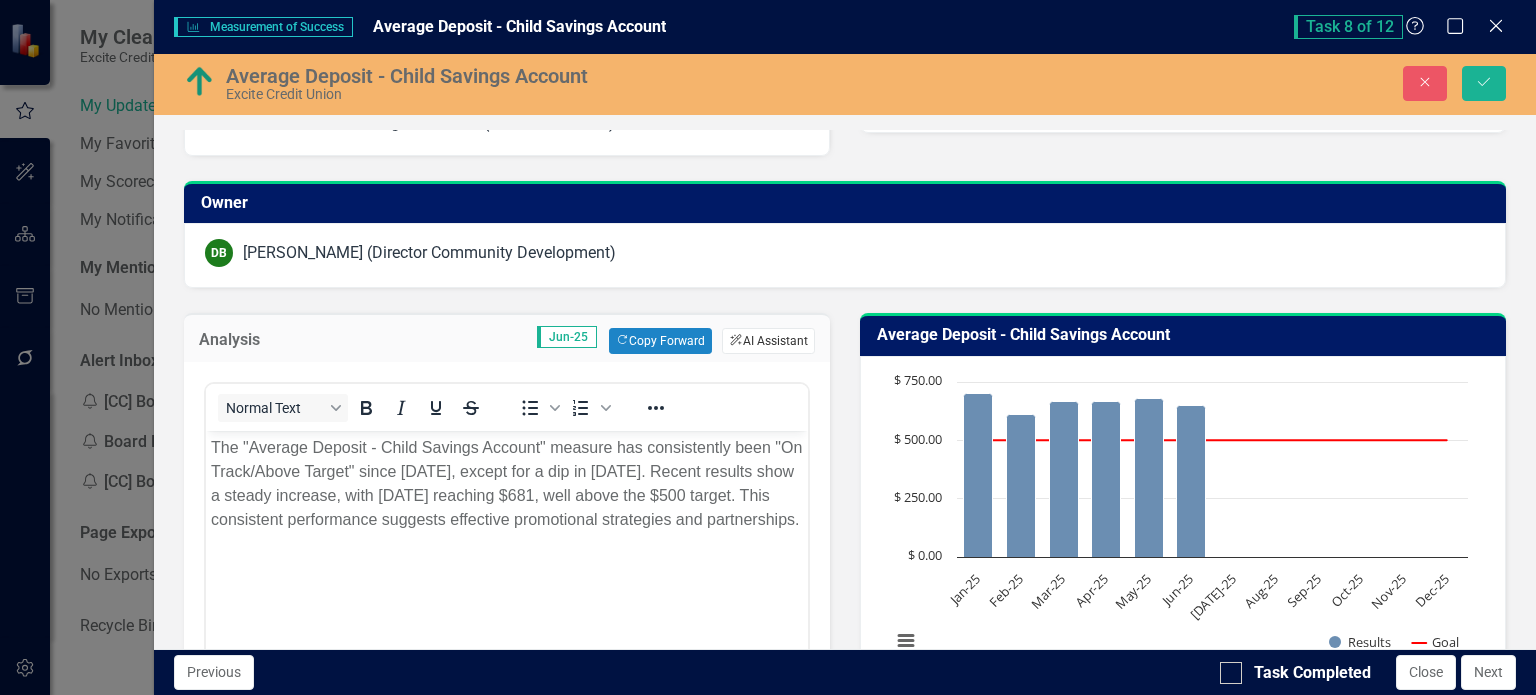 click on "ClearPoint AI  AI Assistant" at bounding box center (768, 341) 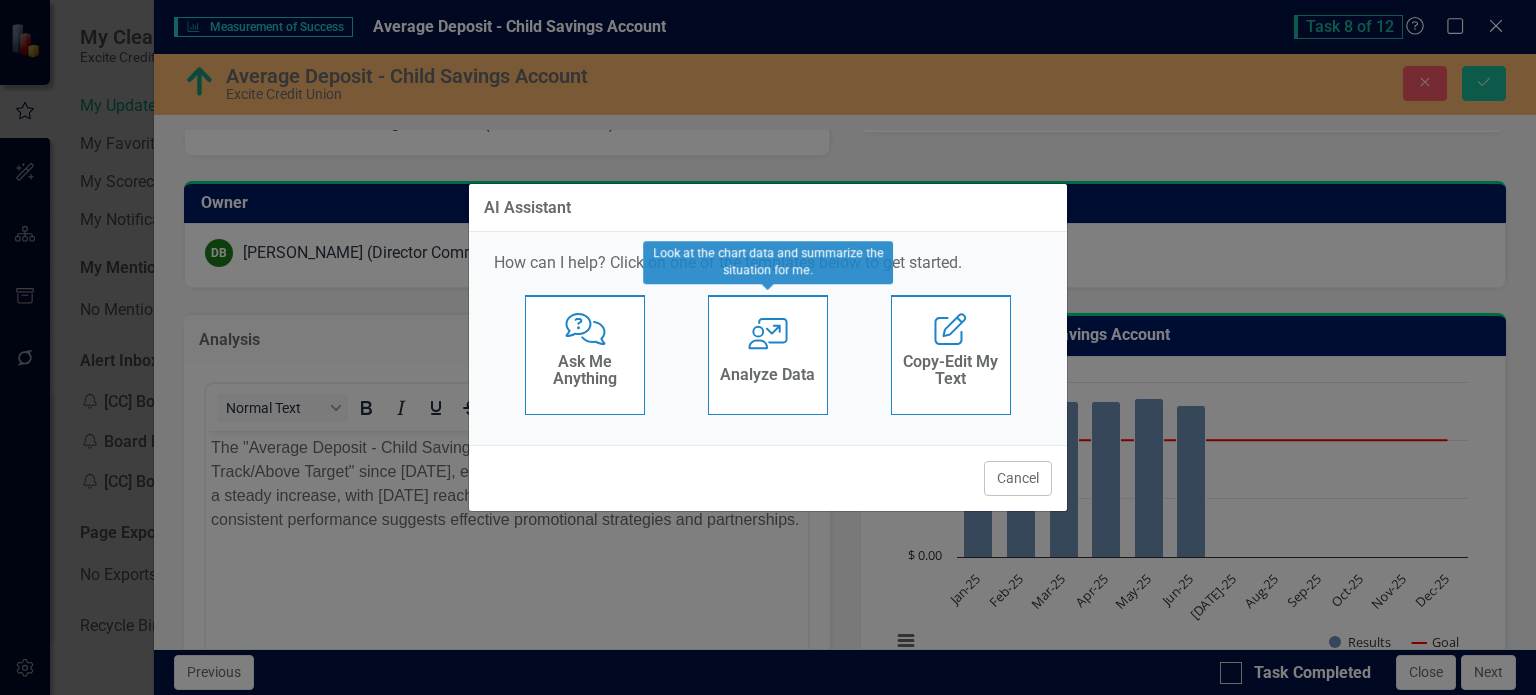 click on "User with Chart Analyze Data" at bounding box center [768, 355] 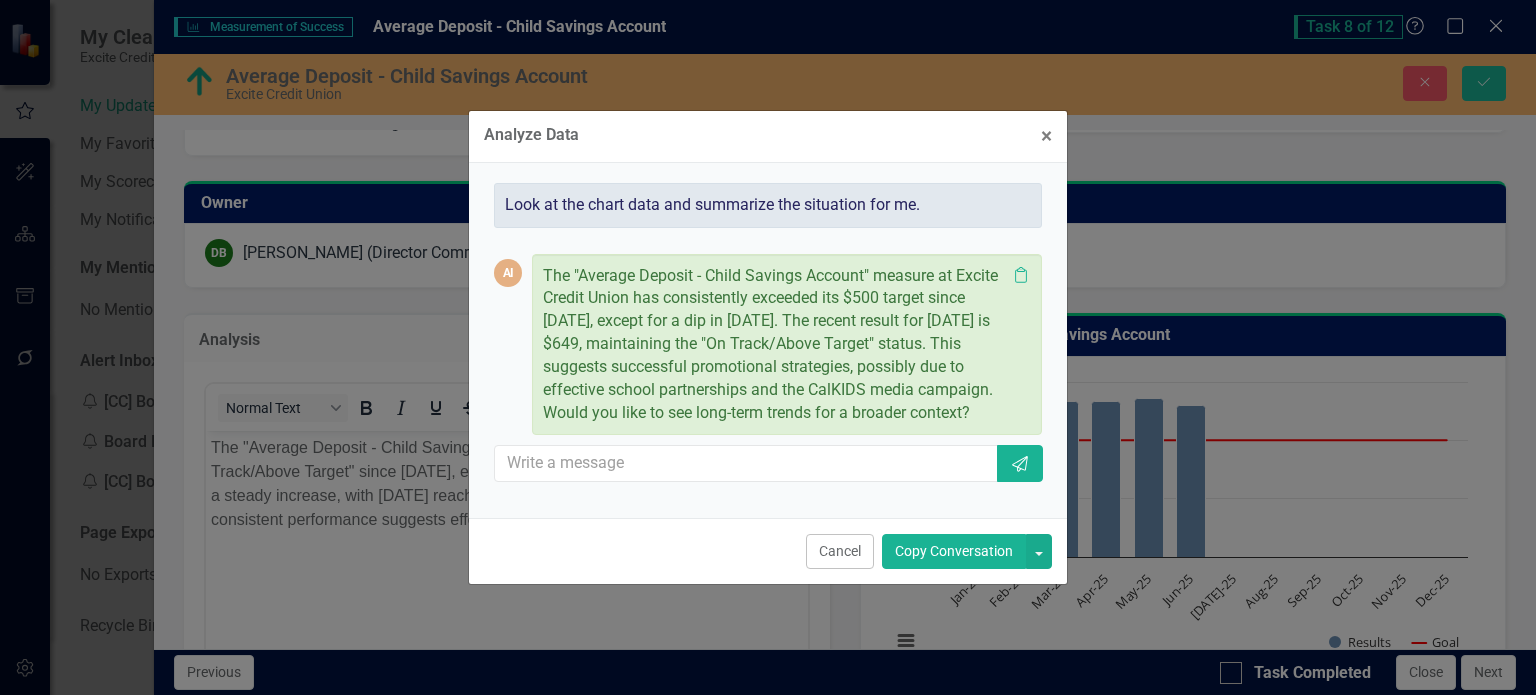 drag, startPoint x: 673, startPoint y: 407, endPoint x: 692, endPoint y: 440, distance: 38.078865 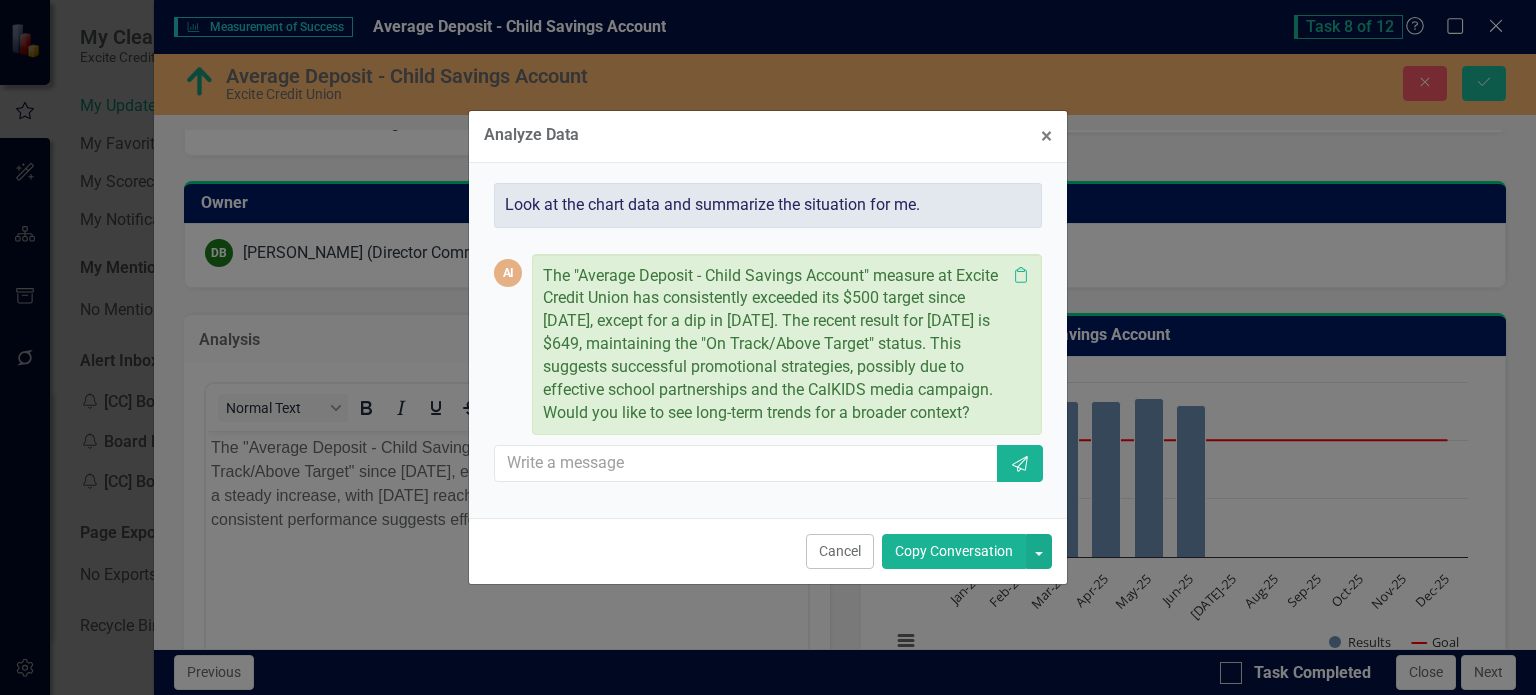 click on "Copy Conversation" at bounding box center [954, 551] 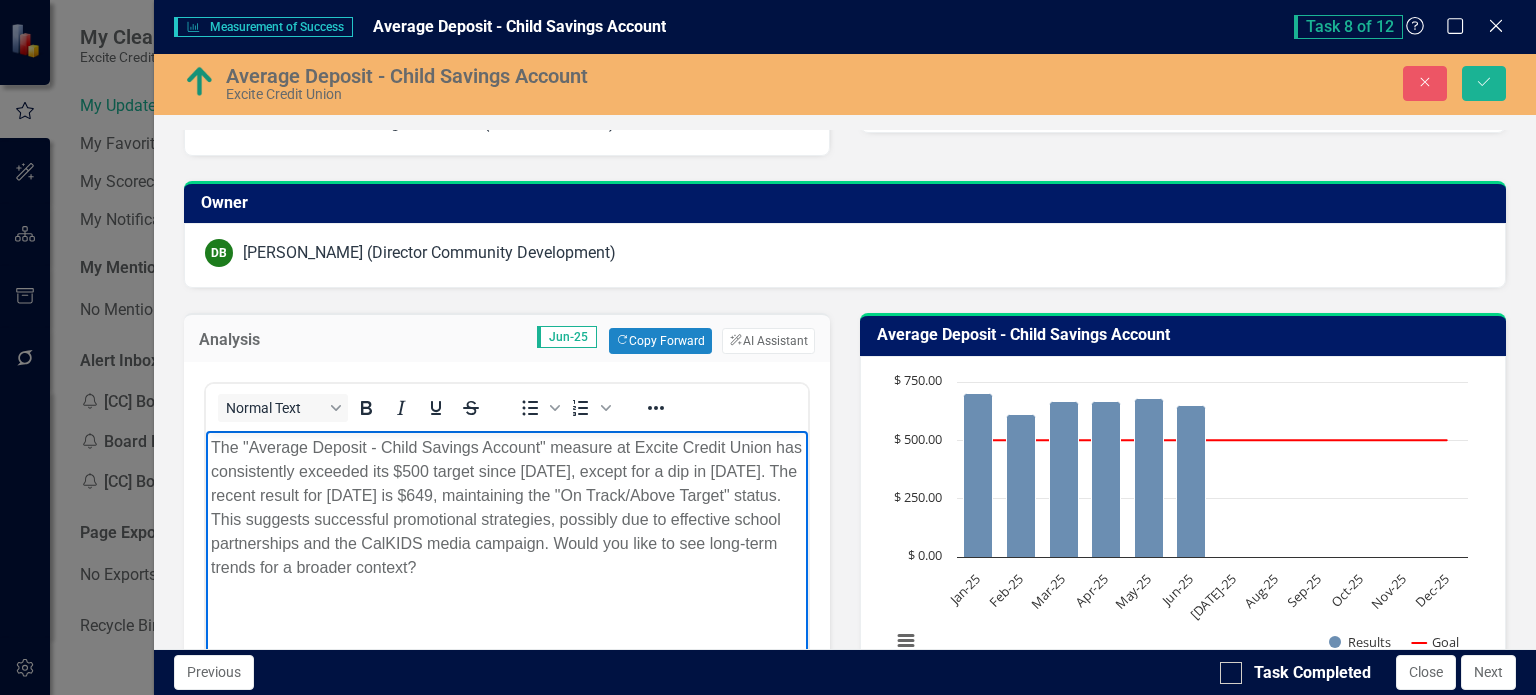 click on "The "Average Deposit - Child Savings Account" measure at Excite Credit Union has consistently exceeded its $500 target since [DATE], except for a dip in [DATE]. The recent result for [DATE] is $649, maintaining the "On Track/Above Target" status. This suggests successful promotional strategies, possibly due to effective school partnerships and the CalKIDS media campaign. Would you like to see long-term trends for a broader context?" at bounding box center (506, 508) 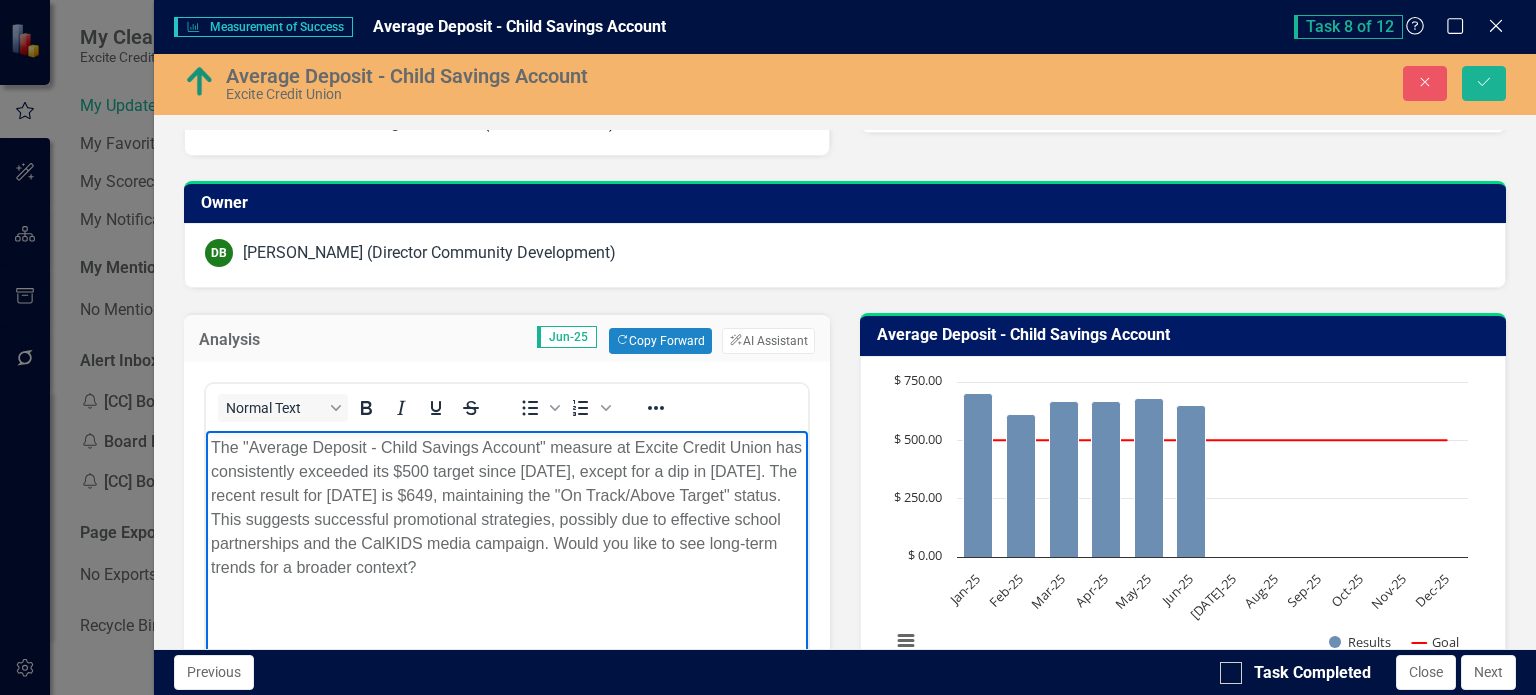 click on "The "Average Deposit - Child Savings Account" measure at Excite Credit Union has consistently exceeded its $500 target since [DATE], except for a dip in [DATE]. The recent result for [DATE] is $649, maintaining the "On Track/Above Target" status. This suggests successful promotional strategies, possibly due to effective school partnerships and the CalKIDS media campaign. Would you like to see long-term trends for a broader context?" at bounding box center (506, 508) 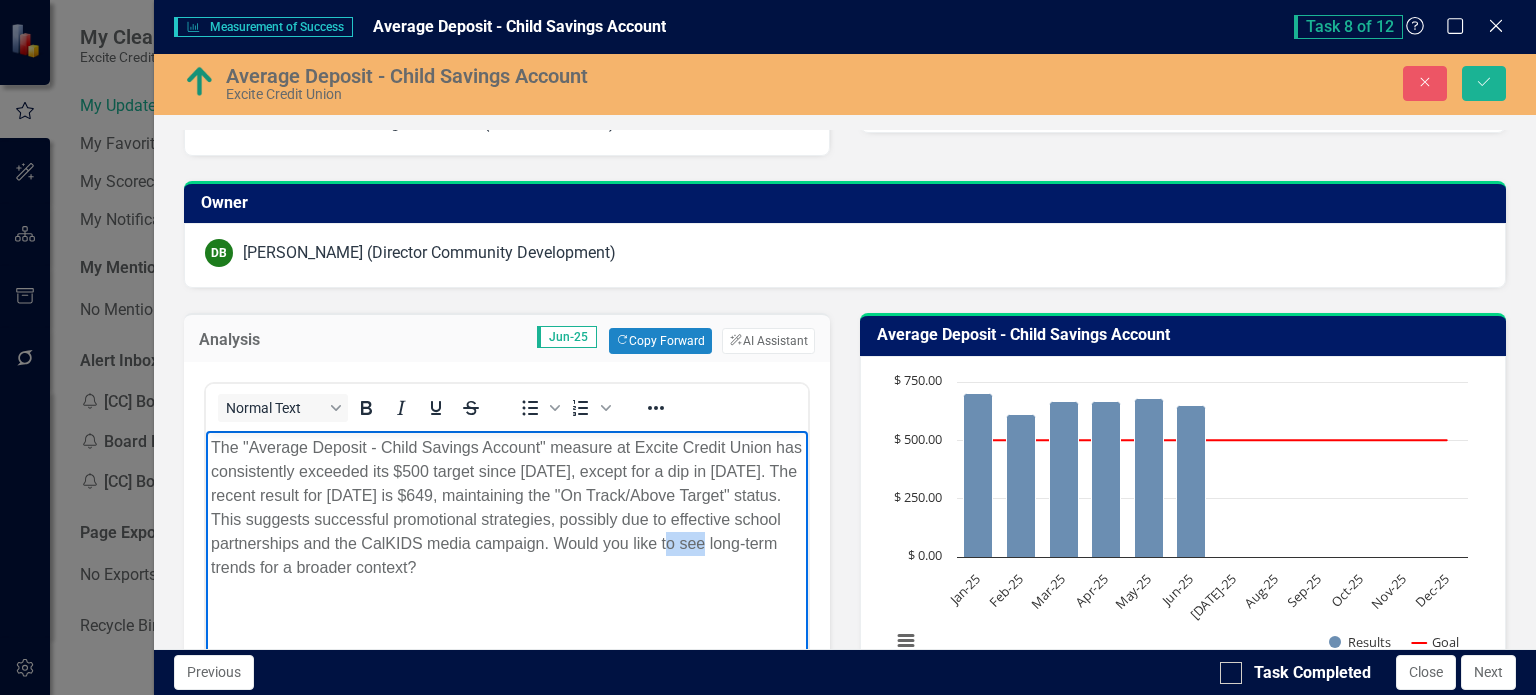 click on "The "Average Deposit - Child Savings Account" measure at Excite Credit Union has consistently exceeded its $500 target since [DATE], except for a dip in [DATE]. The recent result for [DATE] is $649, maintaining the "On Track/Above Target" status. This suggests successful promotional strategies, possibly due to effective school partnerships and the CalKIDS media campaign. Would you like to see long-term trends for a broader context?" at bounding box center (506, 508) 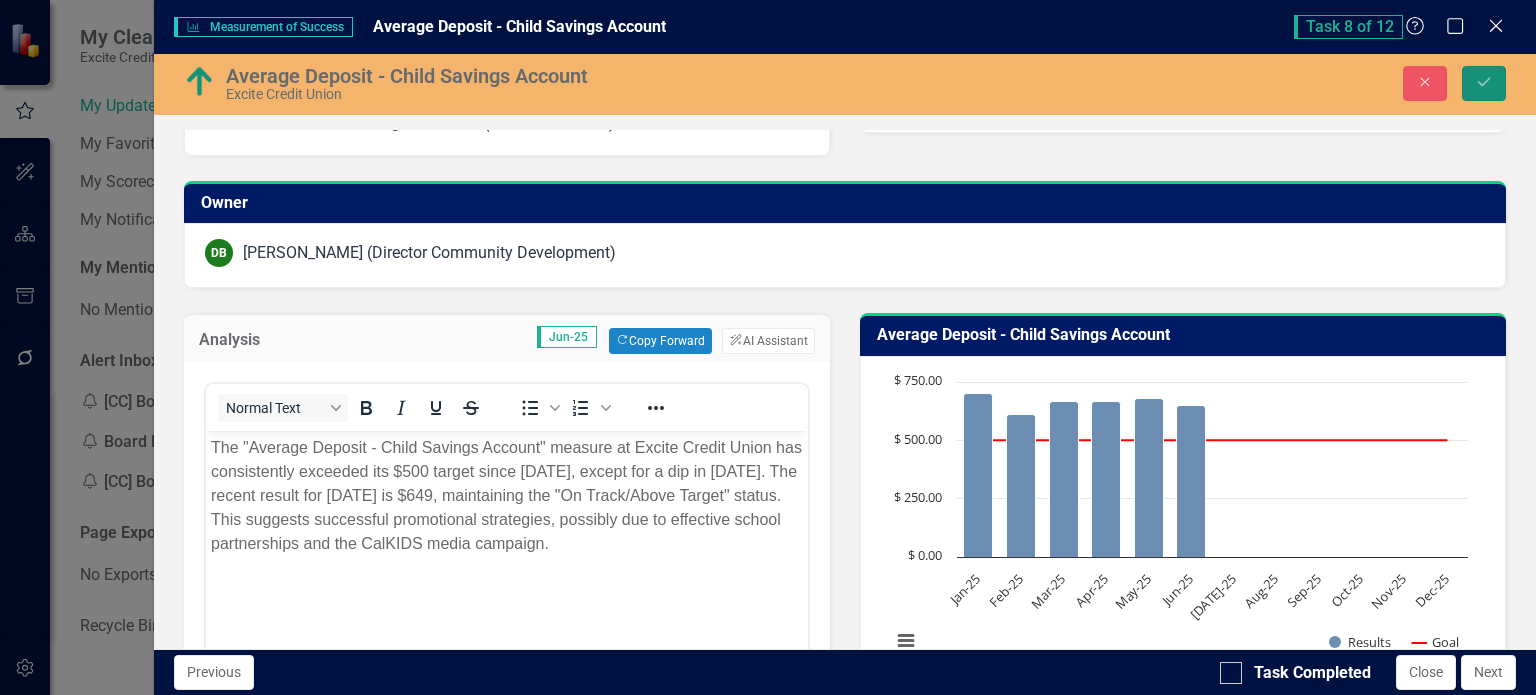 click on "Save" at bounding box center [1484, 83] 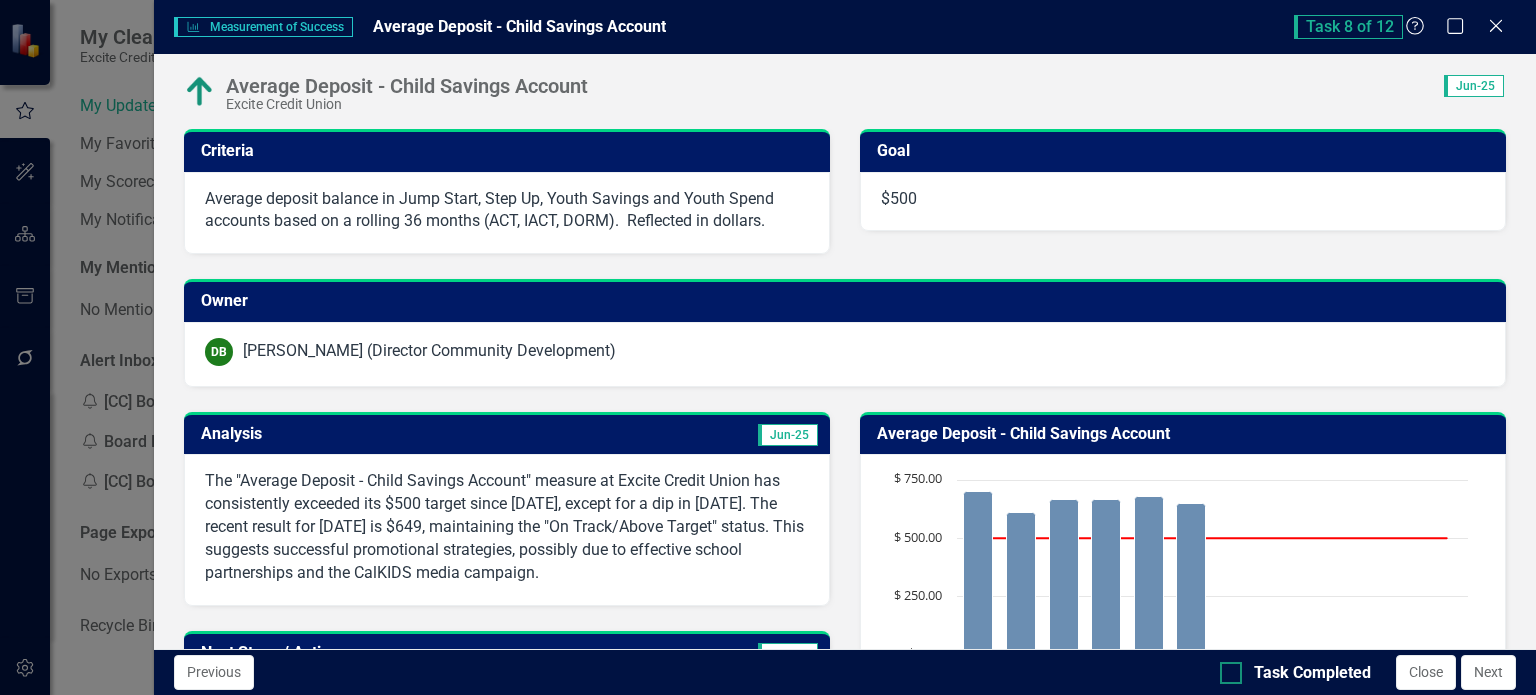 click on "Task Completed" at bounding box center (1226, 668) 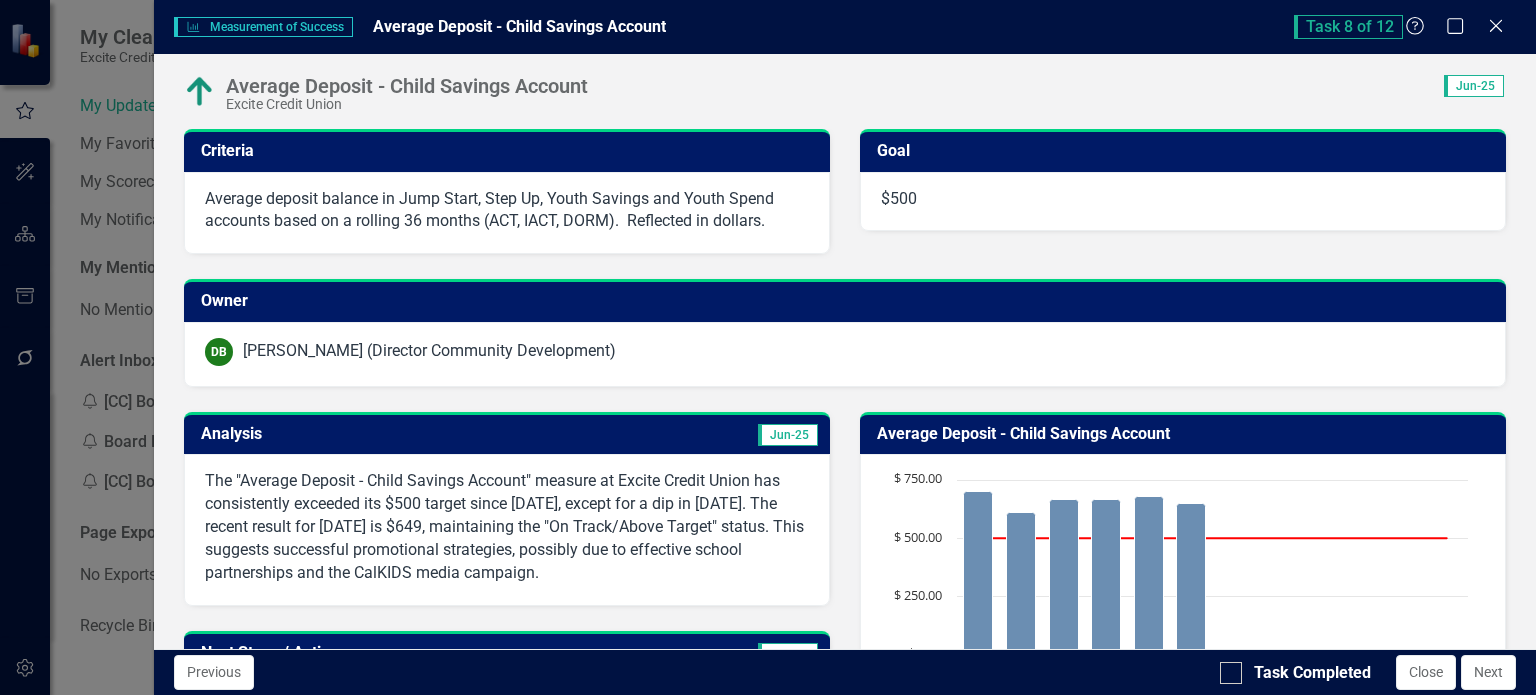 checkbox on "true" 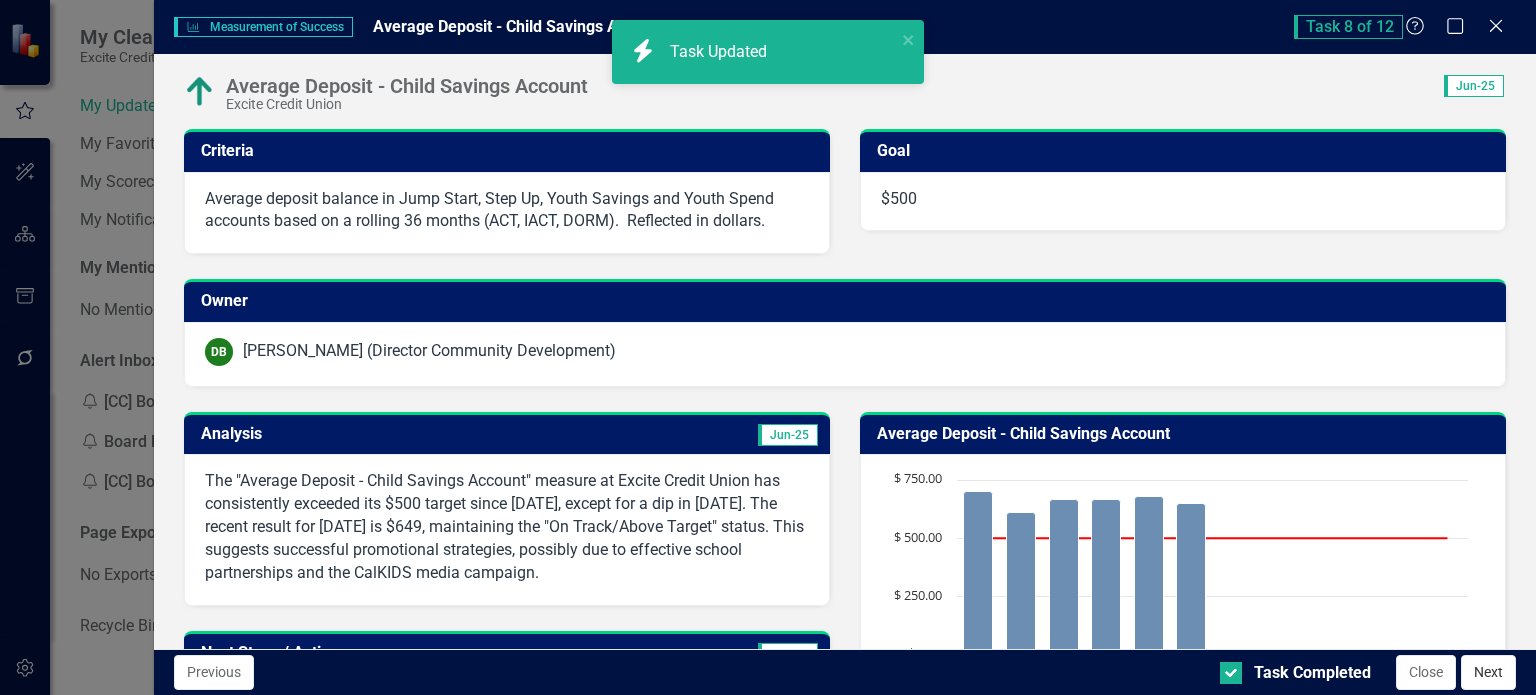 click on "Next" at bounding box center [1488, 672] 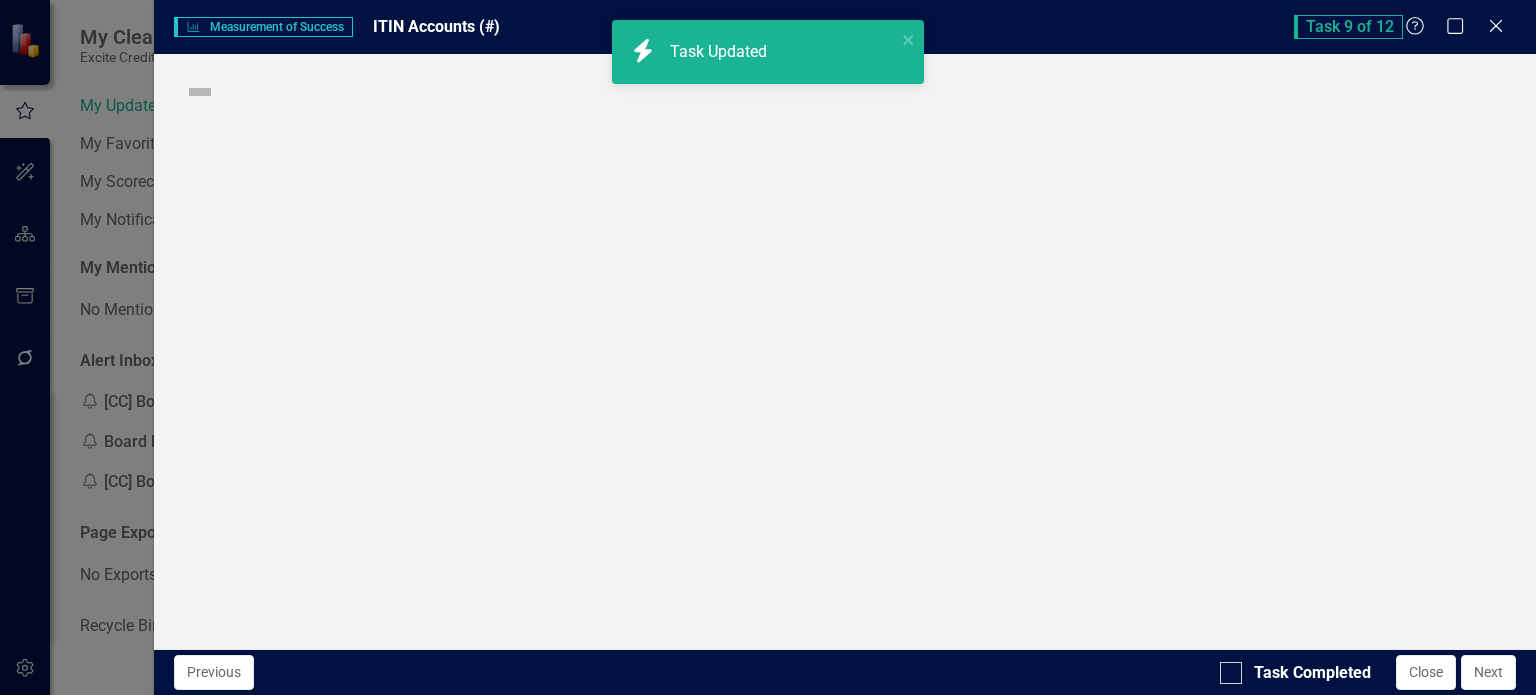checkbox on "true" 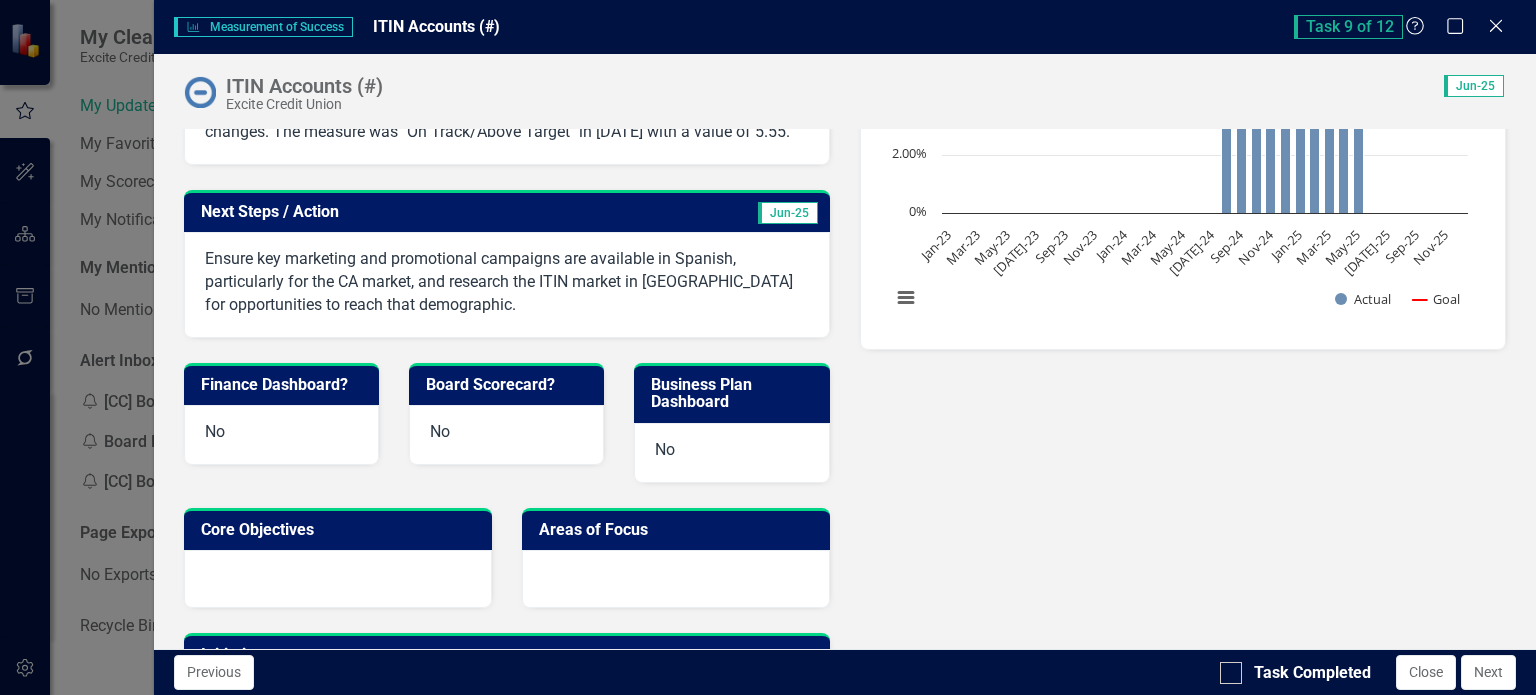 scroll, scrollTop: 400, scrollLeft: 0, axis: vertical 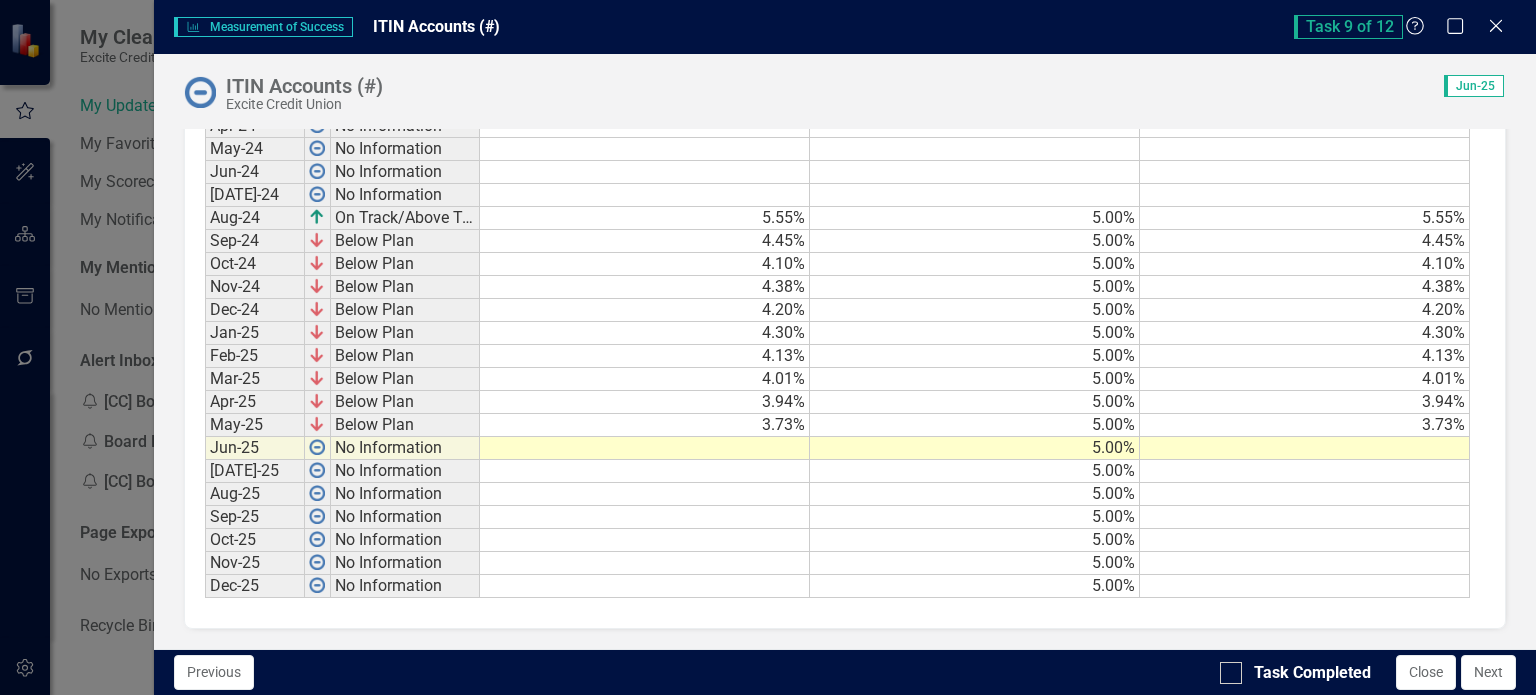 click at bounding box center [645, 448] 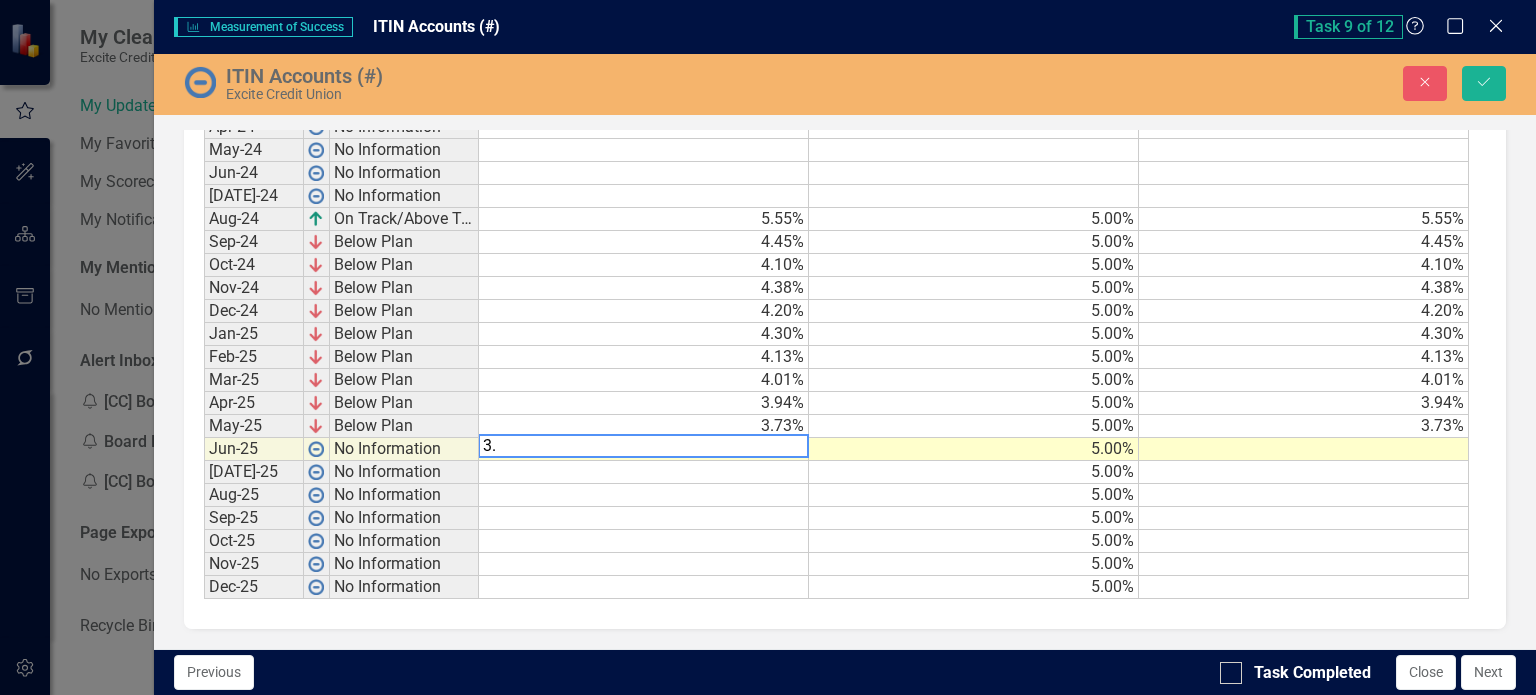 scroll, scrollTop: 1256, scrollLeft: 0, axis: vertical 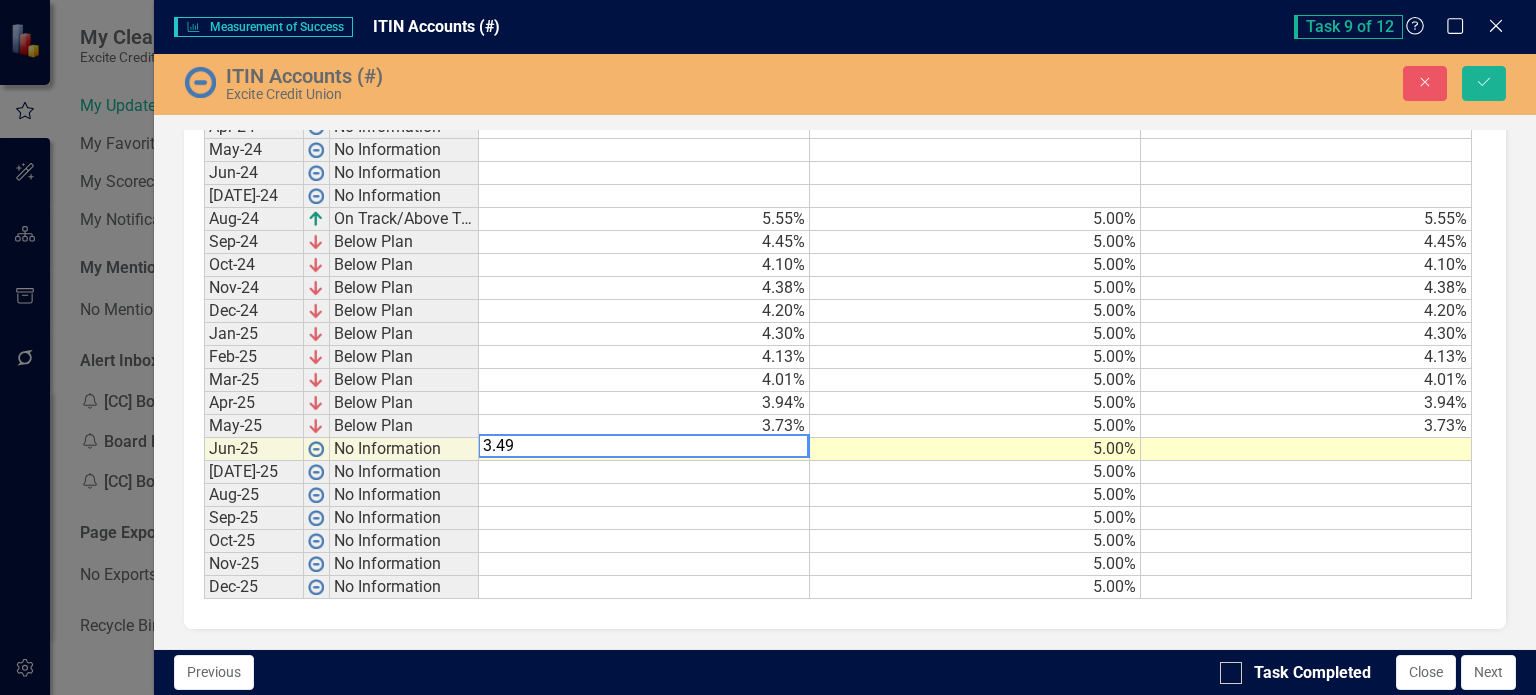 type on "5" 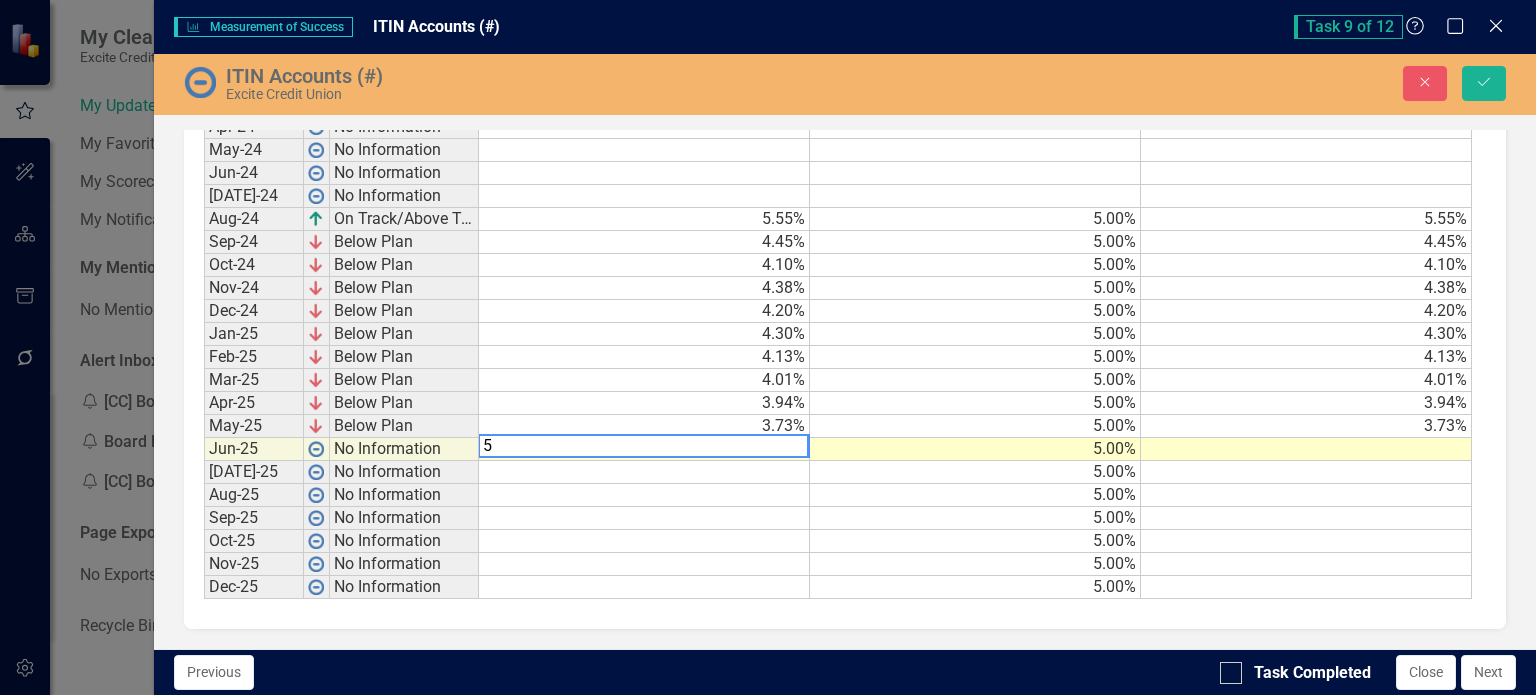 click on "5.00%" at bounding box center [975, 449] 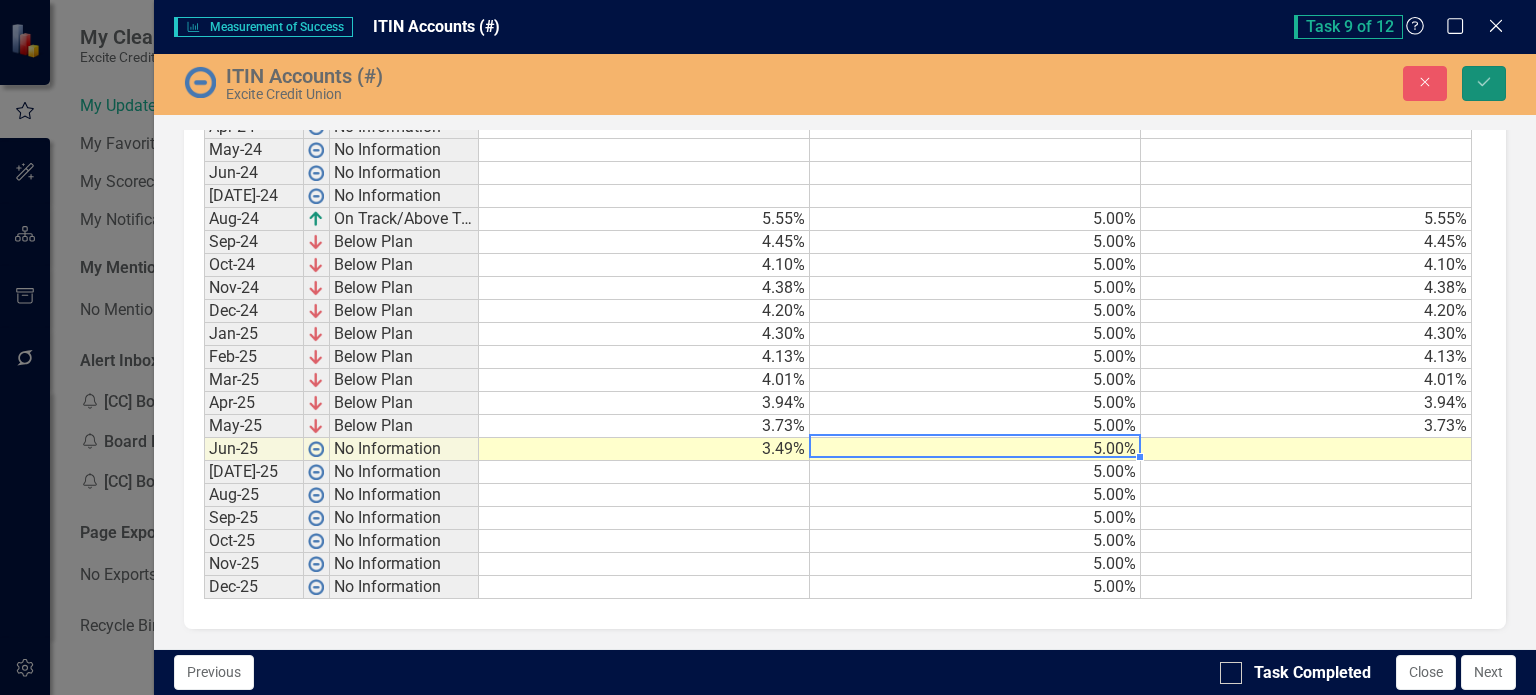 click on "Save" at bounding box center [1484, 83] 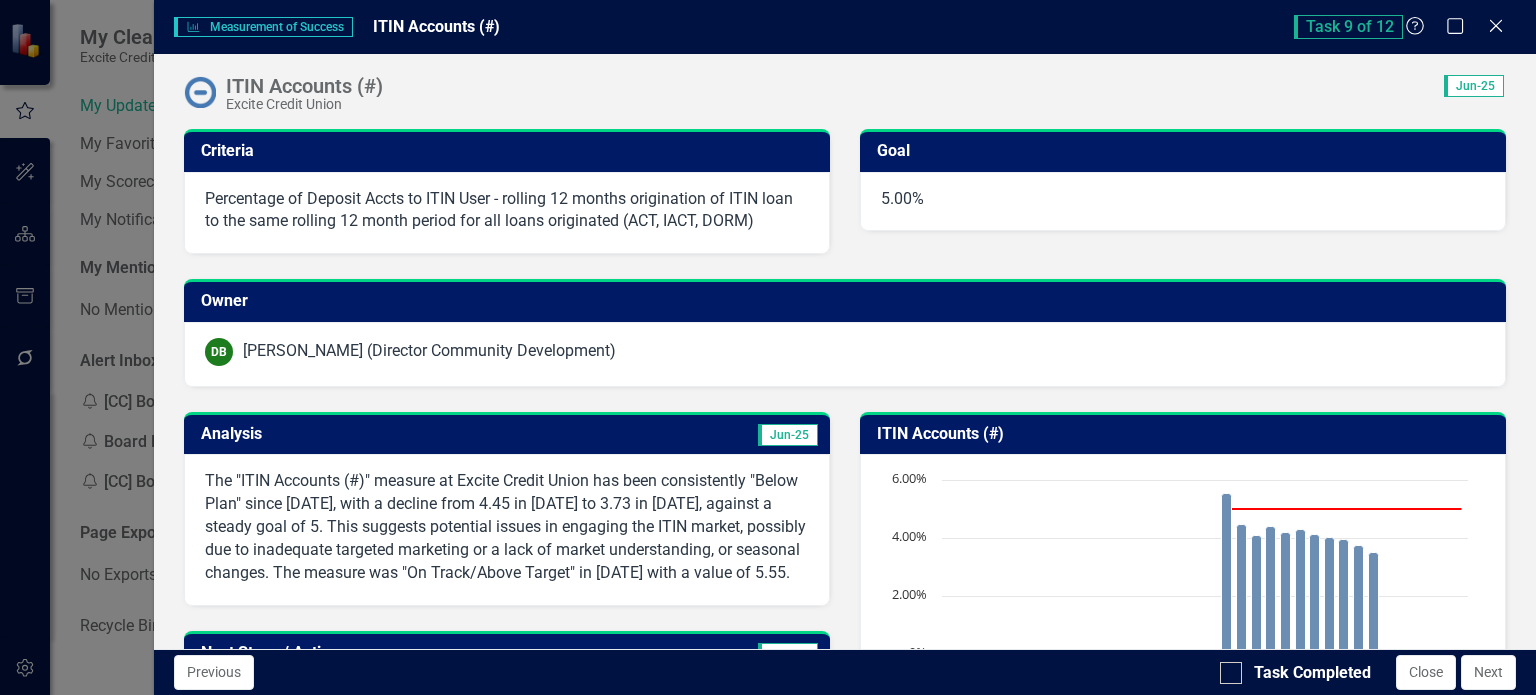 click on "The "ITIN Accounts (#)" measure at Excite Credit Union has been consistently "Below Plan" since [DATE], with a decline from 4.45 in [DATE] to 3.73 in [DATE], against a steady goal of 5. This suggests potential issues in engaging the ITIN market, possibly due to inadequate targeted marketing or a lack of market understanding, or seasonal changes. The measure was "On Track/Above Target" in [DATE] with a value of 5.55." at bounding box center [507, 527] 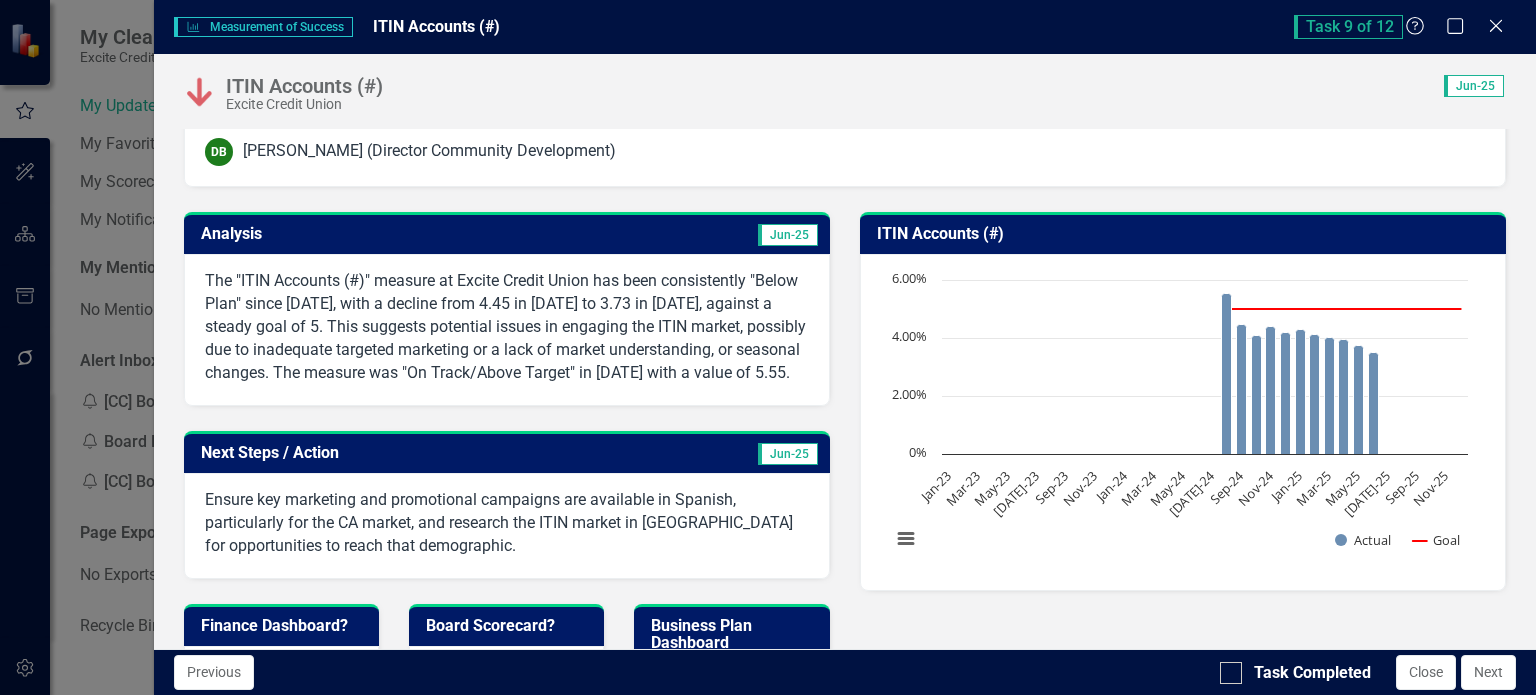 click on "The "ITIN Accounts (#)" measure at Excite Credit Union has been consistently "Below Plan" since [DATE], with a decline from 4.45 in [DATE] to 3.73 in [DATE], against a steady goal of 5. This suggests potential issues in engaging the ITIN market, possibly due to inadequate targeted marketing or a lack of market understanding, or seasonal changes. The measure was "On Track/Above Target" in [DATE] with a value of 5.55." at bounding box center (507, 327) 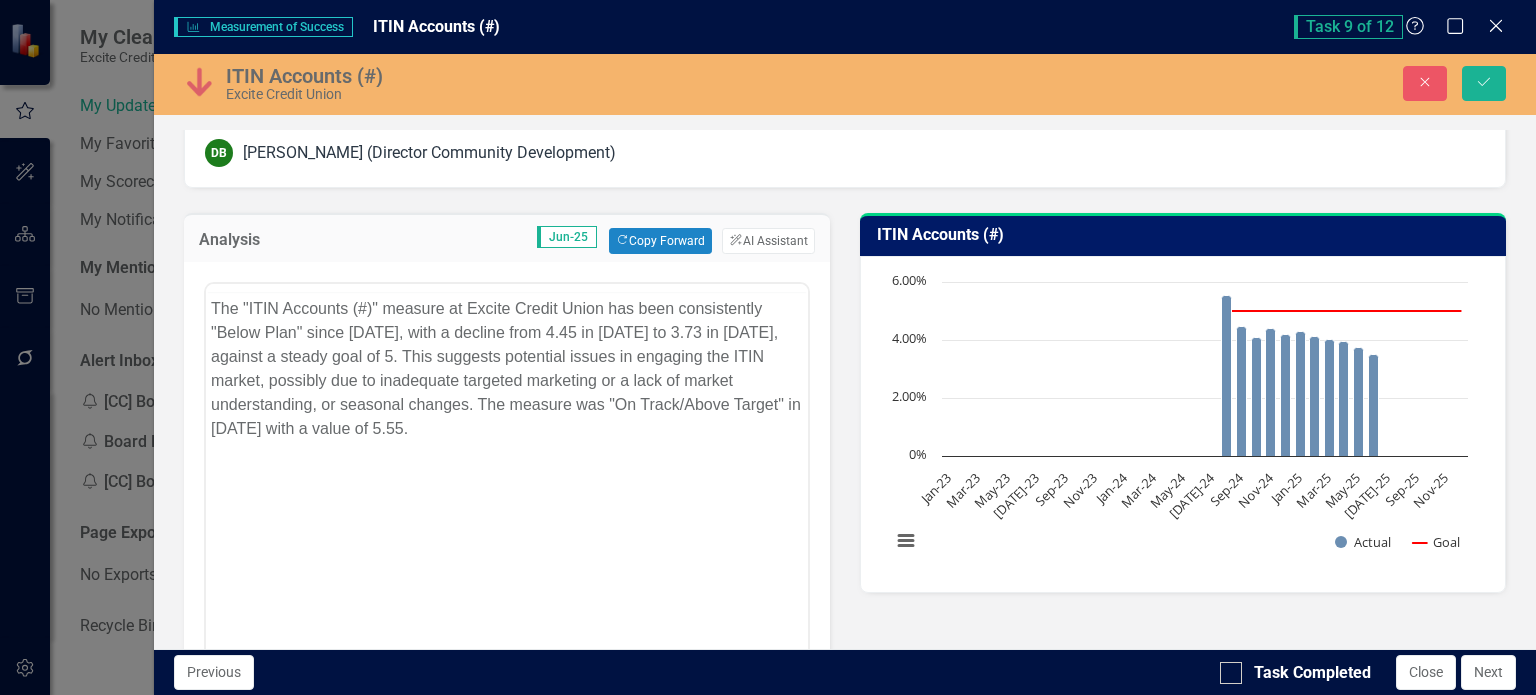 scroll, scrollTop: 0, scrollLeft: 0, axis: both 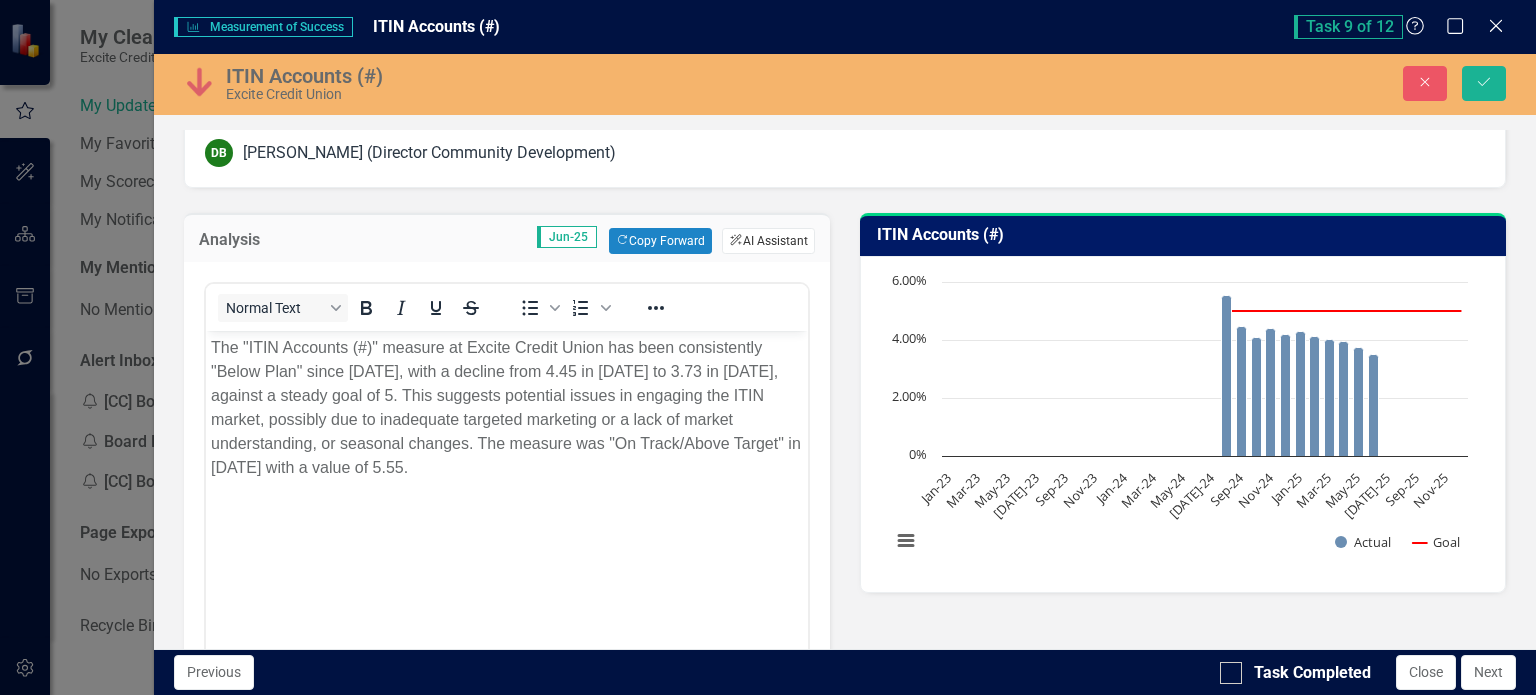 click on "ClearPoint AI  AI Assistant" at bounding box center [768, 241] 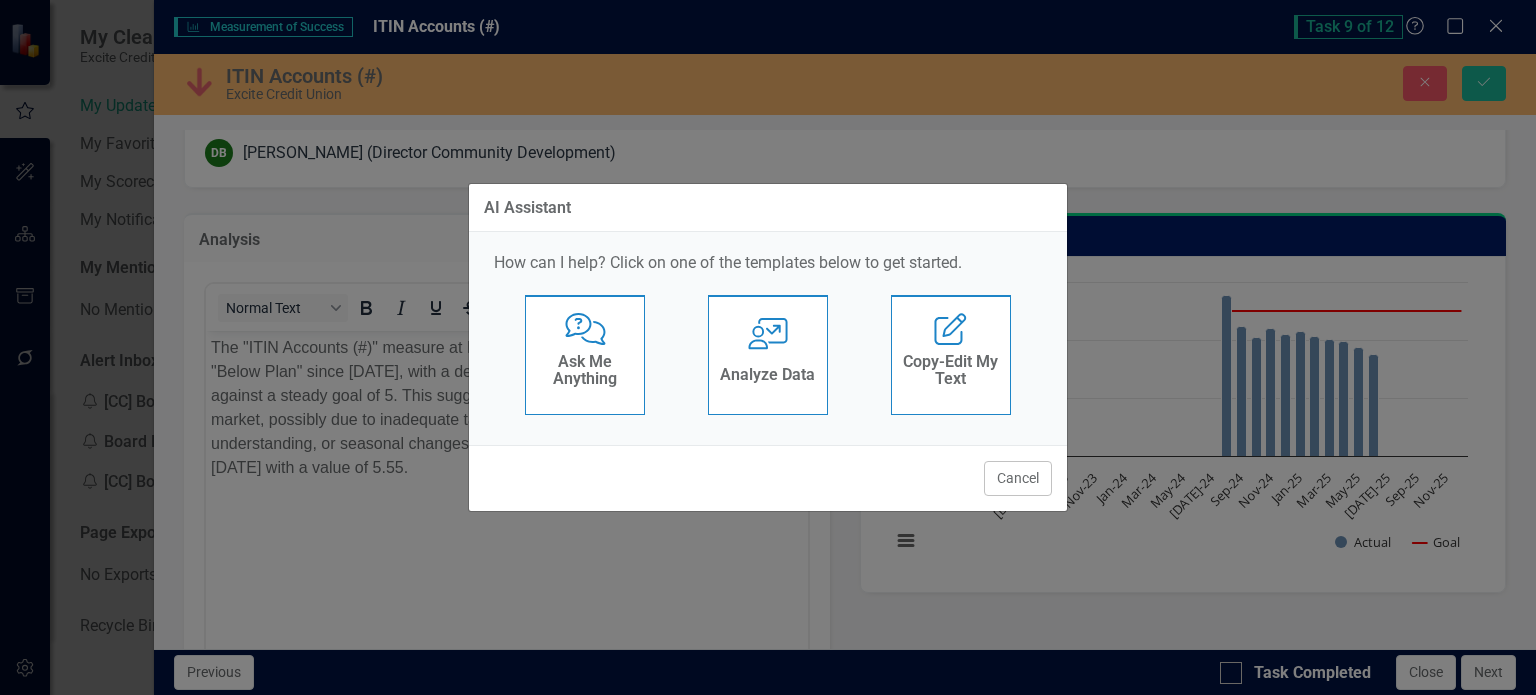 click 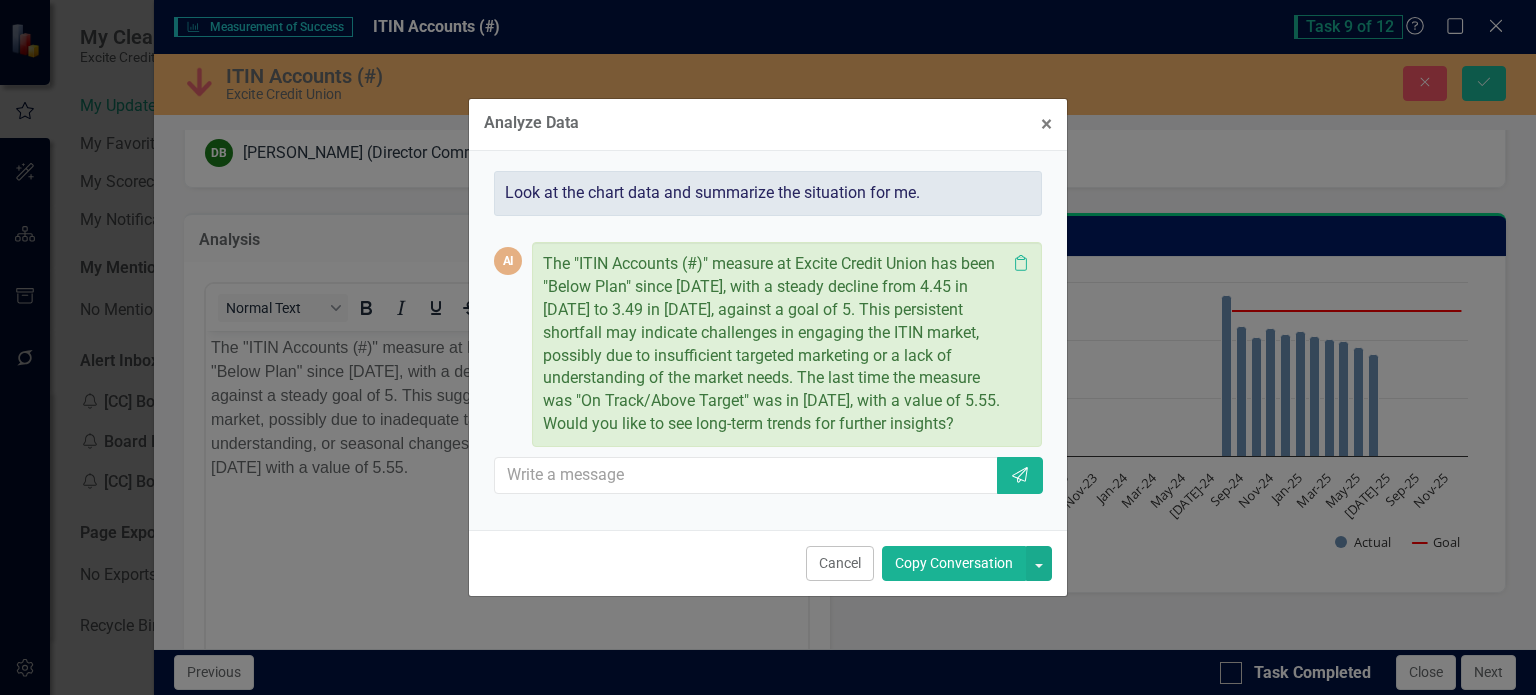 click on "Copy Conversation" at bounding box center [954, 563] 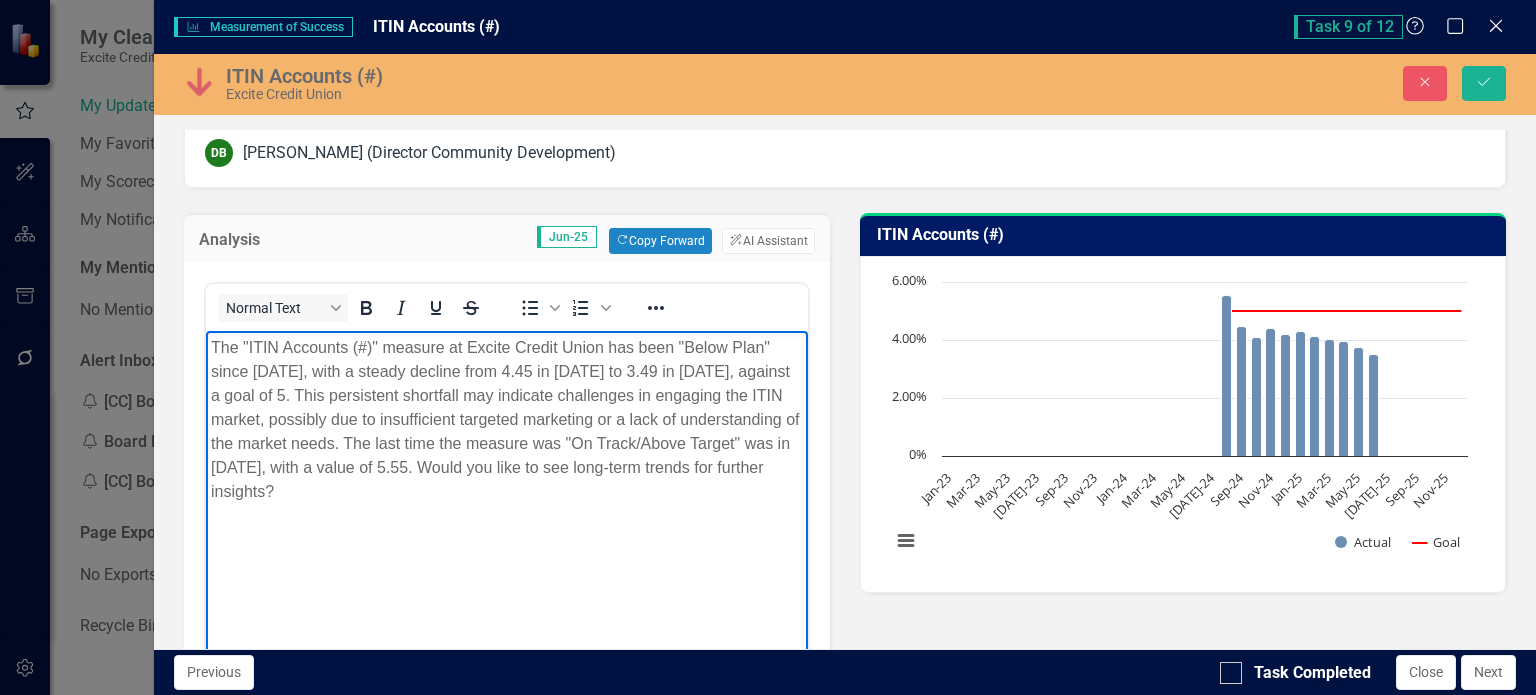 drag, startPoint x: 655, startPoint y: 464, endPoint x: 655, endPoint y: 486, distance: 22 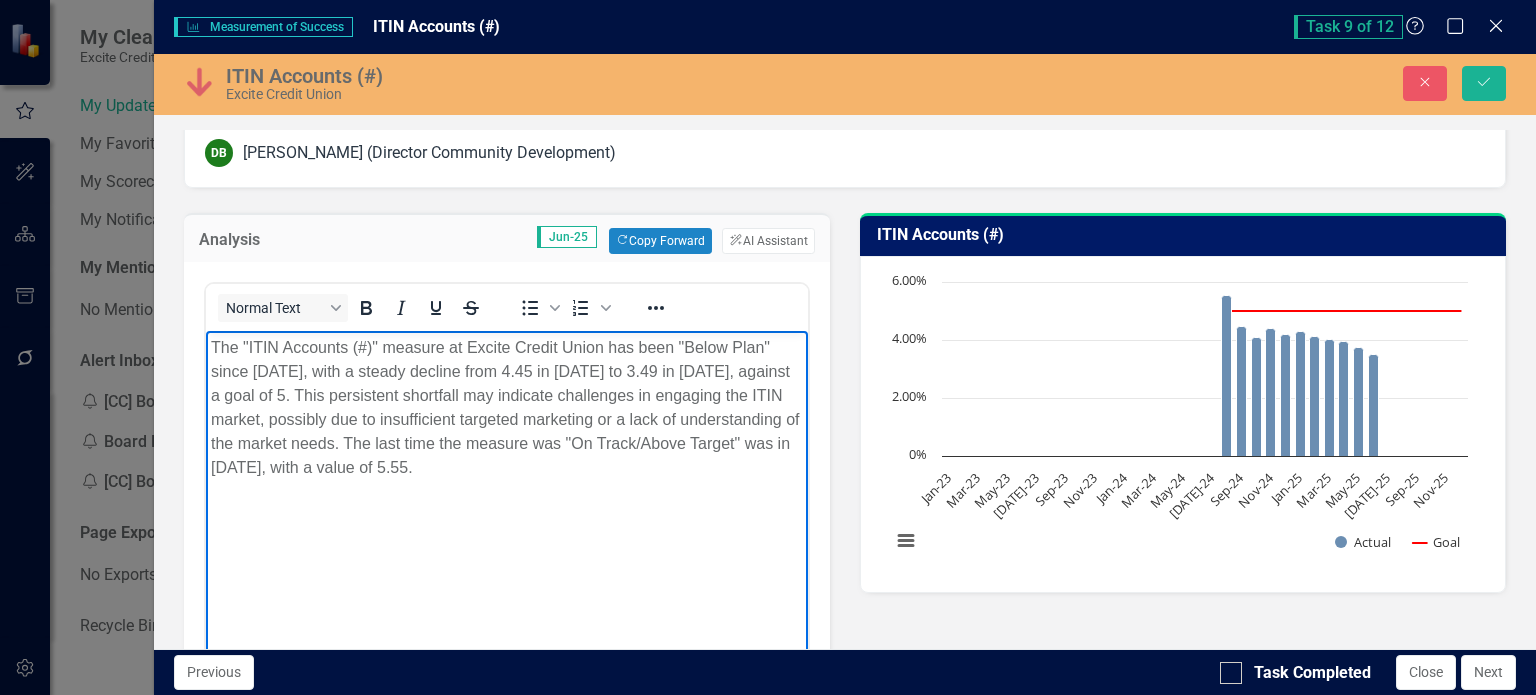 click on "The "ITIN Accounts (#)" measure at Excite Credit Union has been "Below Plan" since [DATE], with a steady decline from 4.45 in [DATE] to 3.49 in [DATE], against a goal of 5. This persistent shortfall may indicate challenges in engaging the ITIN market, possibly due to insufficient targeted marketing or a lack of understanding of the market needs. The last time the measure was "On Track/Above Target" was in [DATE], with a value of 5.55." at bounding box center [506, 408] 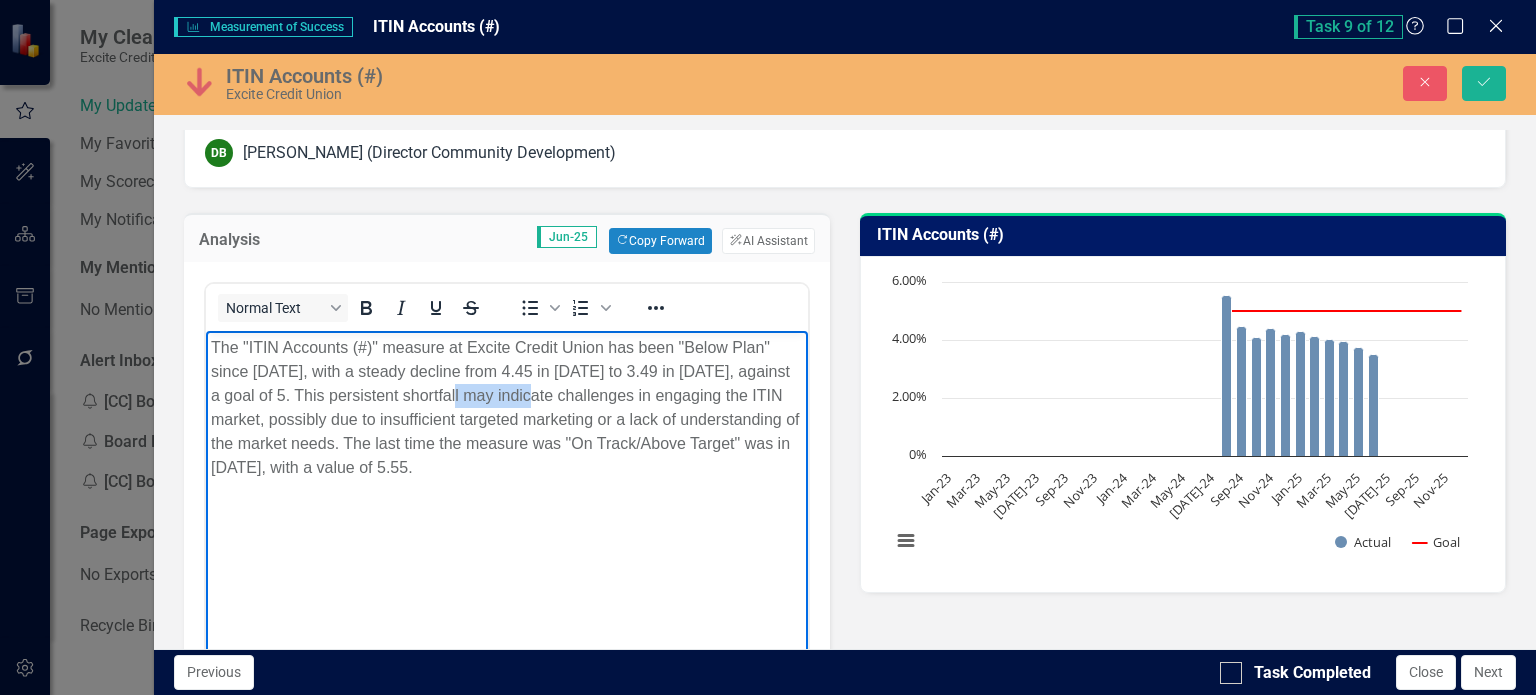 click on "The "ITIN Accounts (#)" measure at Excite Credit Union has been "Below Plan" since [DATE], with a steady decline from 4.45 in [DATE] to 3.49 in [DATE], against a goal of 5. This persistent shortfall may indicate challenges in engaging the ITIN market, possibly due to insufficient targeted marketing or a lack of understanding of the market needs. The last time the measure was "On Track/Above Target" was in [DATE], with a value of 5.55." at bounding box center (506, 408) 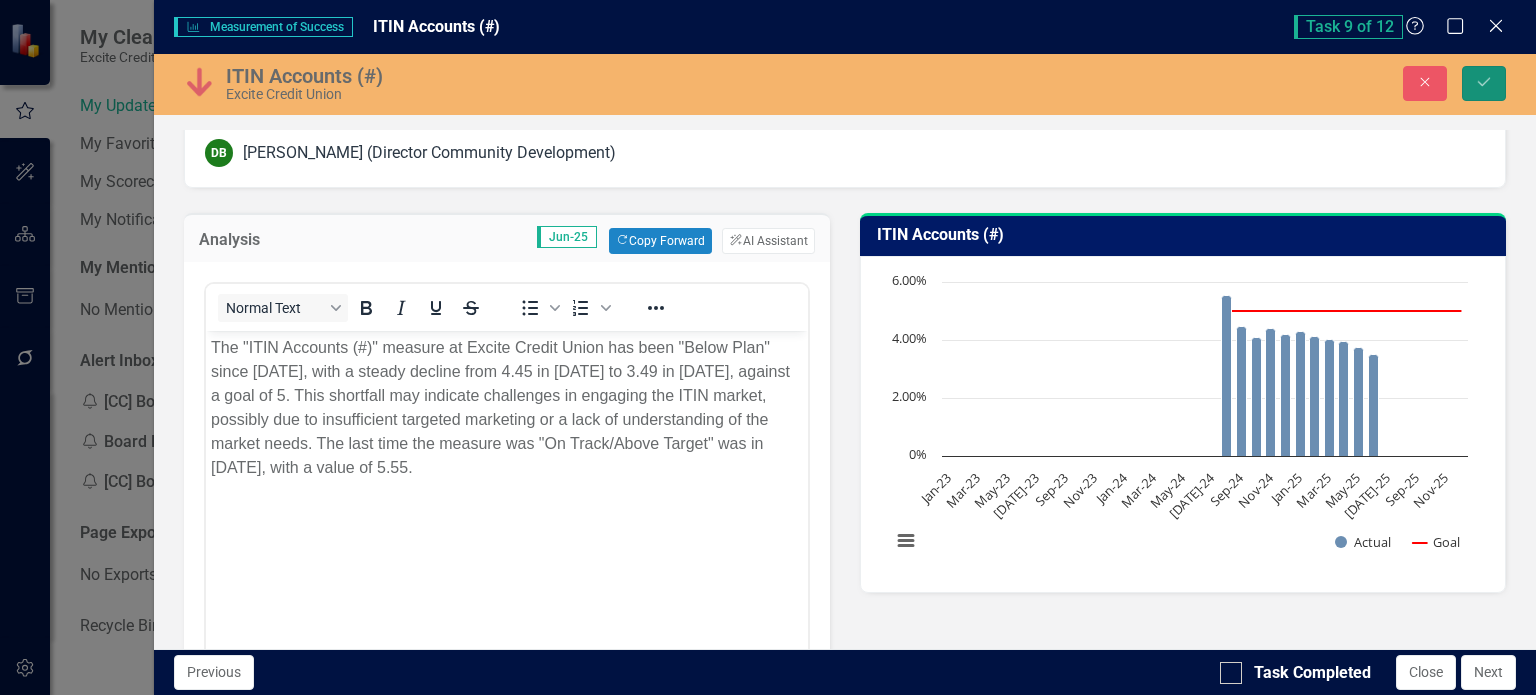 click on "Save" 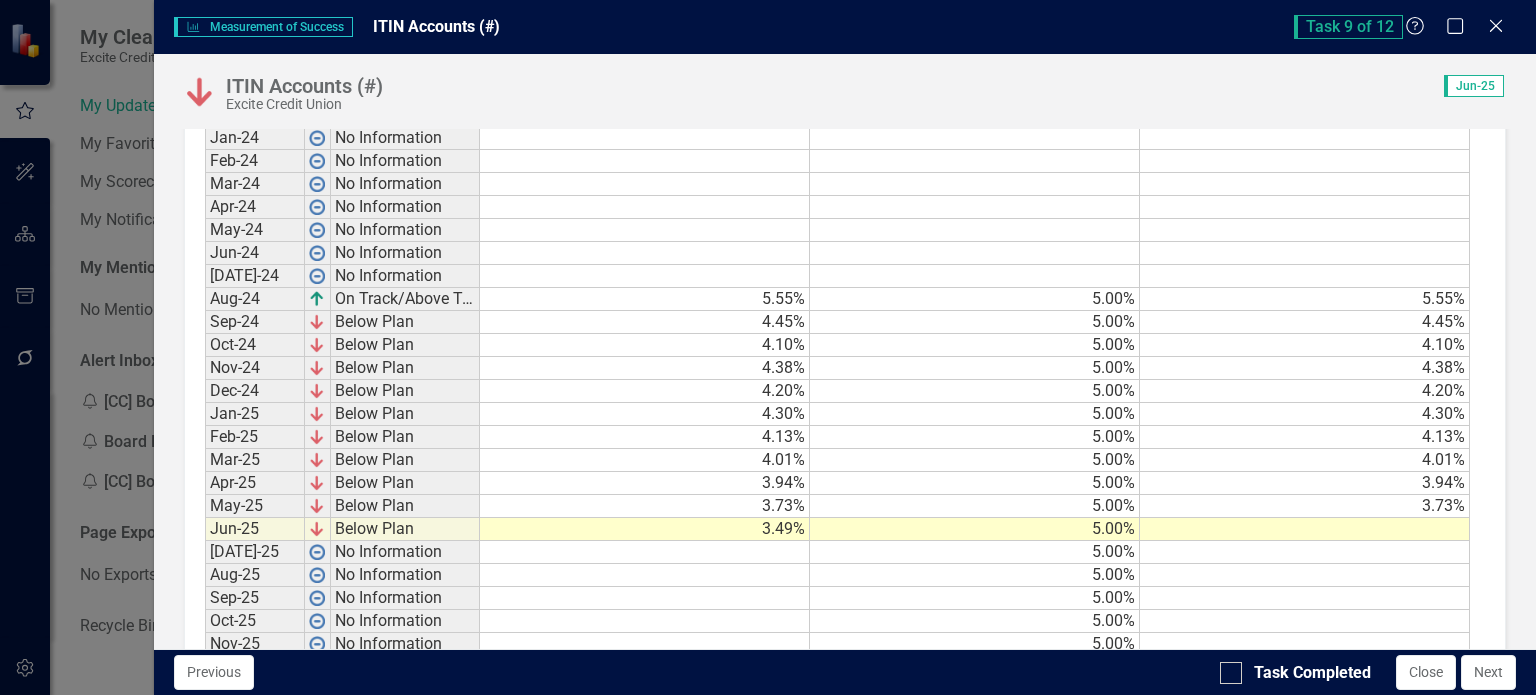 scroll, scrollTop: 1251, scrollLeft: 0, axis: vertical 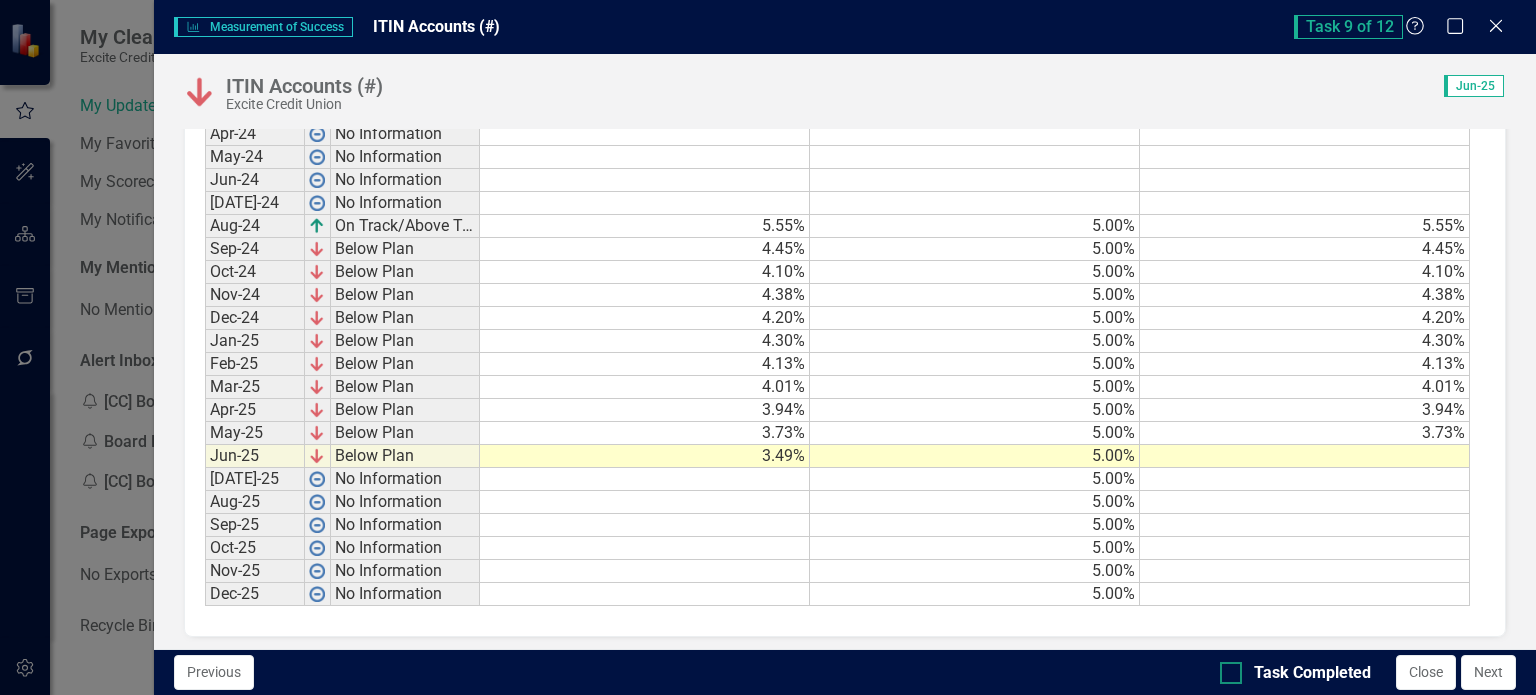 click on "Task Completed" at bounding box center (1295, 673) 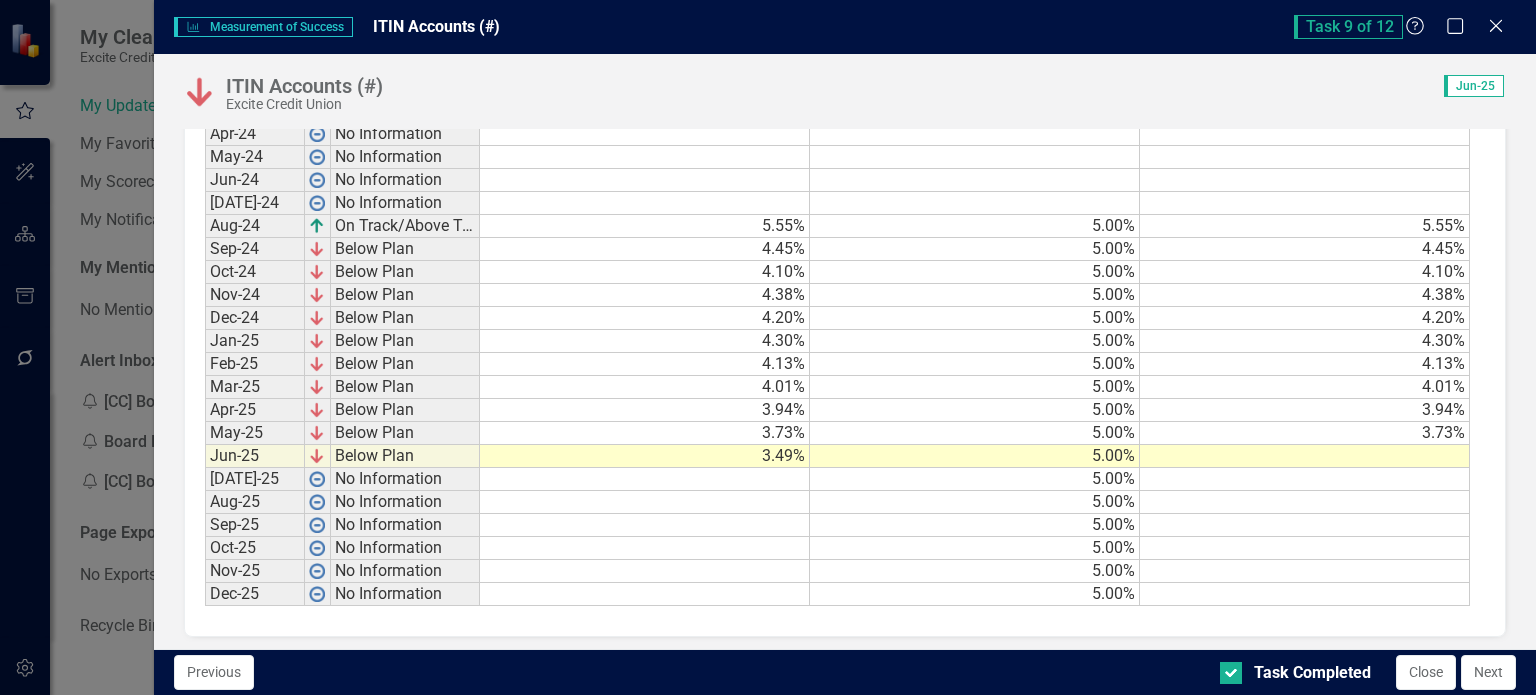 click on "Next" at bounding box center (1488, 672) 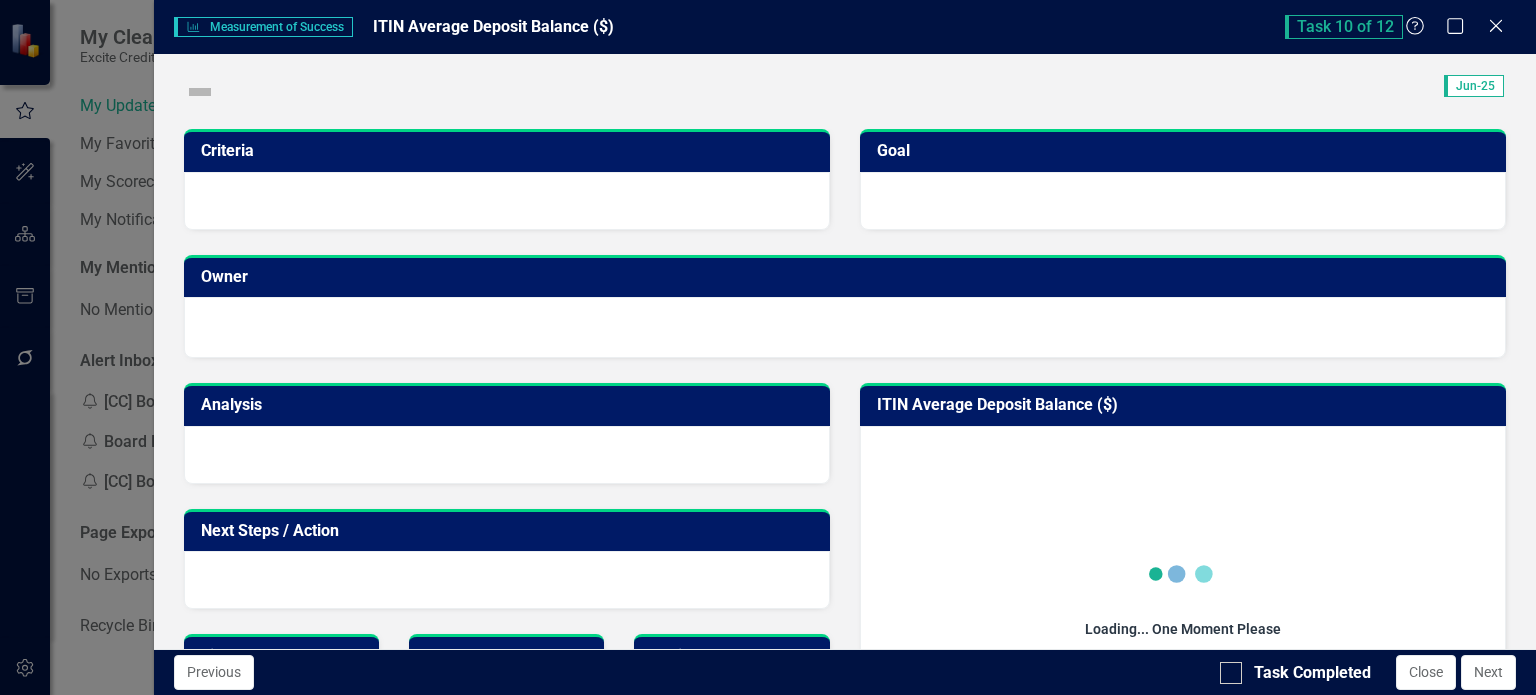 checkbox on "true" 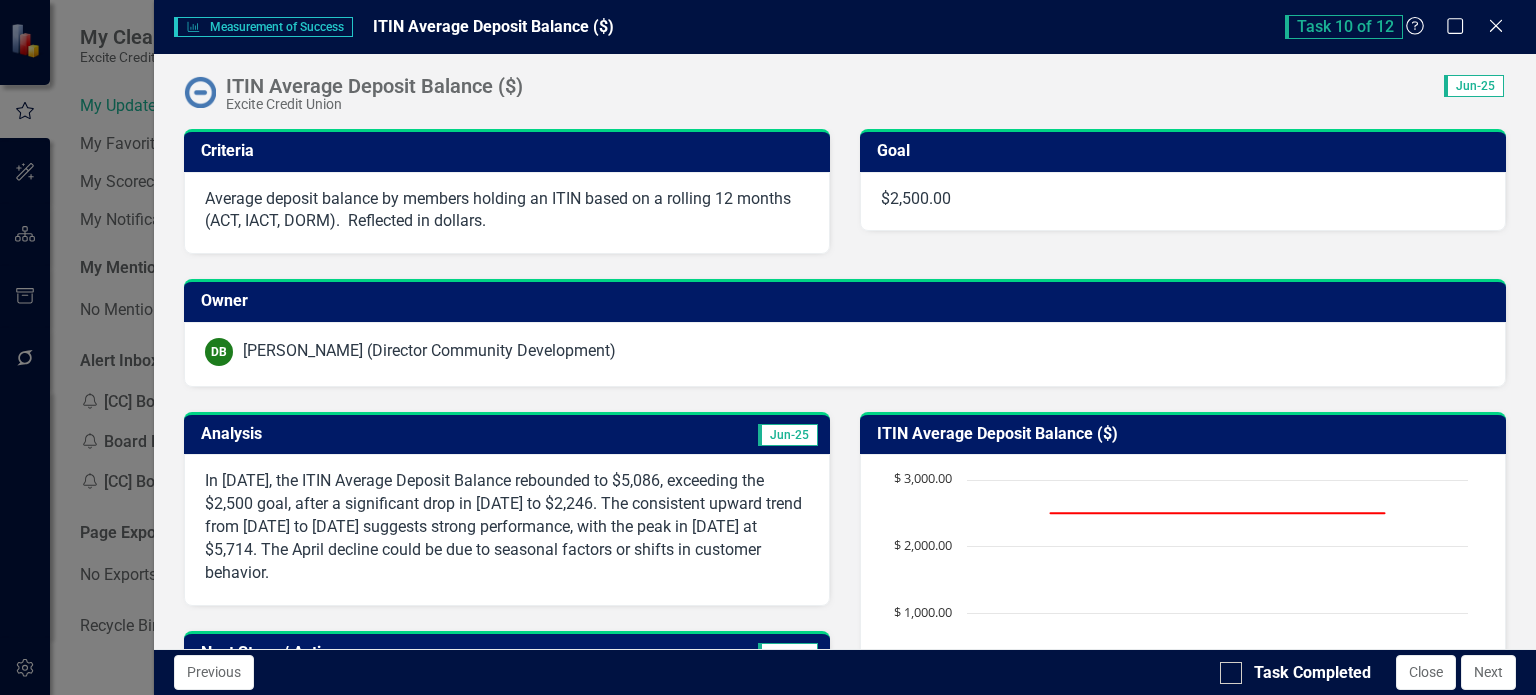 scroll, scrollTop: 0, scrollLeft: 0, axis: both 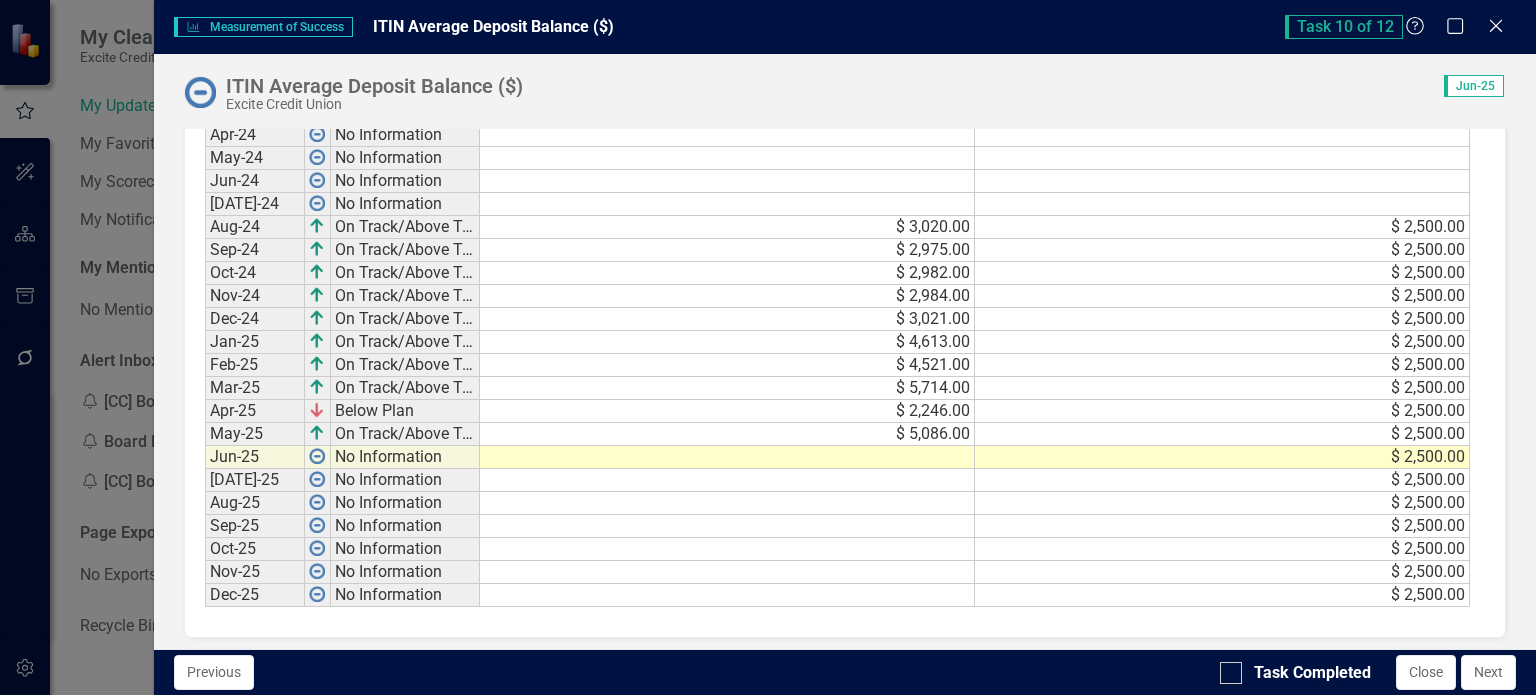 click at bounding box center (727, 457) 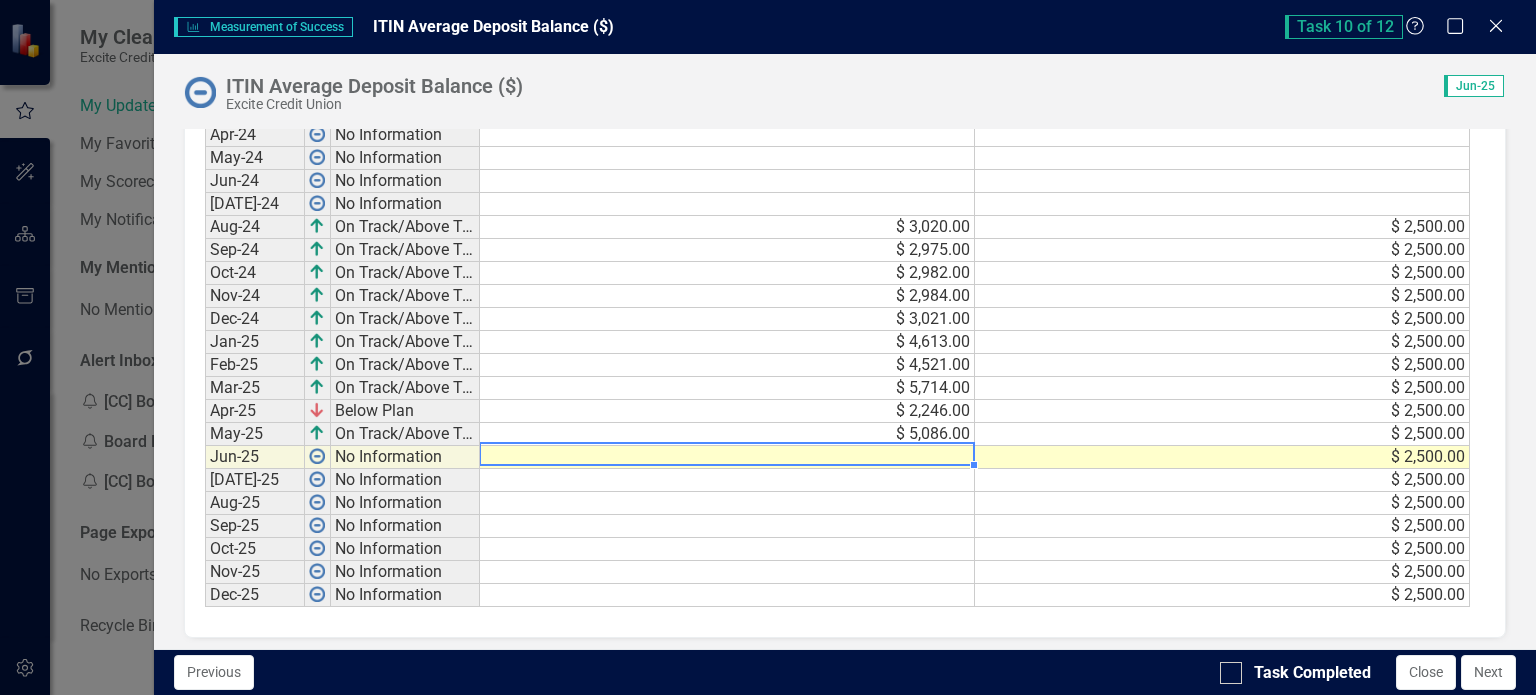 type on "6" 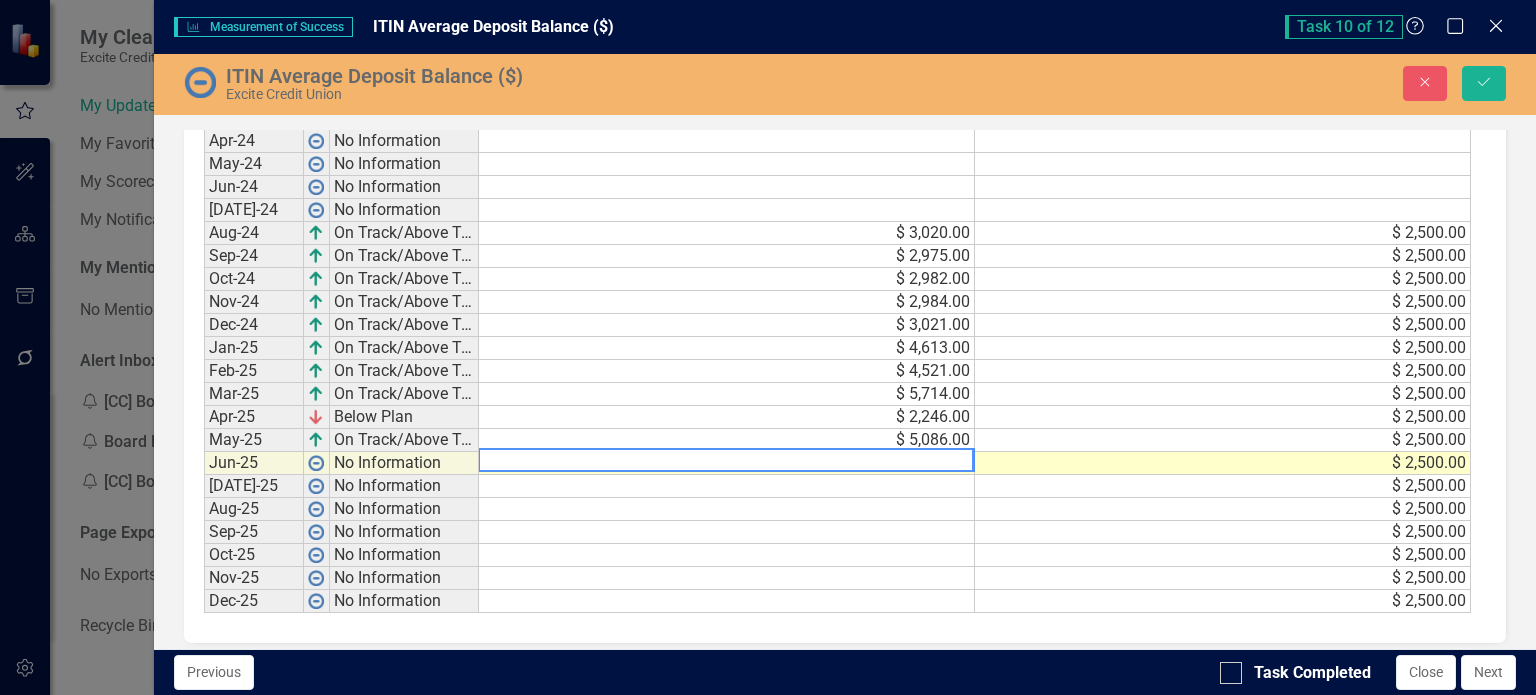 scroll, scrollTop: 1234, scrollLeft: 0, axis: vertical 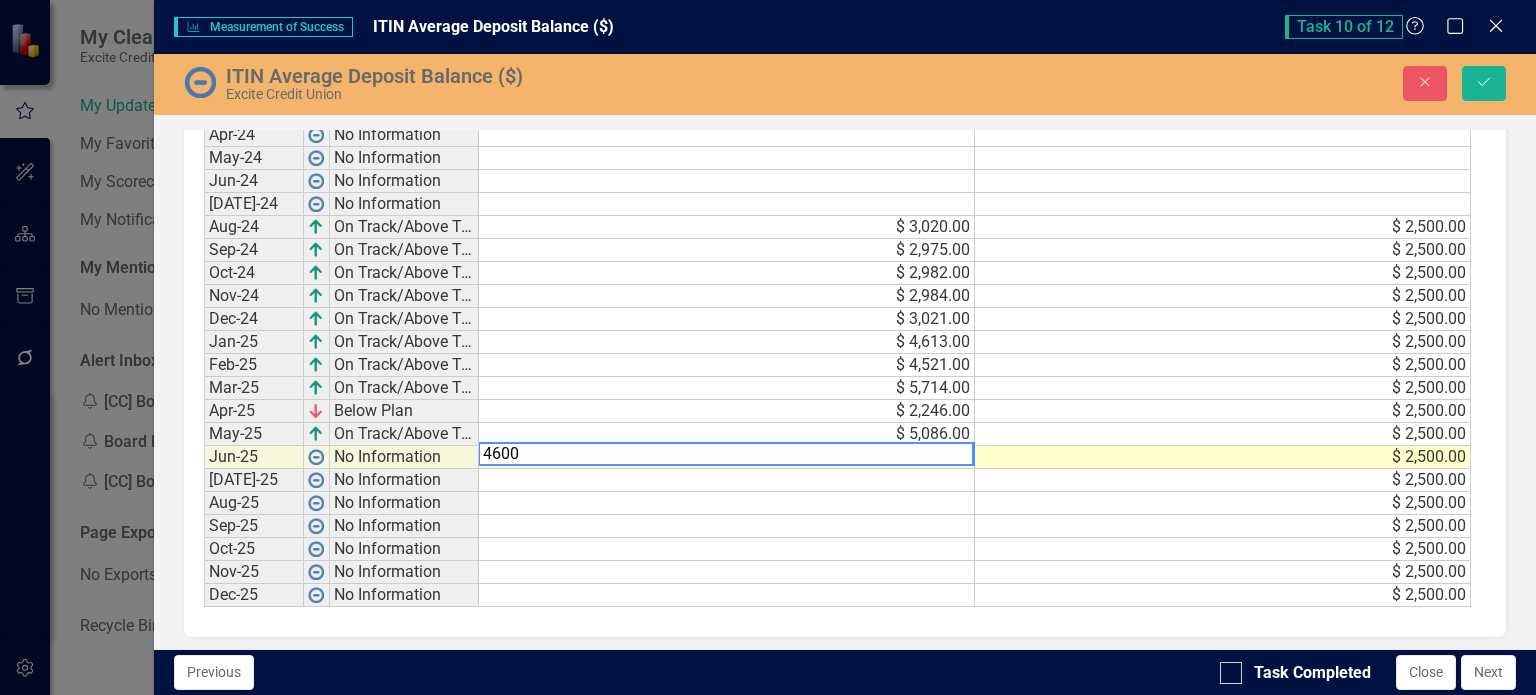 type on "2500" 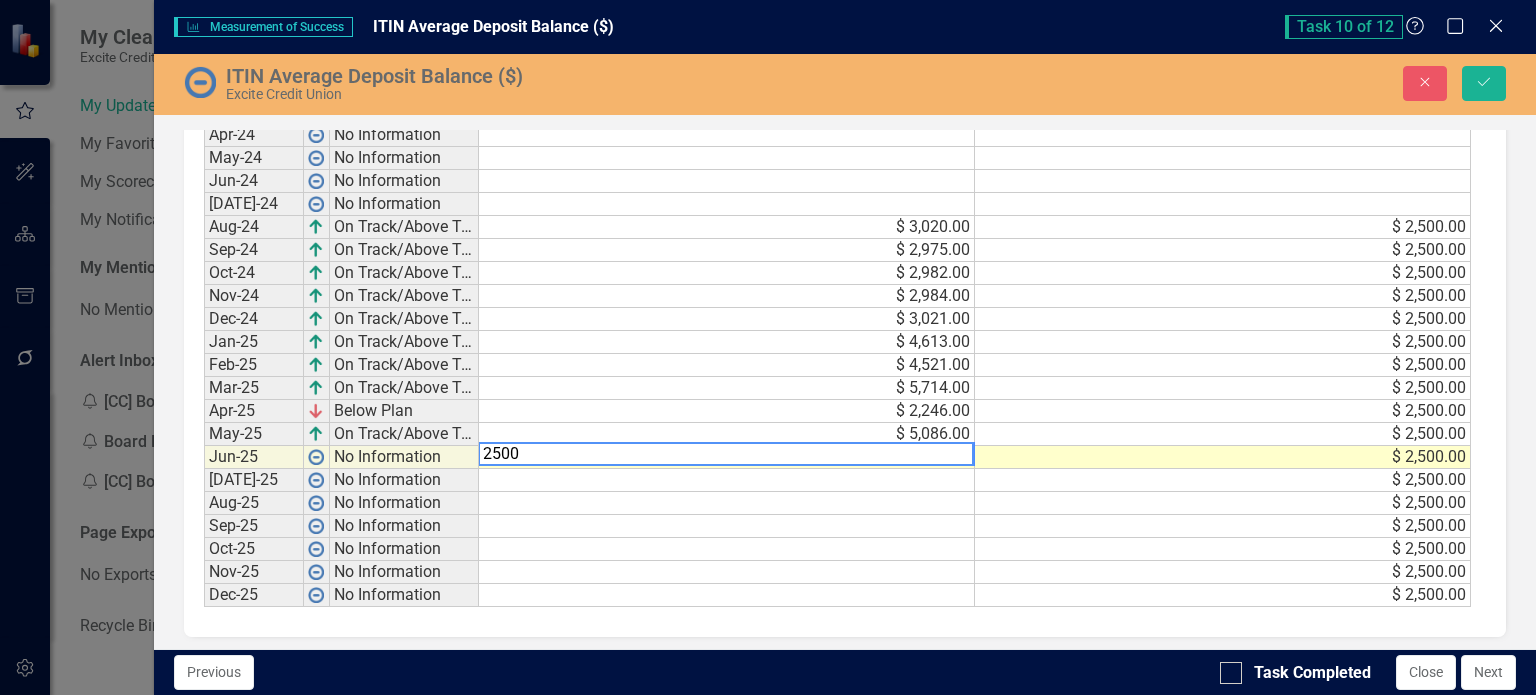 click on "$ 2,500.00" at bounding box center [1223, 503] 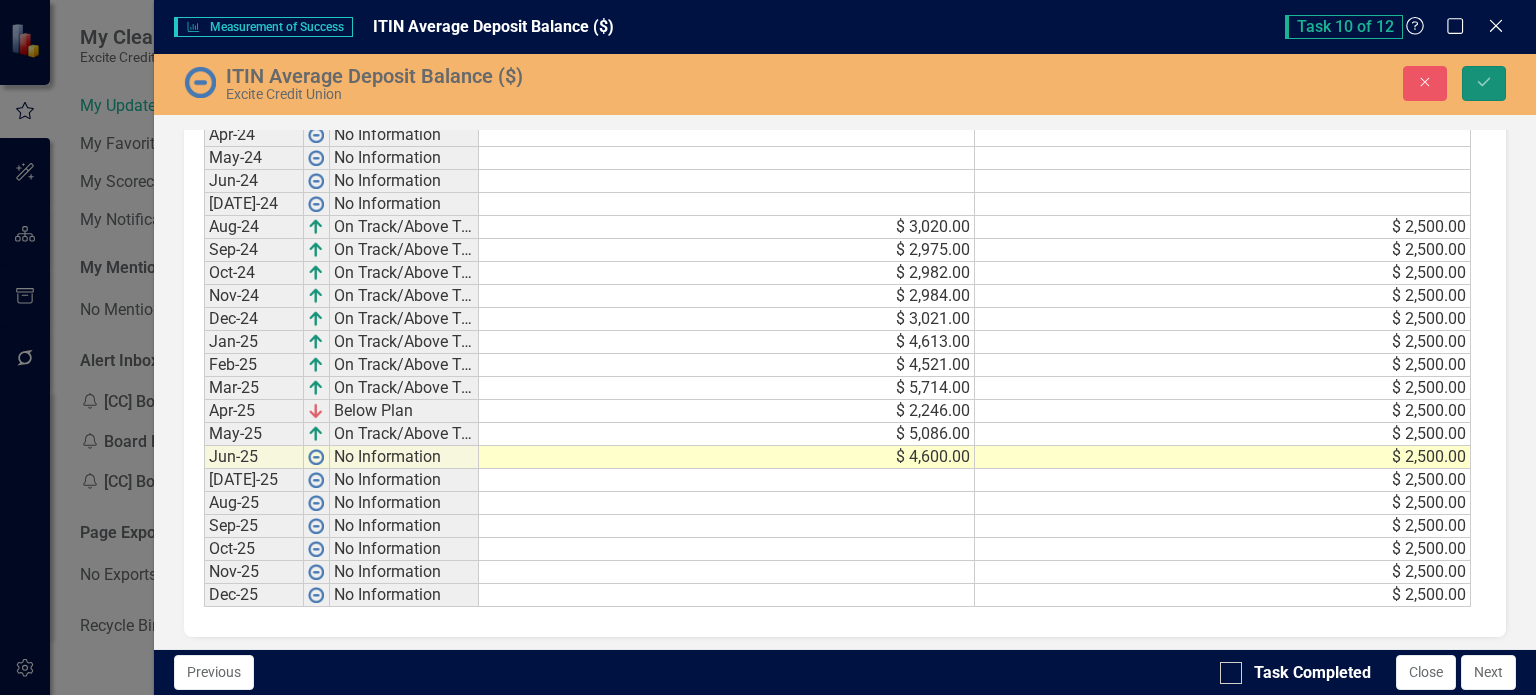 click on "Save" 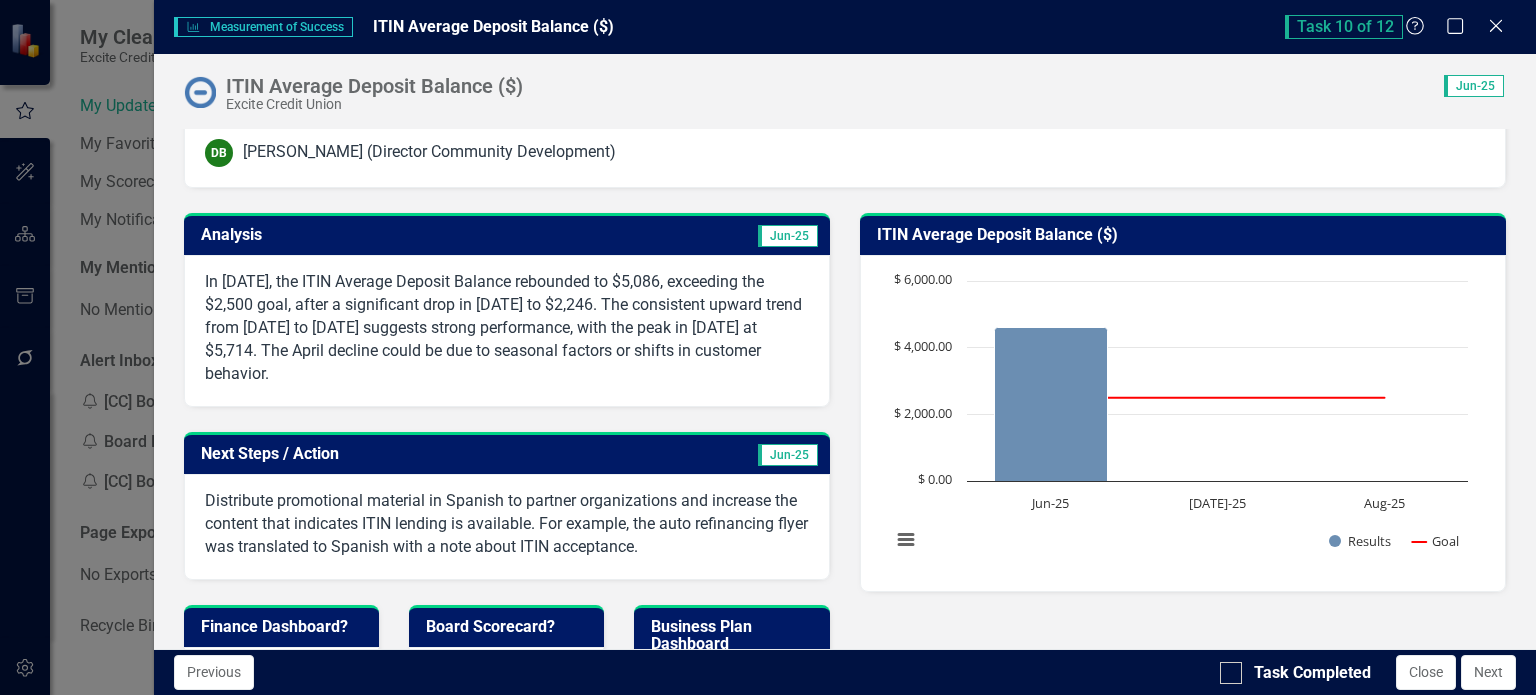 scroll, scrollTop: 200, scrollLeft: 0, axis: vertical 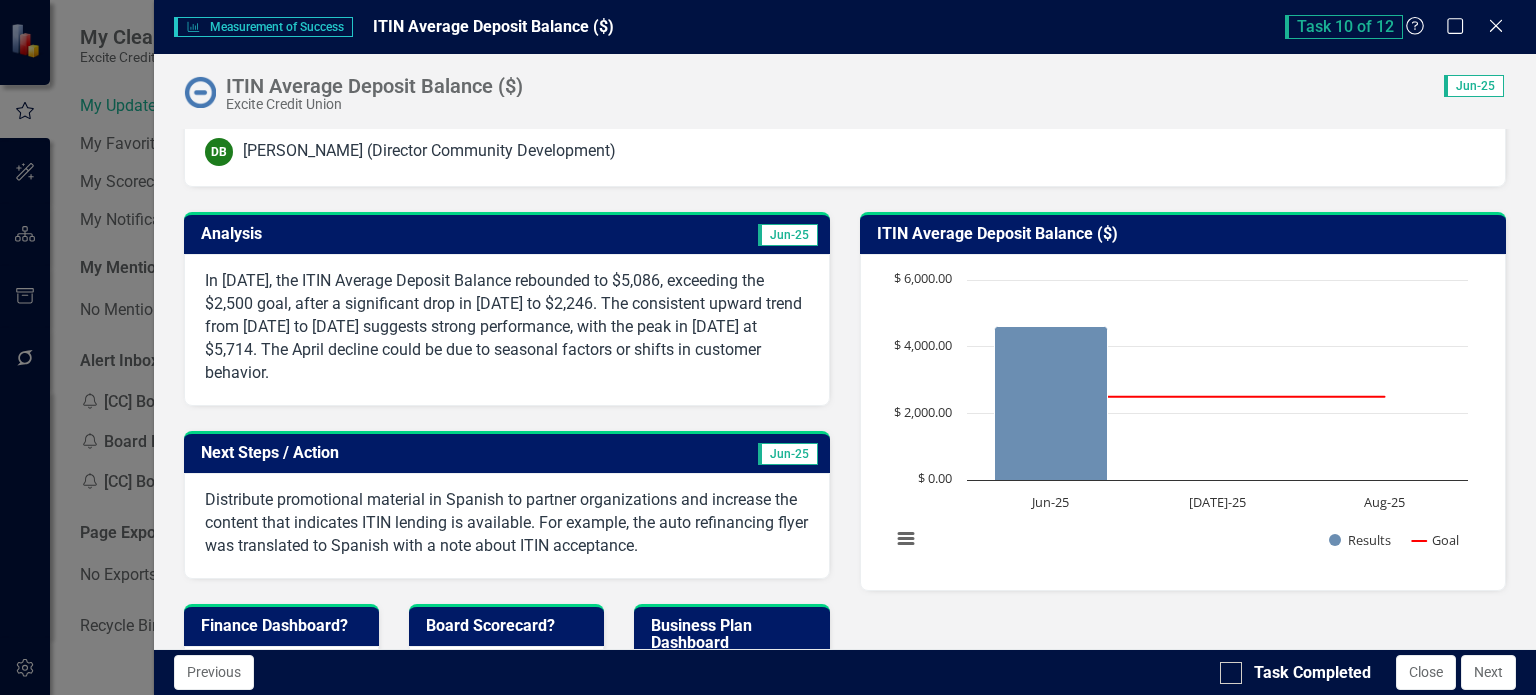 click on "In [DATE], the ITIN Average Deposit Balance rebounded to $5,086, exceeding the $2,500 goal, after a significant drop in [DATE] to $2,246. The consistent upward trend from [DATE] to [DATE] suggests strong performance, with the peak in [DATE] at $5,714. The April decline could be due to seasonal factors or shifts in customer behavior." at bounding box center (507, 327) 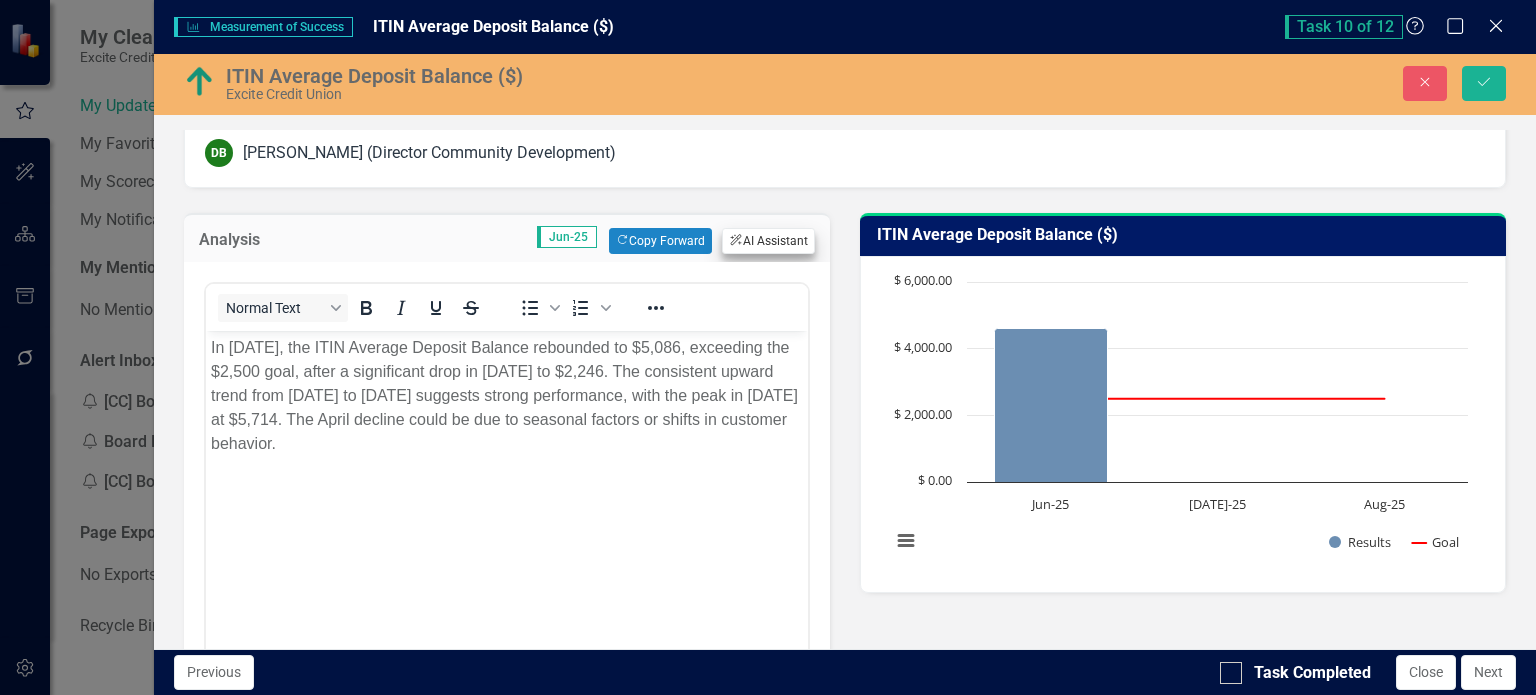 scroll, scrollTop: 0, scrollLeft: 0, axis: both 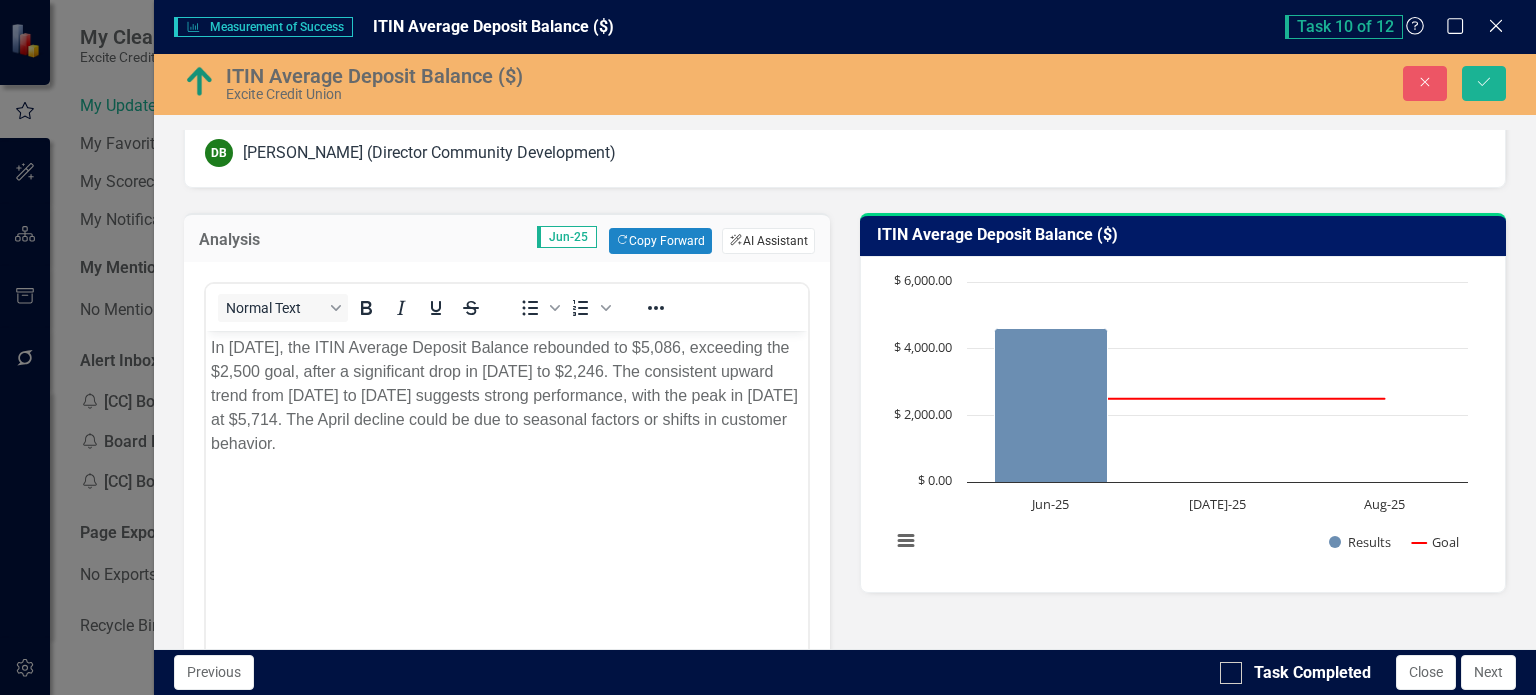 click on "ClearPoint AI  AI Assistant" at bounding box center [768, 241] 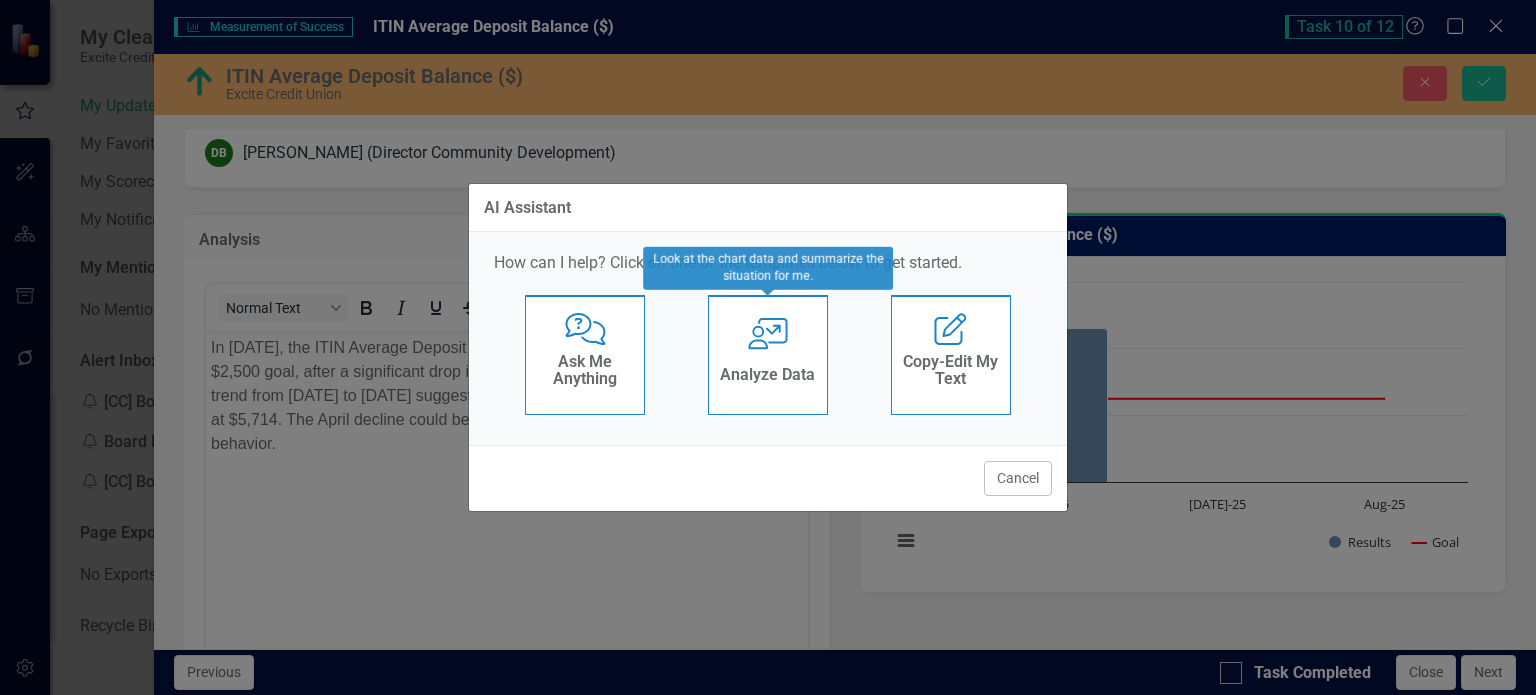 click 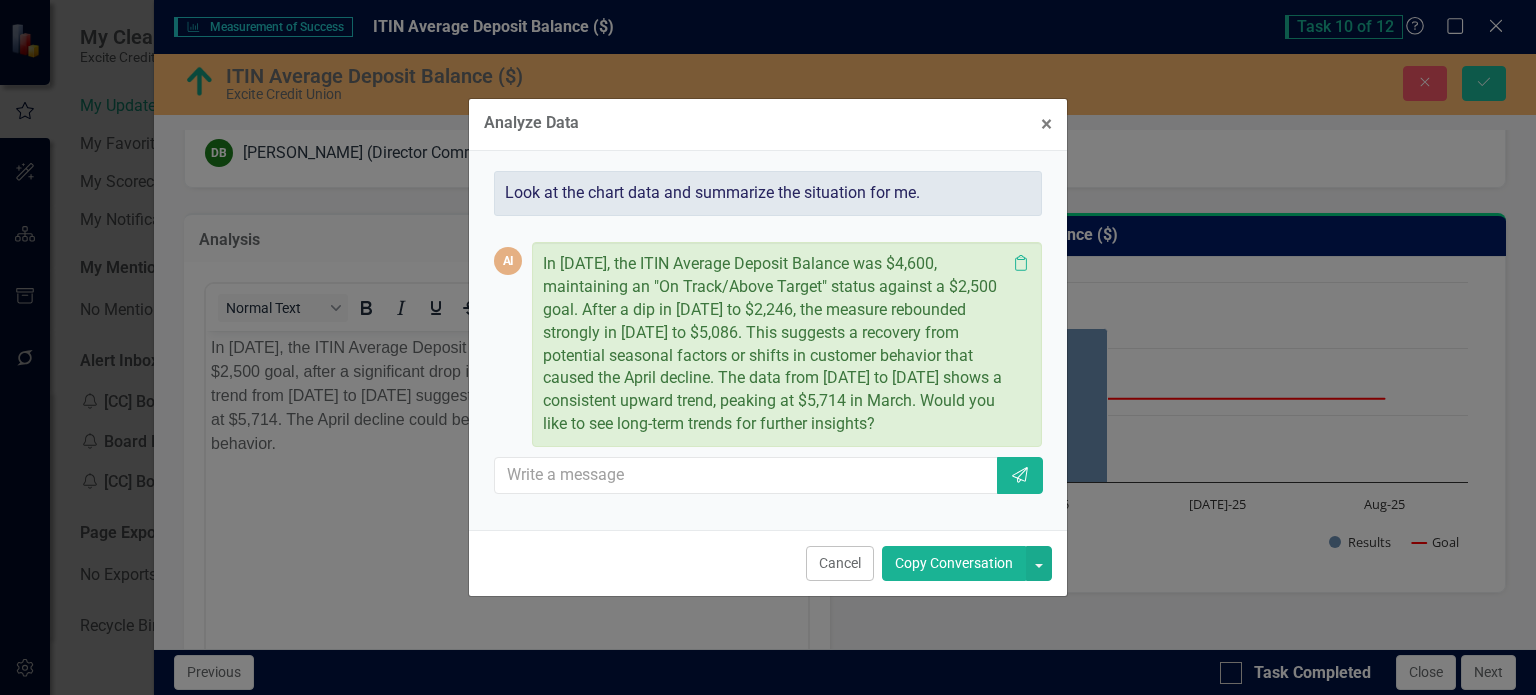 click on "Copy Conversation" at bounding box center (954, 563) 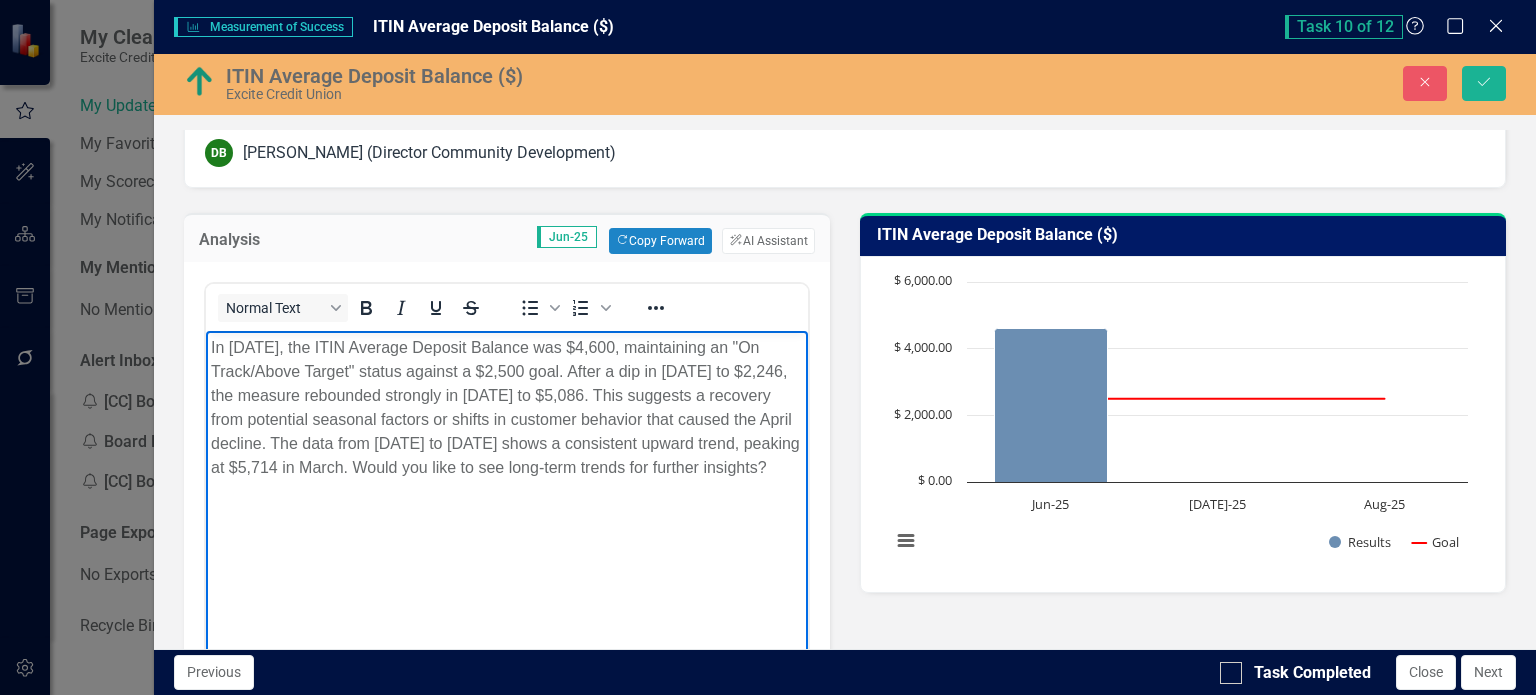 drag, startPoint x: 517, startPoint y: 469, endPoint x: 524, endPoint y: 526, distance: 57.428215 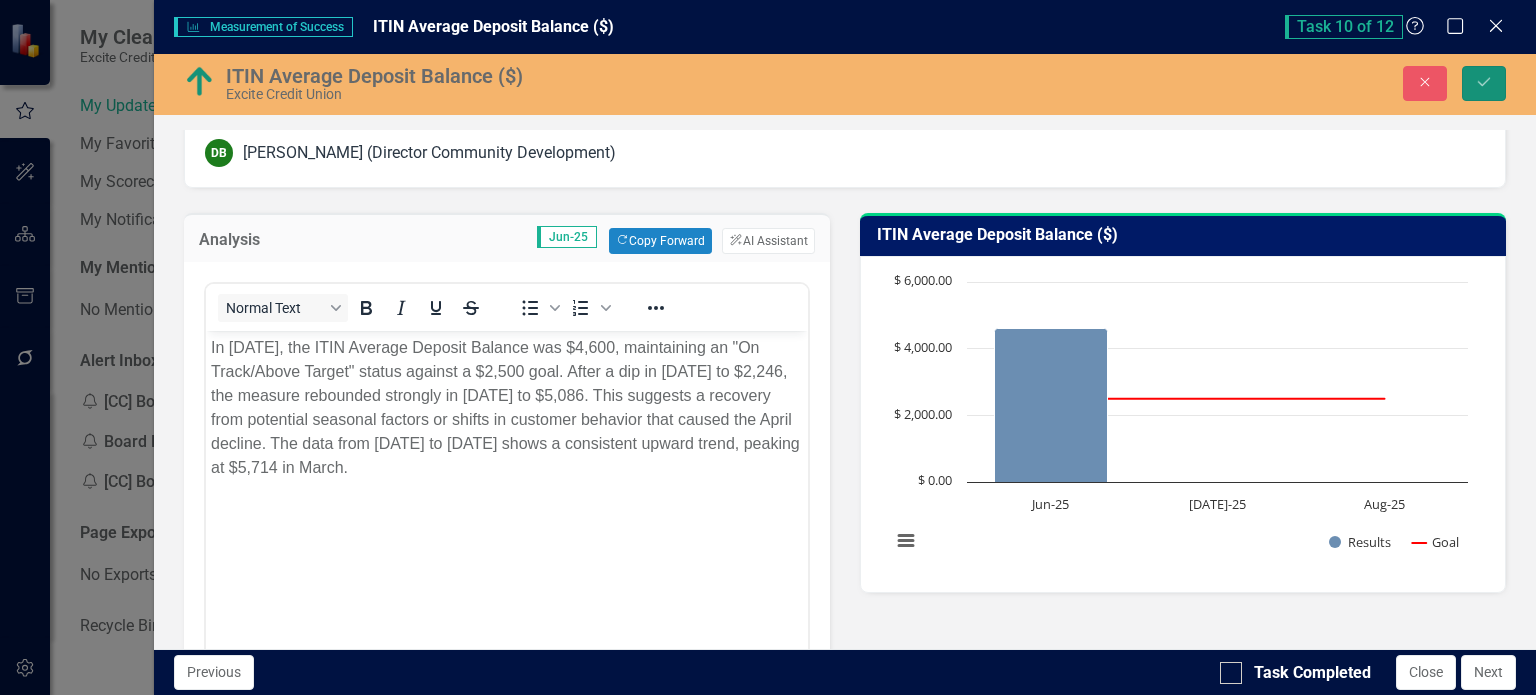 click on "Save" 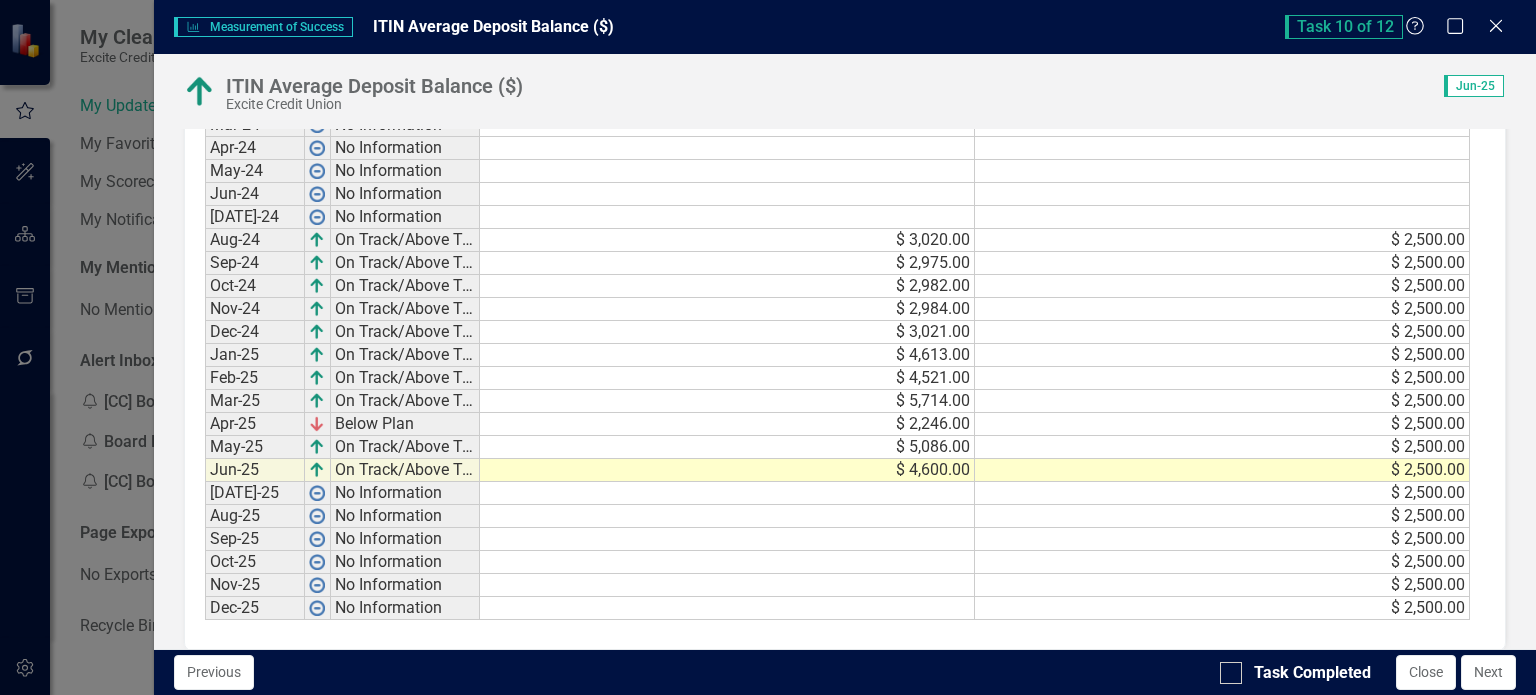 scroll, scrollTop: 1251, scrollLeft: 0, axis: vertical 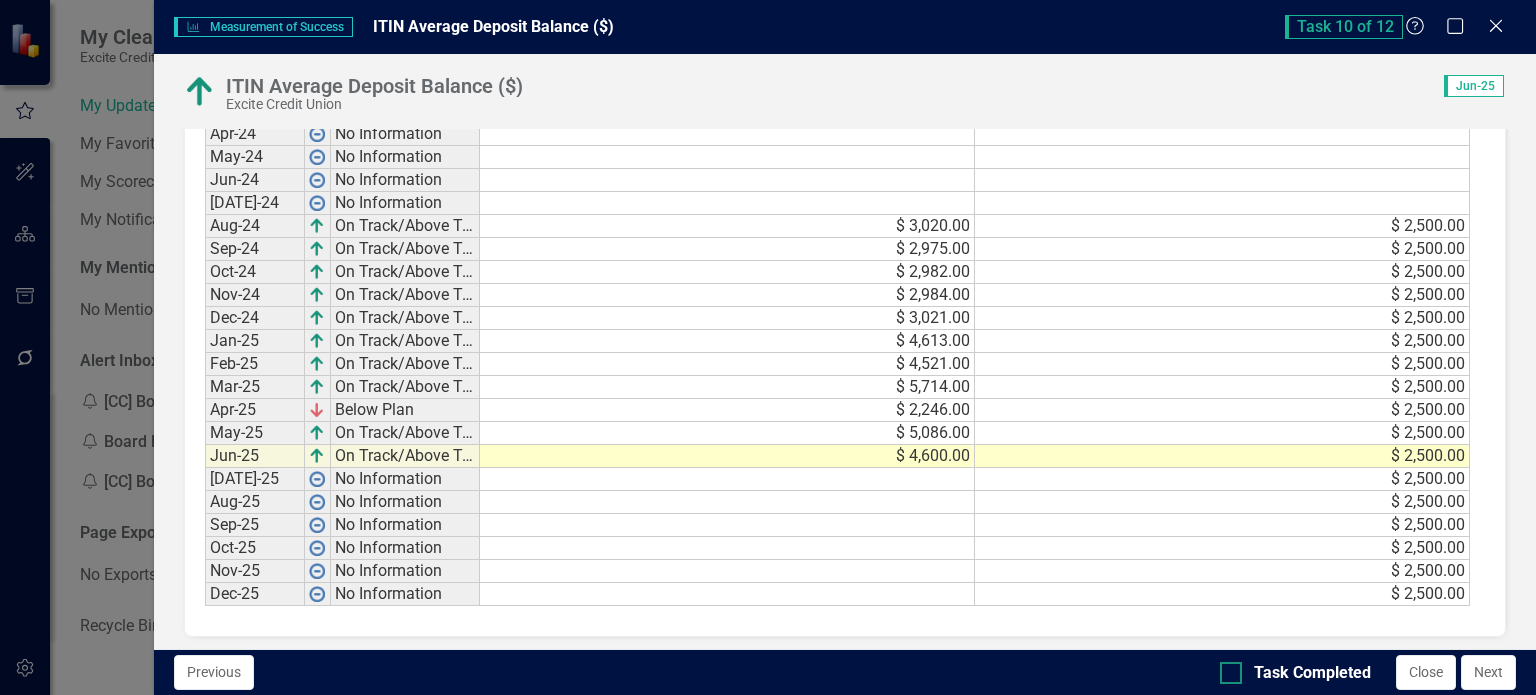 click on "Task Completed" at bounding box center (1226, 668) 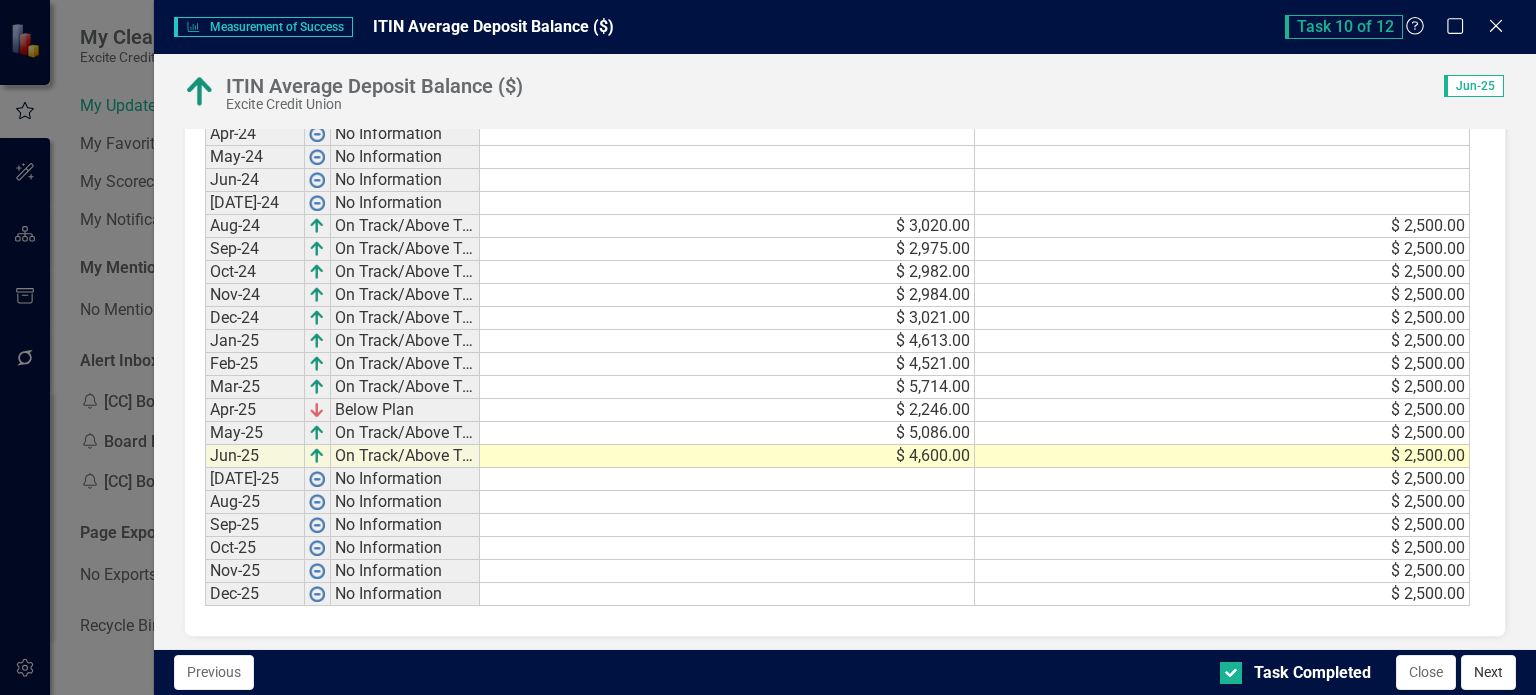 click on "Next" at bounding box center [1488, 672] 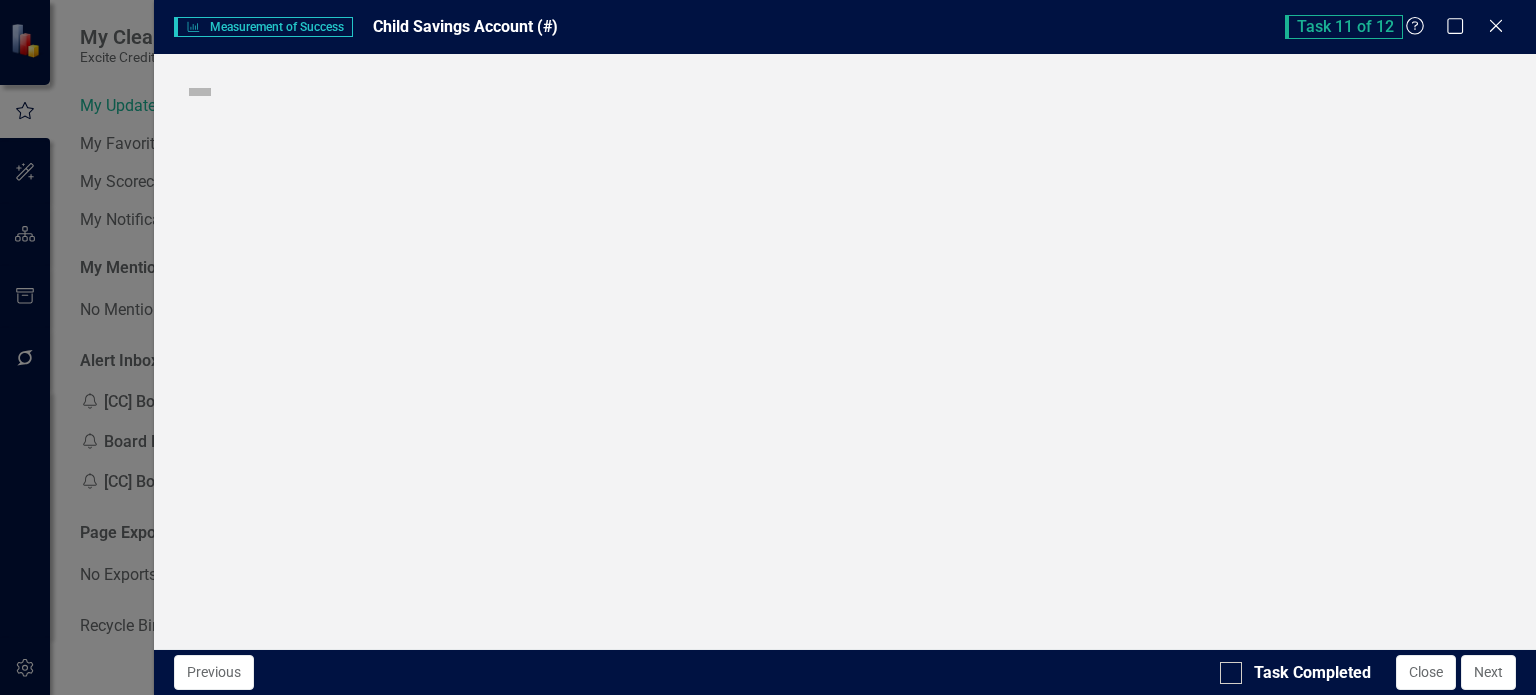 checkbox on "true" 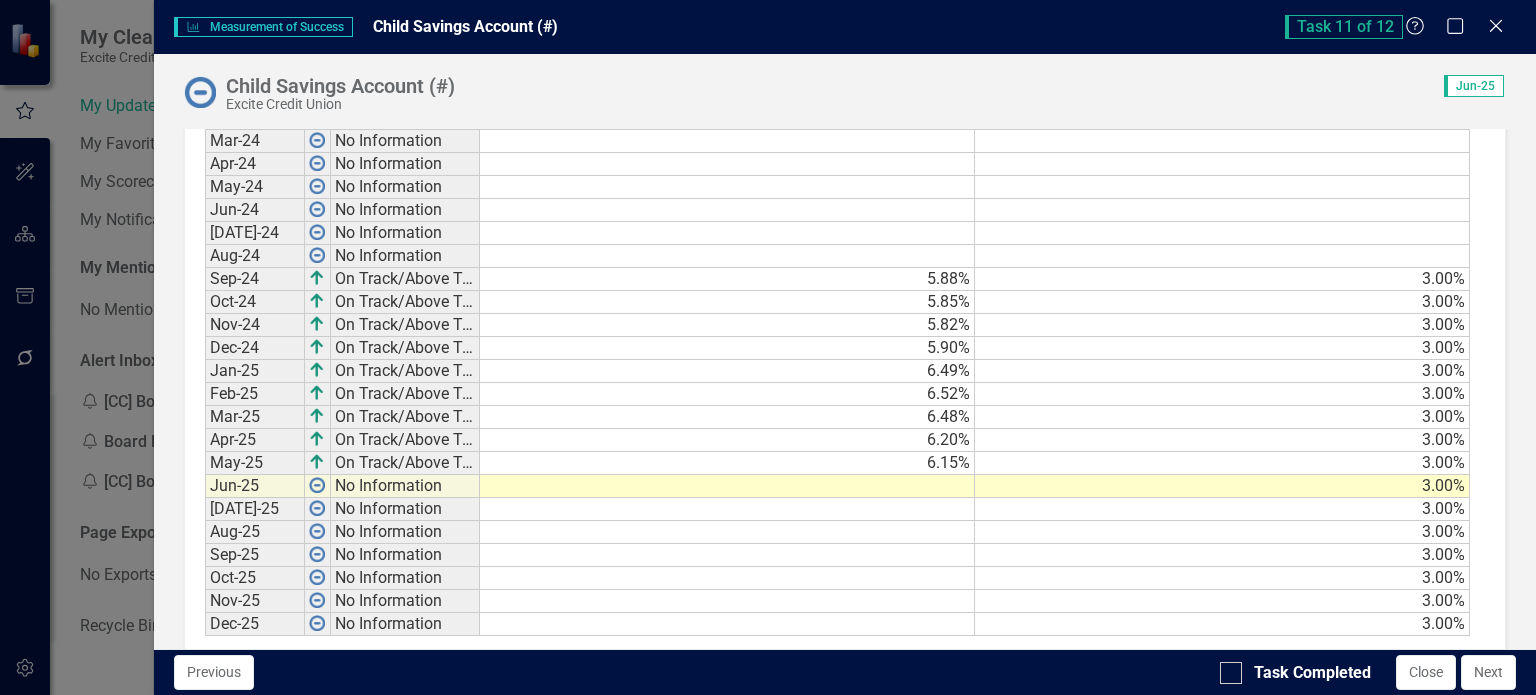 scroll, scrollTop: 1200, scrollLeft: 0, axis: vertical 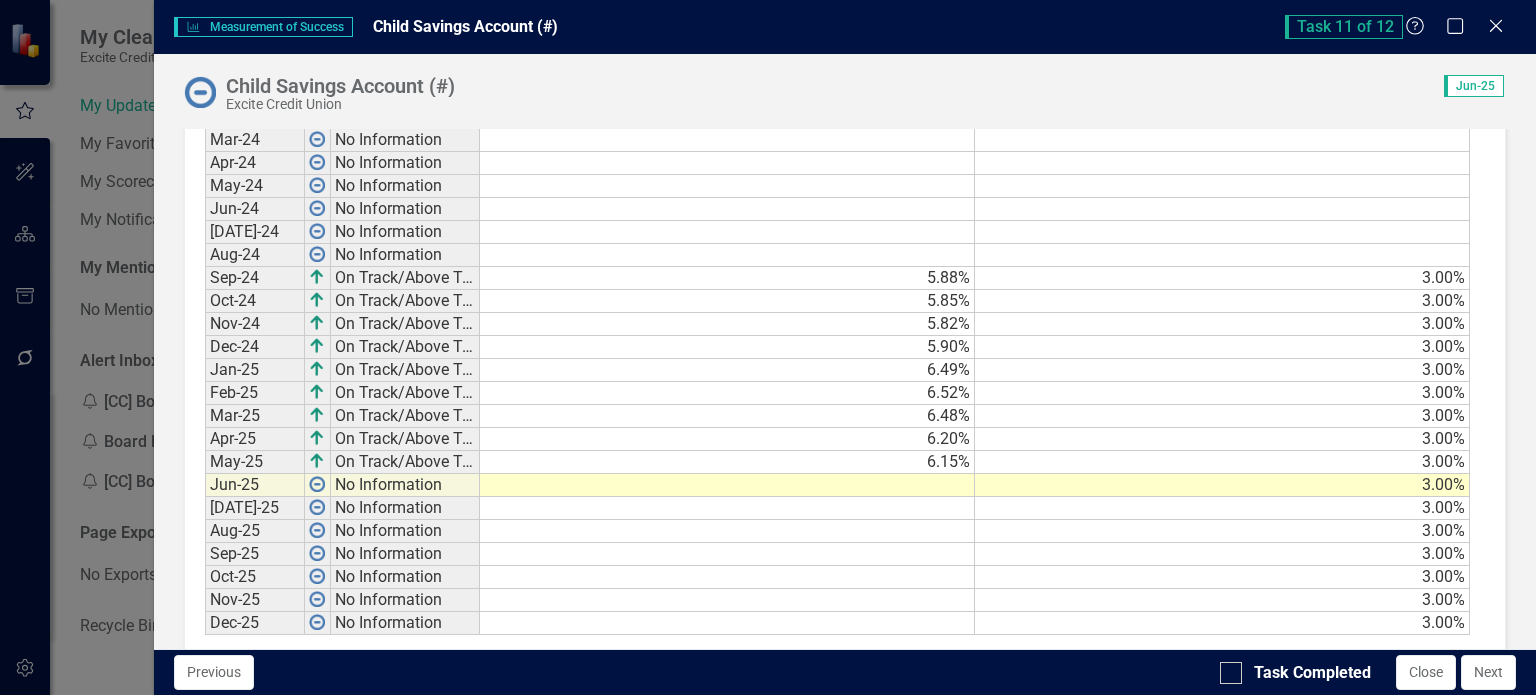 click at bounding box center (727, 485) 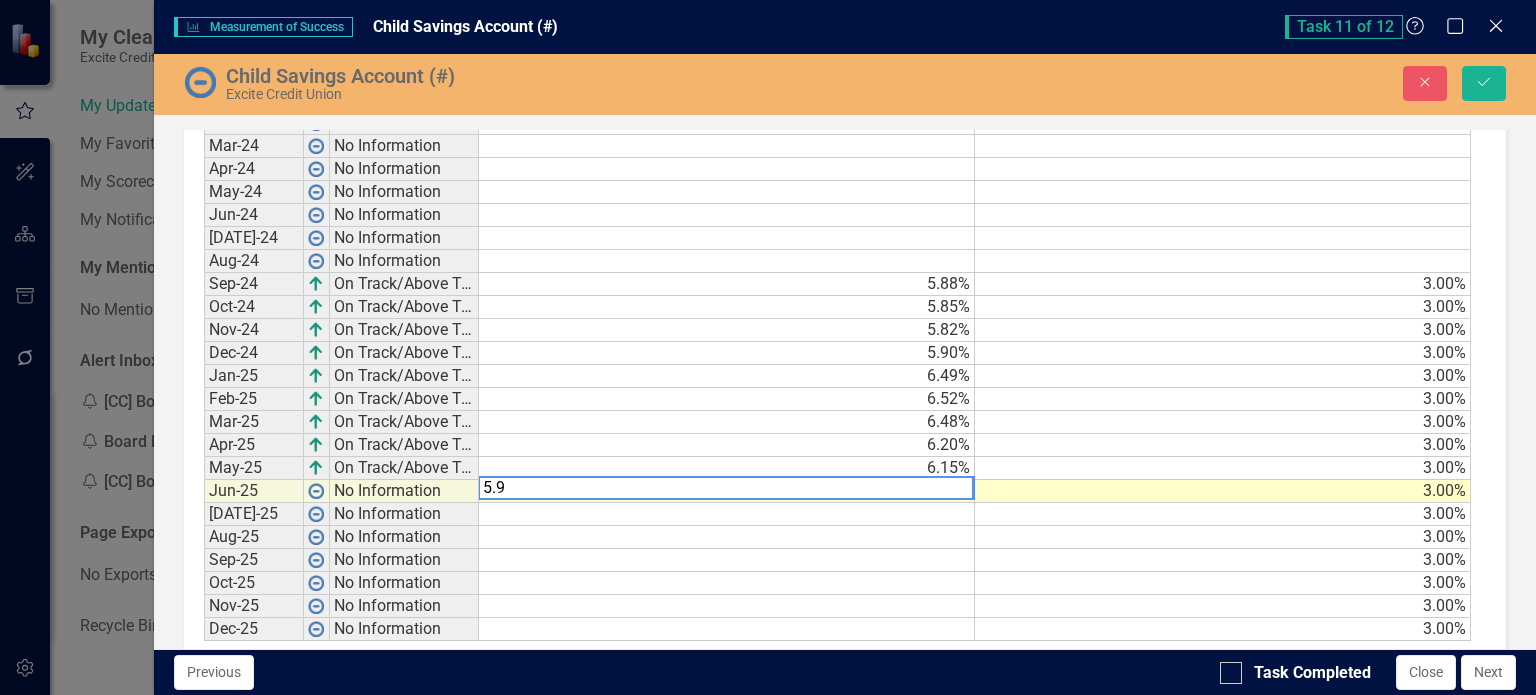scroll, scrollTop: 1205, scrollLeft: 0, axis: vertical 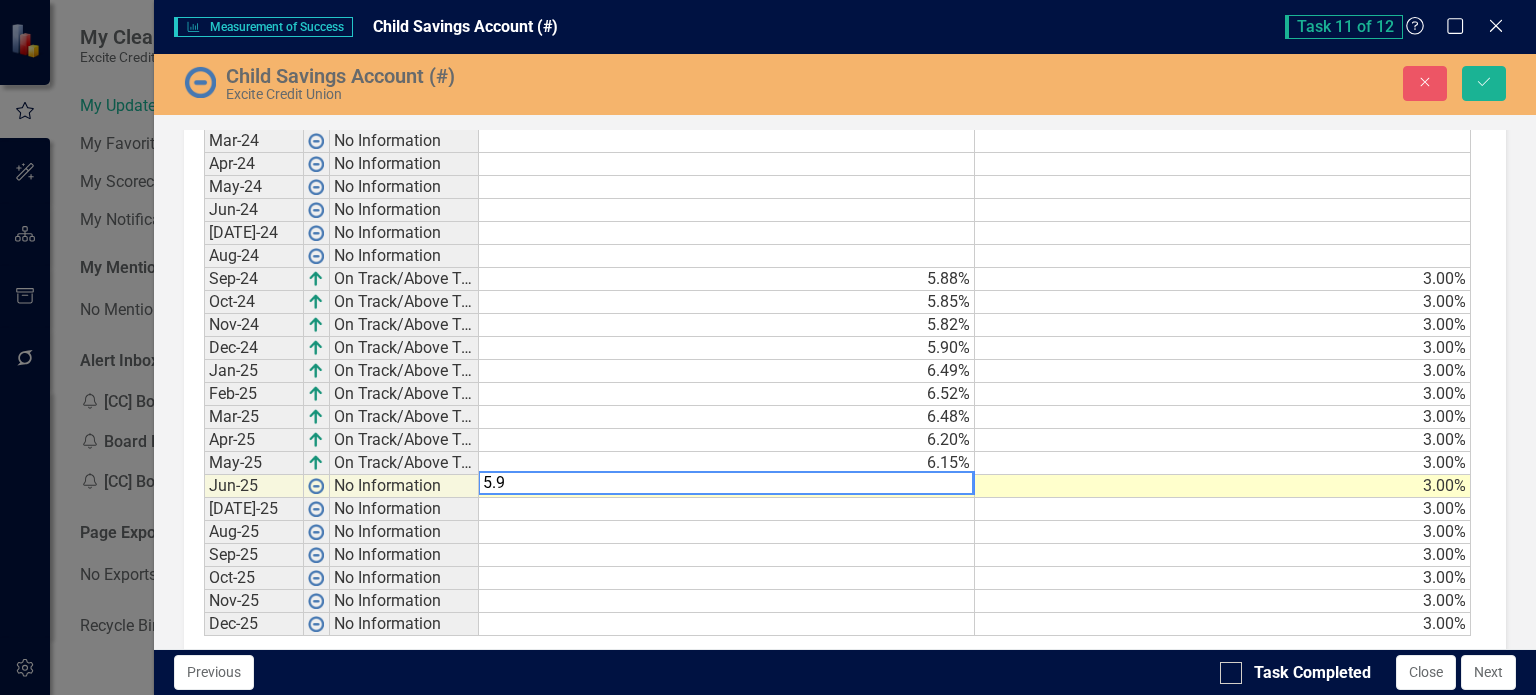 type on "5.96" 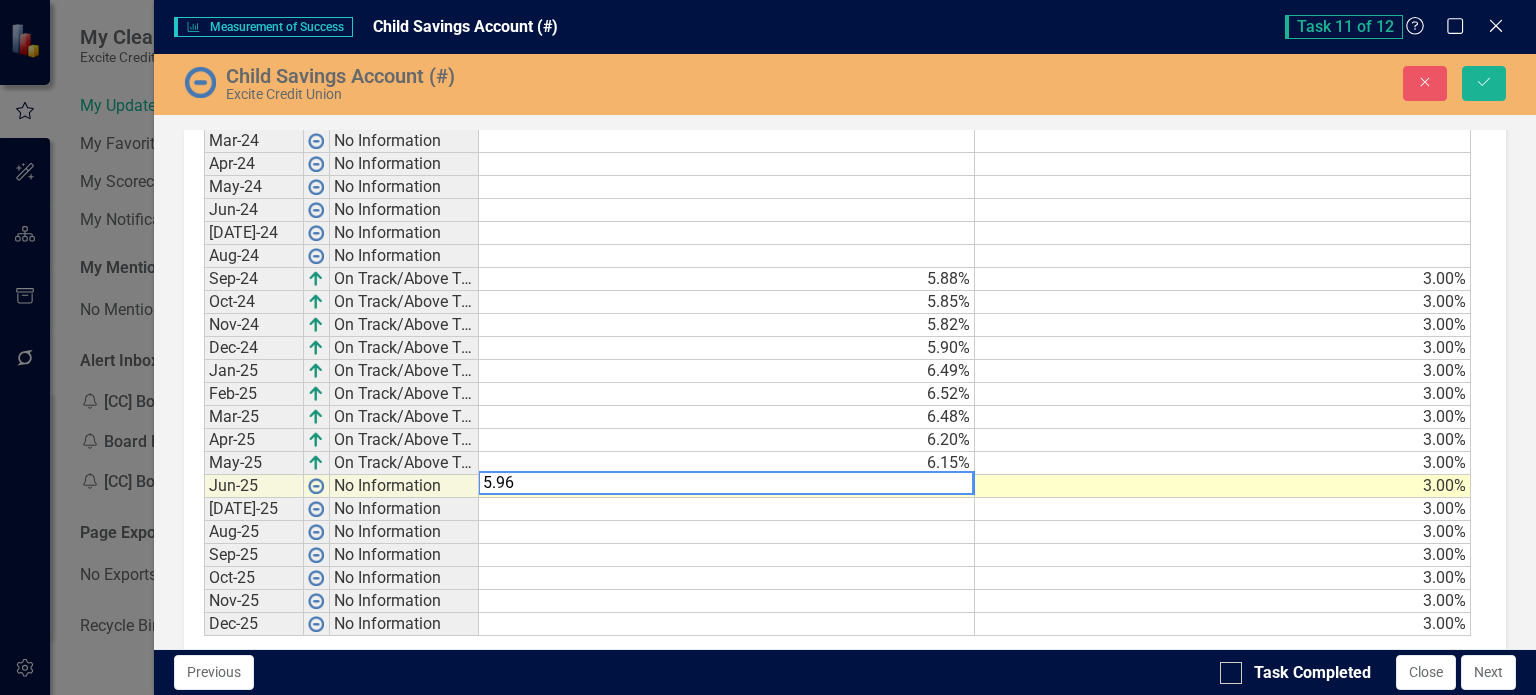 type 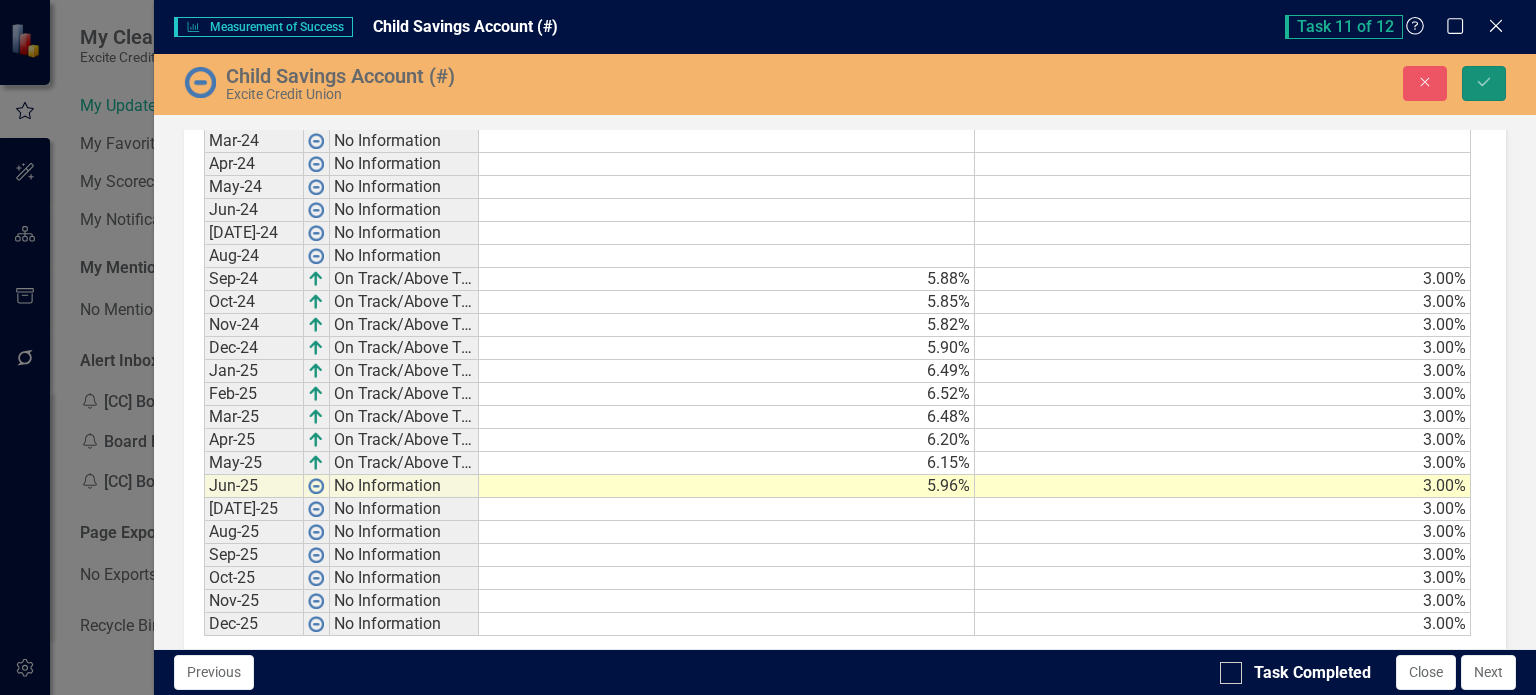 click on "Save" at bounding box center [1484, 83] 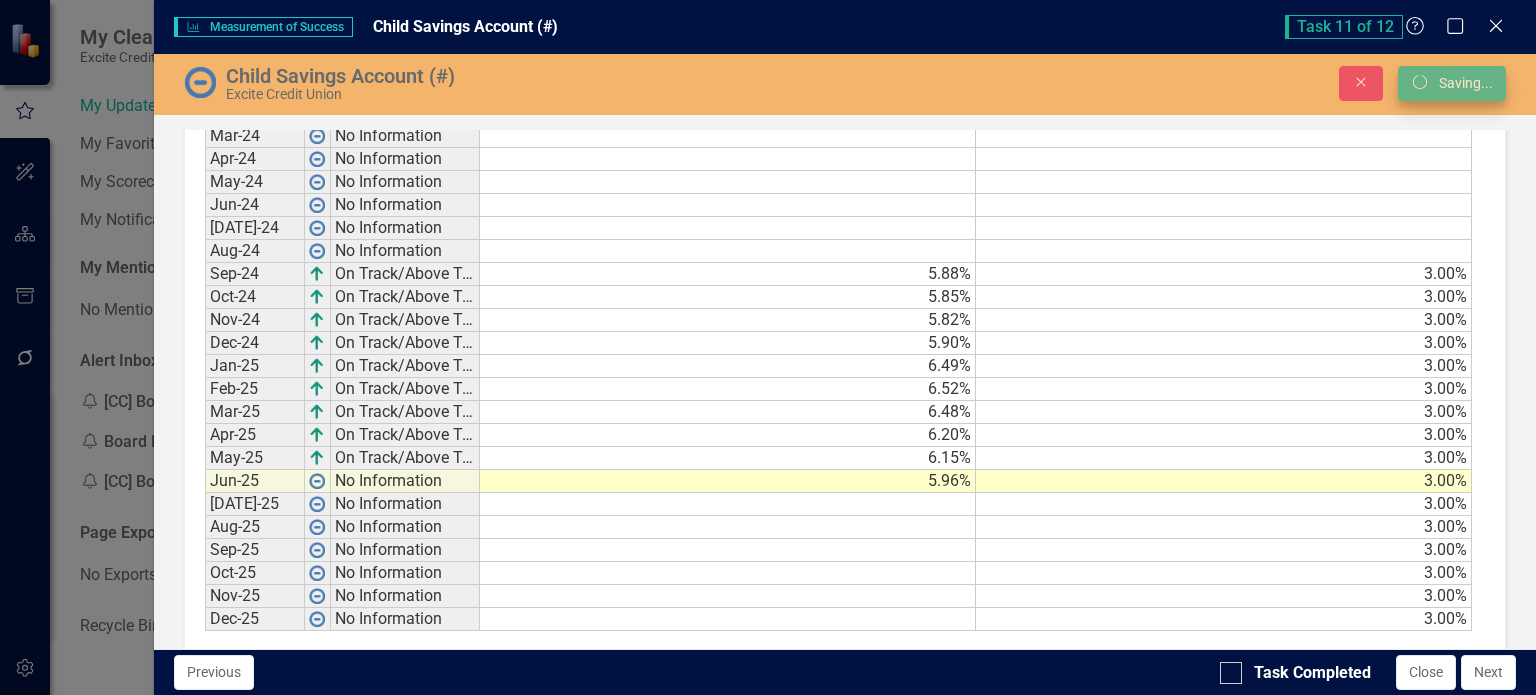 scroll, scrollTop: 1200, scrollLeft: 0, axis: vertical 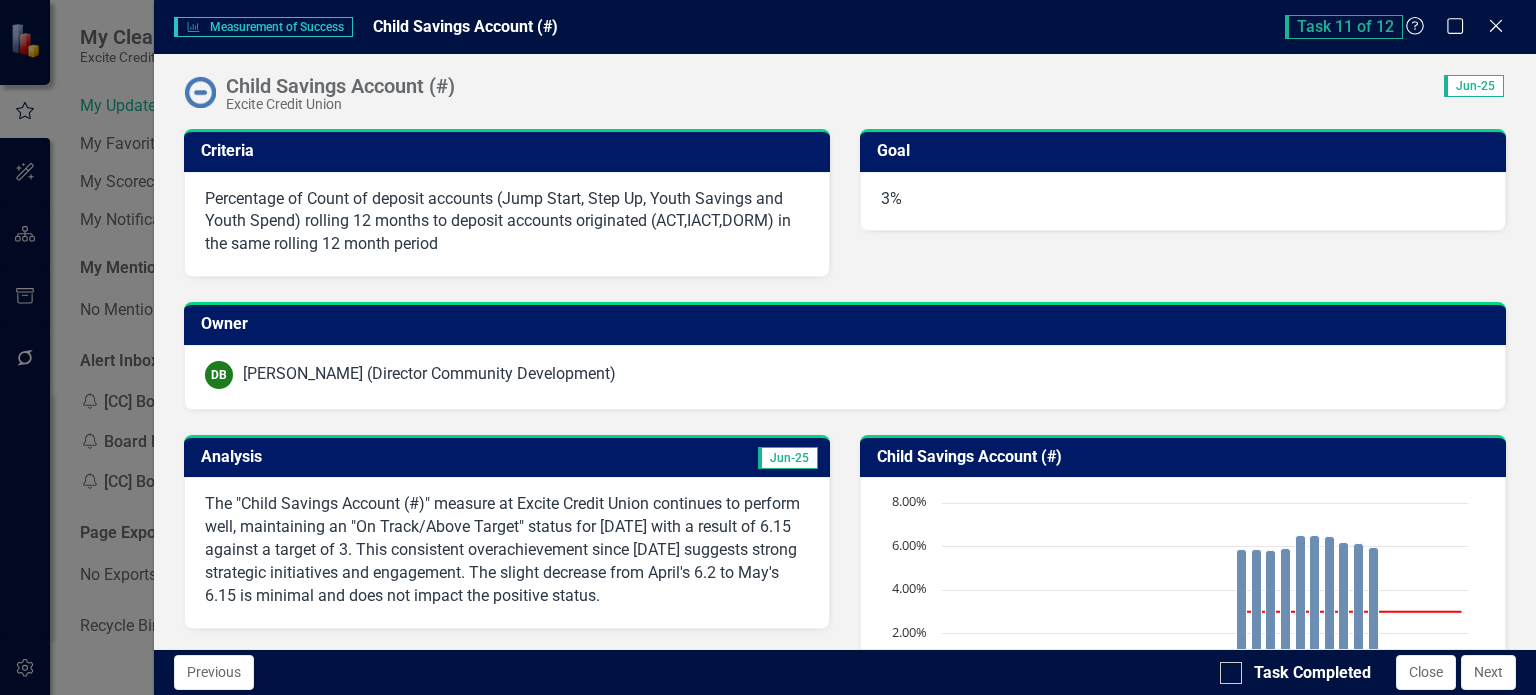 click on "The "Child Savings Account (#)" measure at Excite Credit Union continues to perform well, maintaining an "On Track/Above Target" status for [DATE] with a result of 6.15 against a target of 3. This consistent overachievement since [DATE] suggests strong strategic initiatives and engagement. The slight decrease from April's 6.2 to May's 6.15 is minimal and does not impact the positive status." at bounding box center (507, 550) 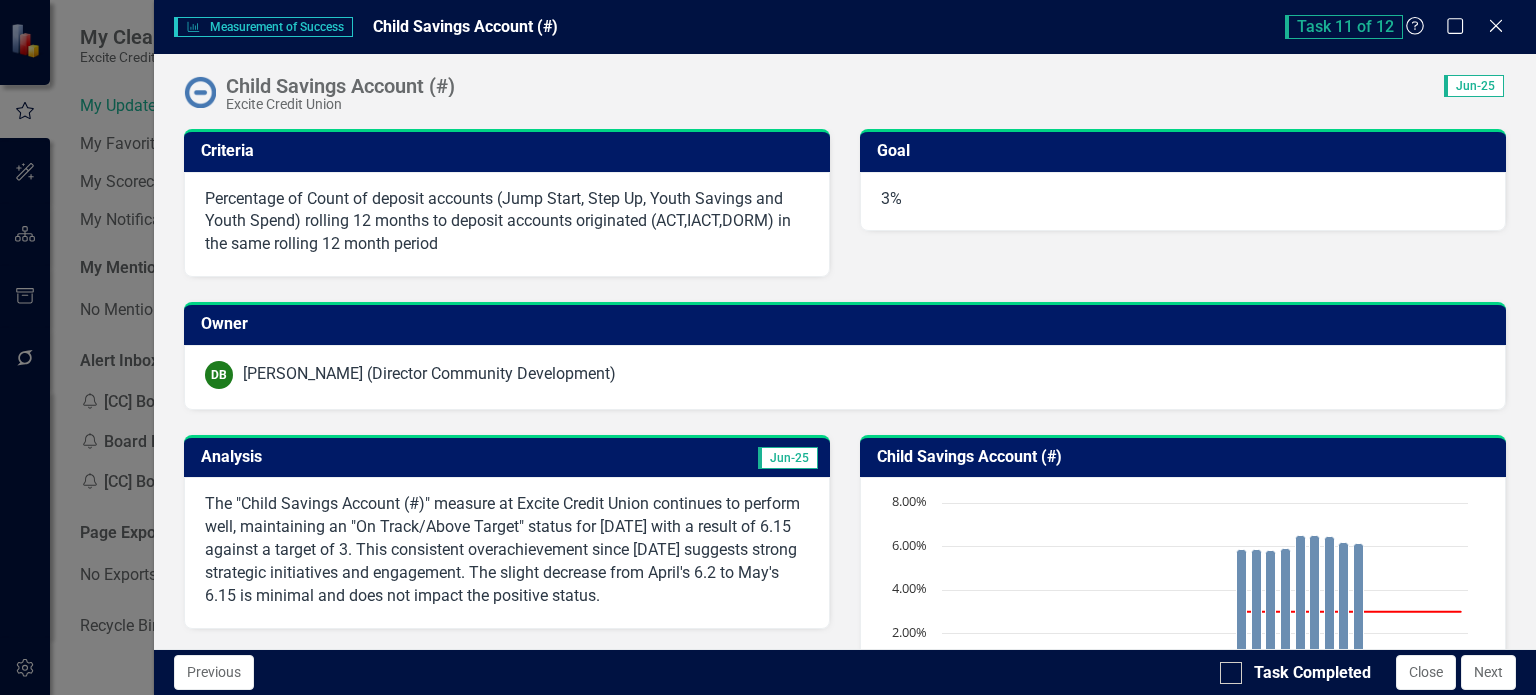 click on "The "Child Savings Account (#)" measure at Excite Credit Union continues to perform well, maintaining an "On Track/Above Target" status for [DATE] with a result of 6.15 against a target of 3. This consistent overachievement since [DATE] suggests strong strategic initiatives and engagement. The slight decrease from April's 6.2 to May's 6.15 is minimal and does not impact the positive status." at bounding box center [507, 550] 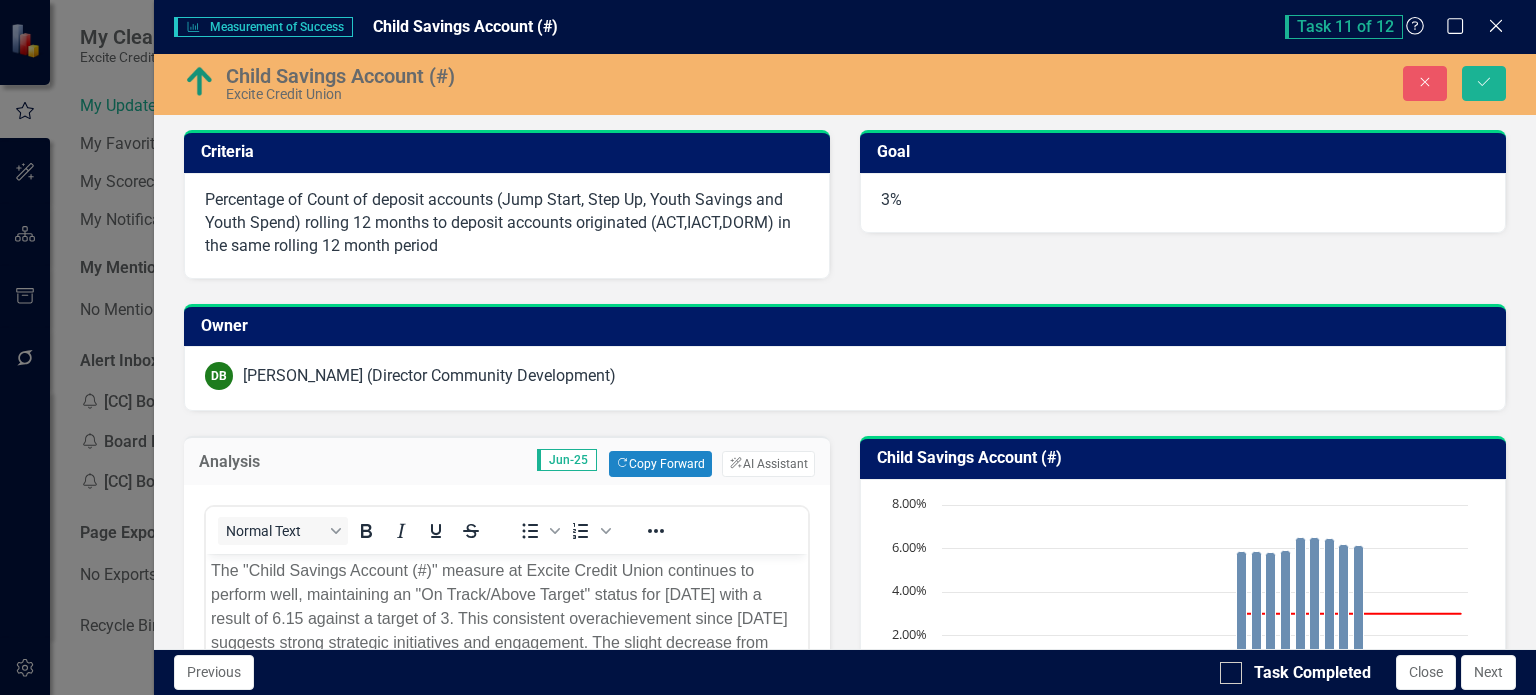 scroll, scrollTop: 0, scrollLeft: 0, axis: both 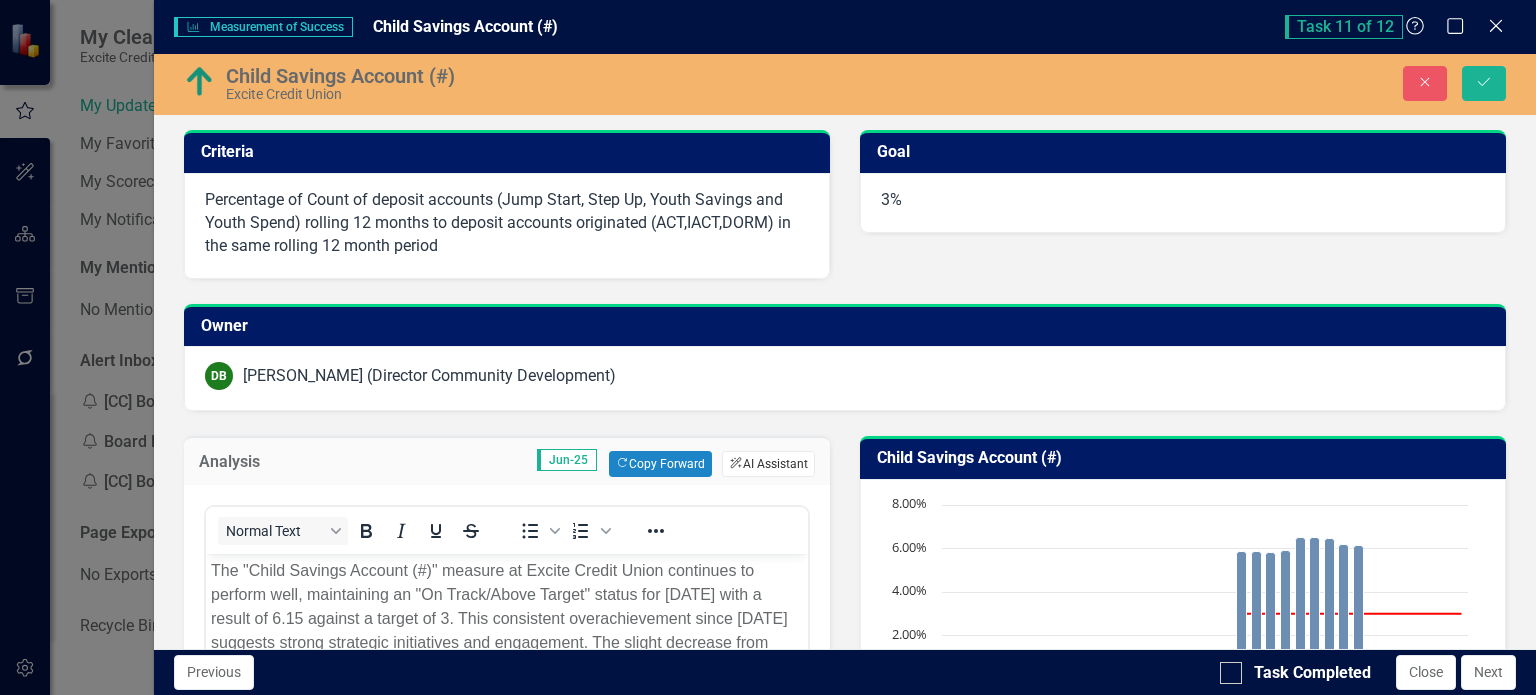 click on "ClearPoint AI  AI Assistant" at bounding box center [768, 464] 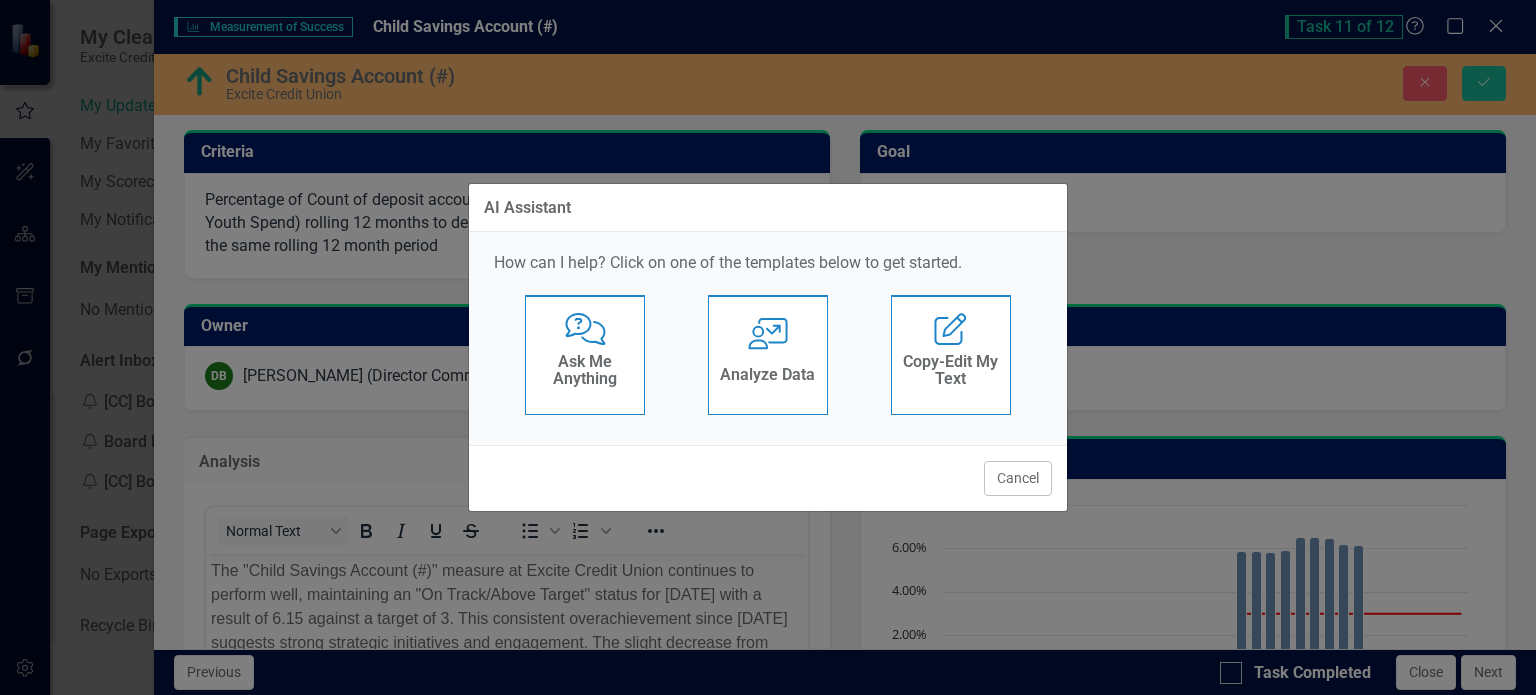 click on "Analyze Data" at bounding box center [767, 375] 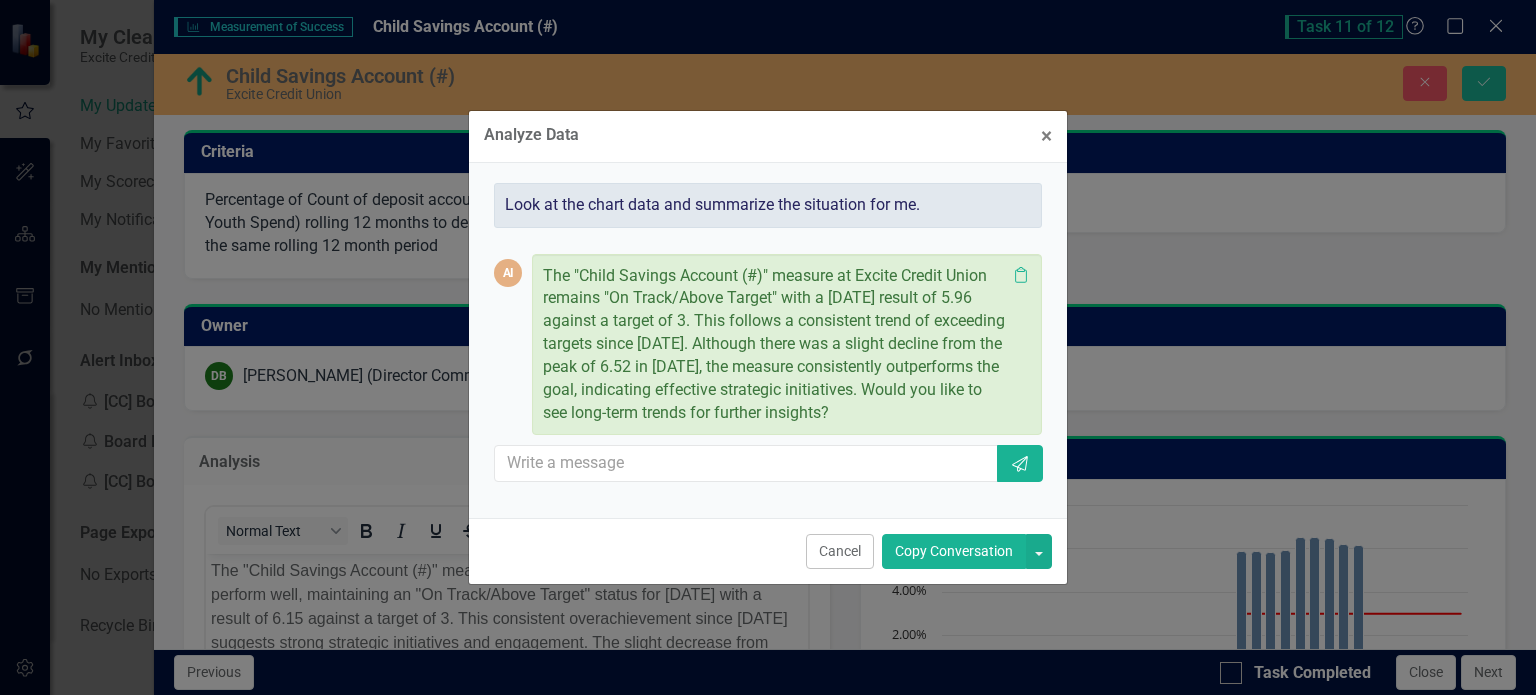 click on "Copy Conversation" at bounding box center [954, 551] 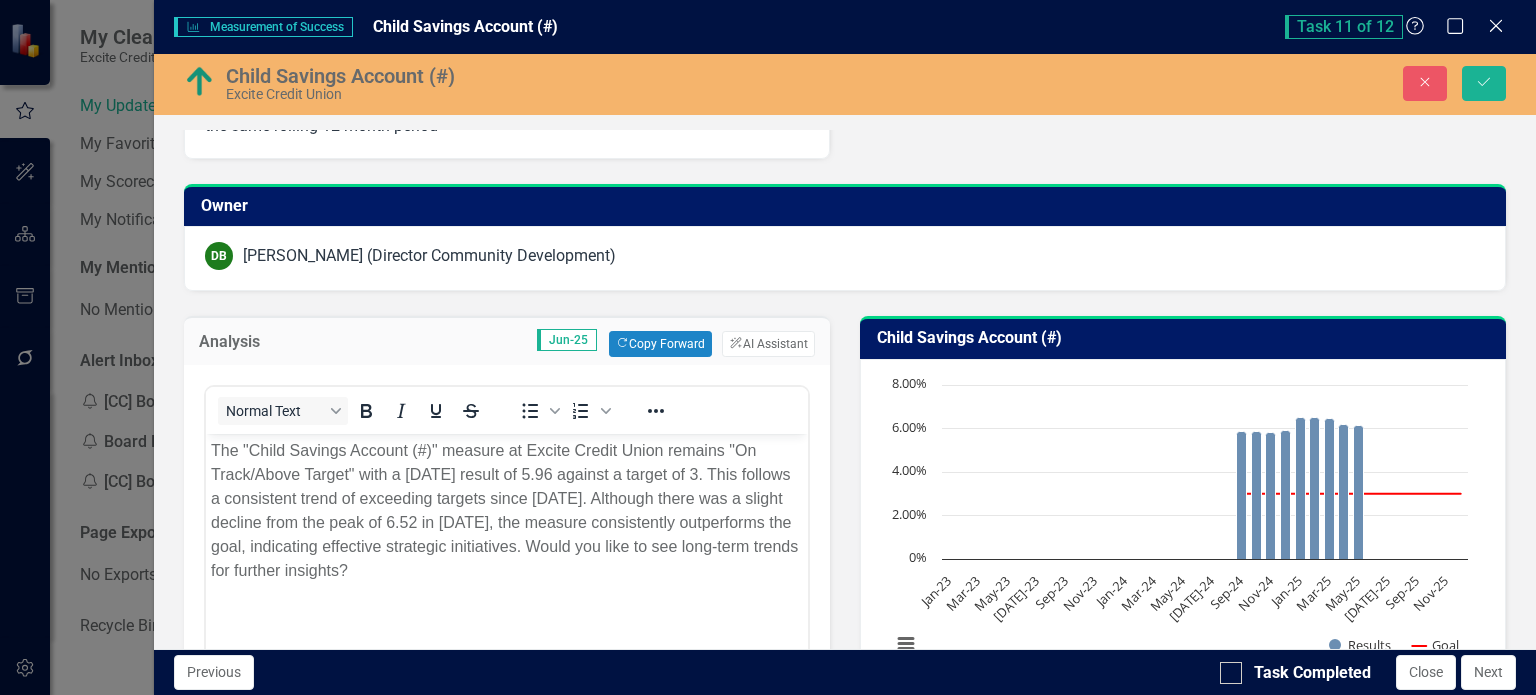 scroll, scrollTop: 200, scrollLeft: 0, axis: vertical 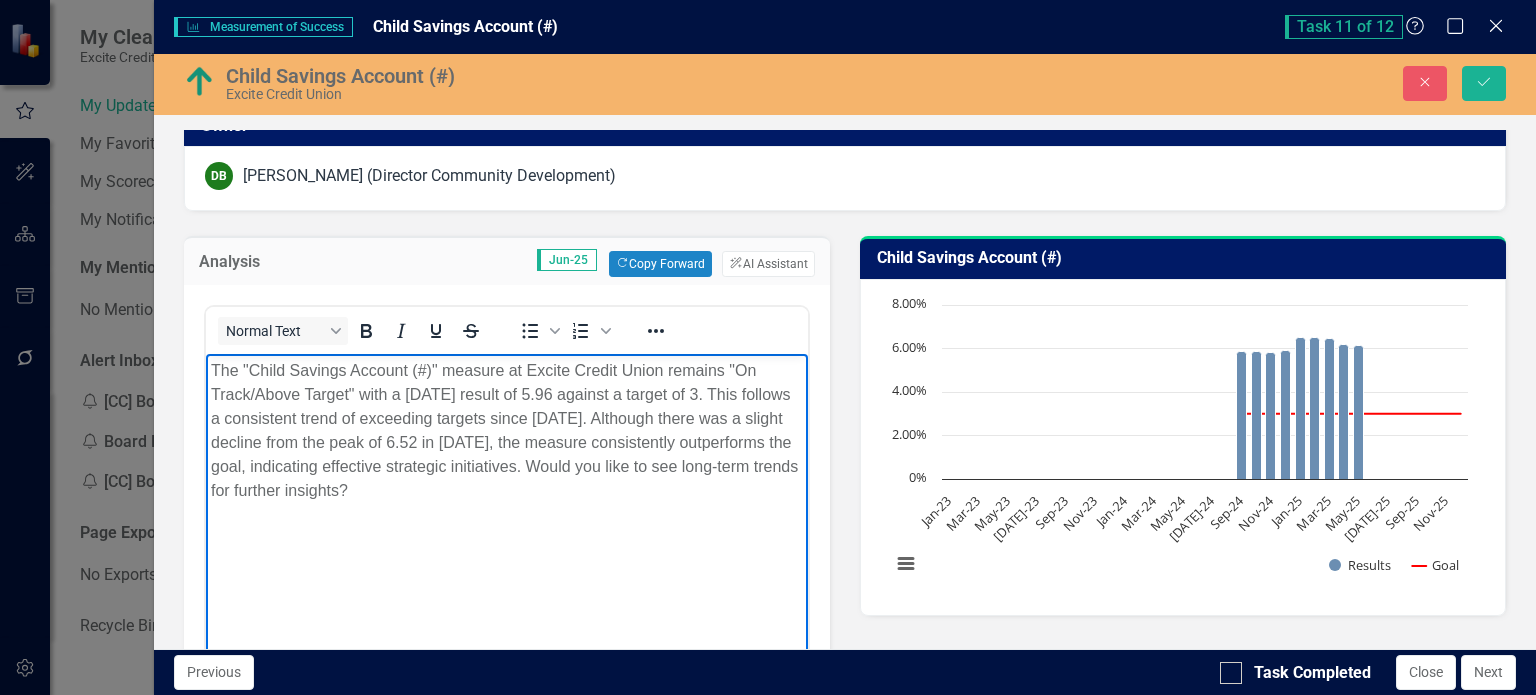 drag, startPoint x: 734, startPoint y: 465, endPoint x: 735, endPoint y: 494, distance: 29.017237 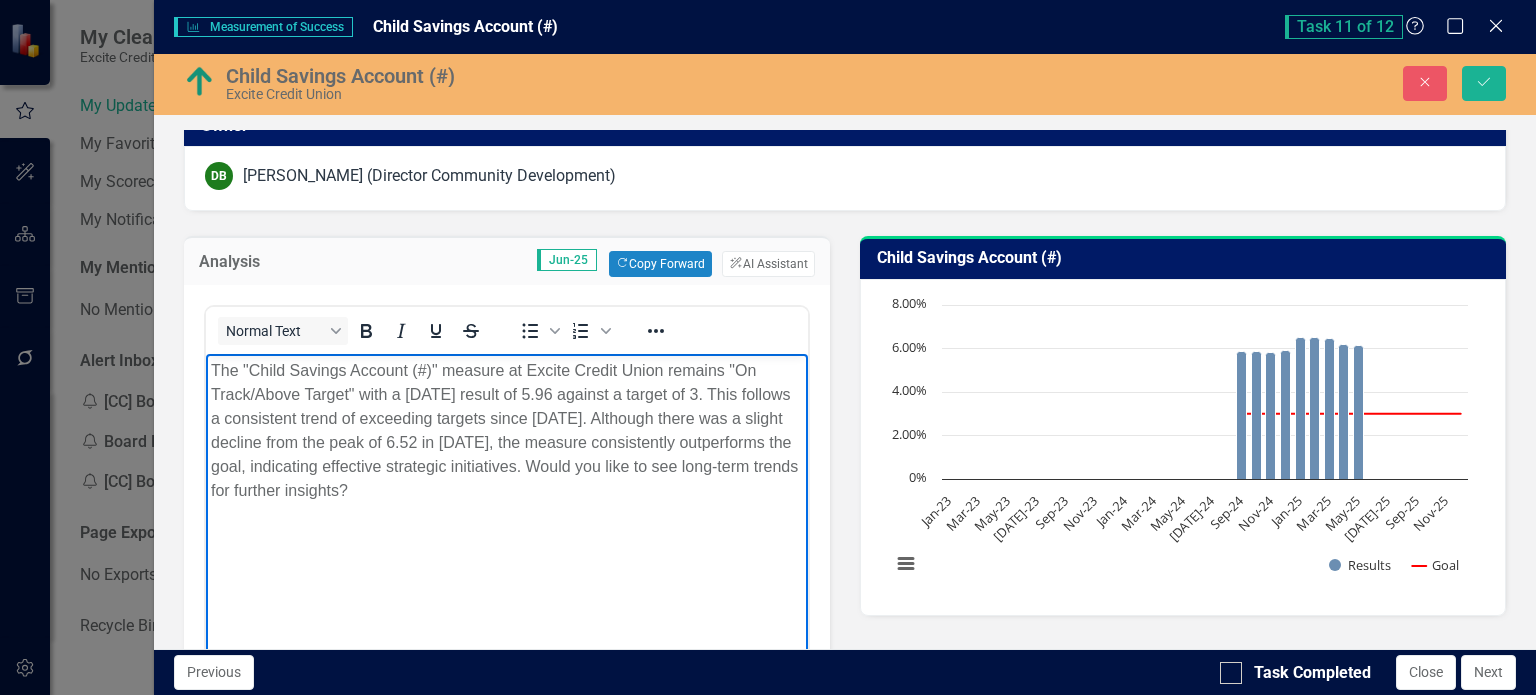 type 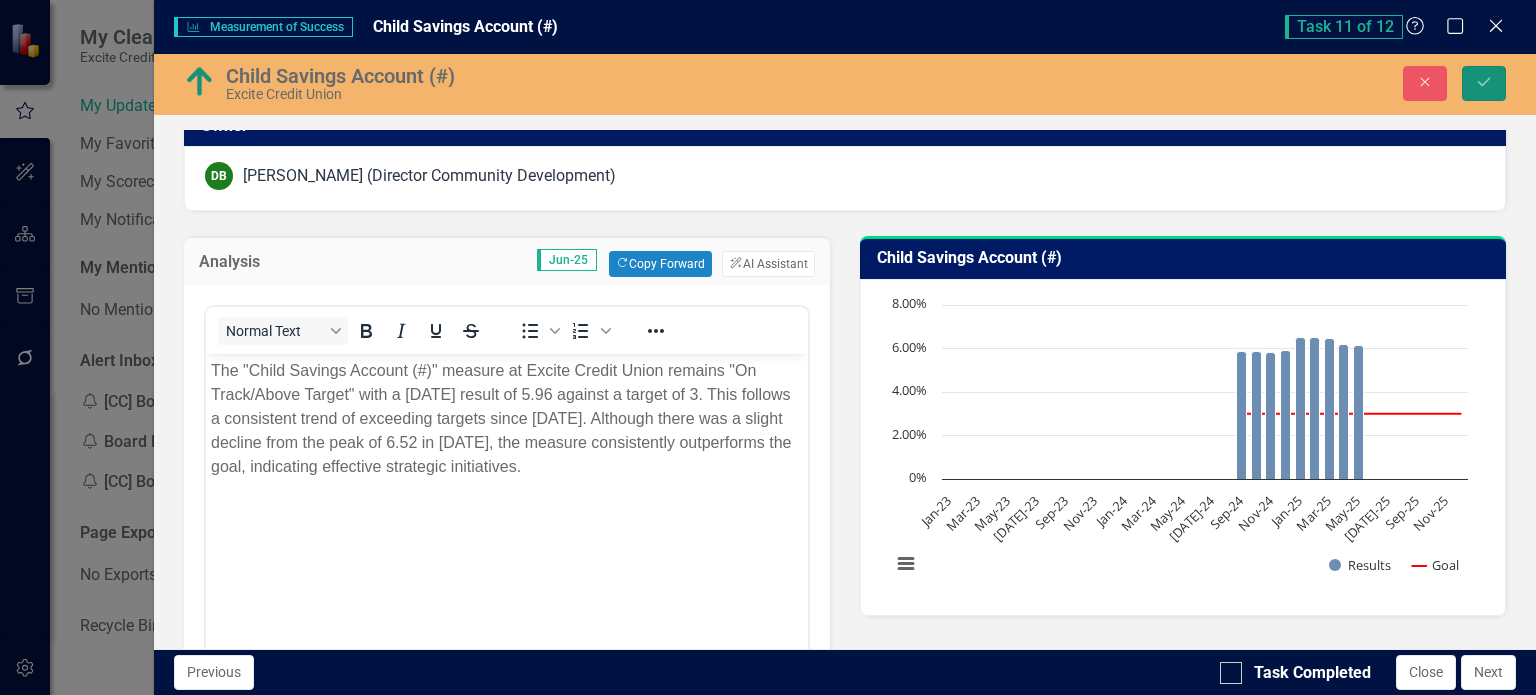 click on "Save" at bounding box center [1484, 83] 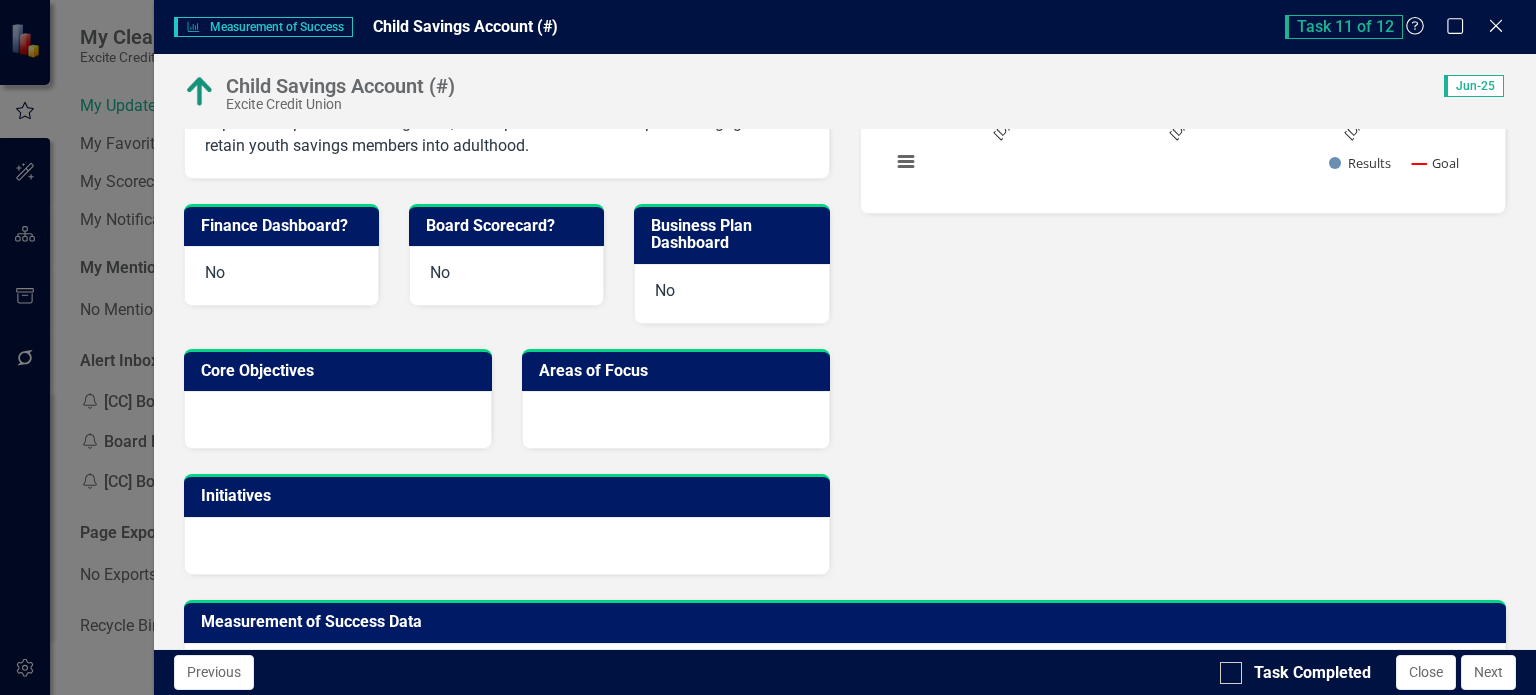 scroll, scrollTop: 1200, scrollLeft: 0, axis: vertical 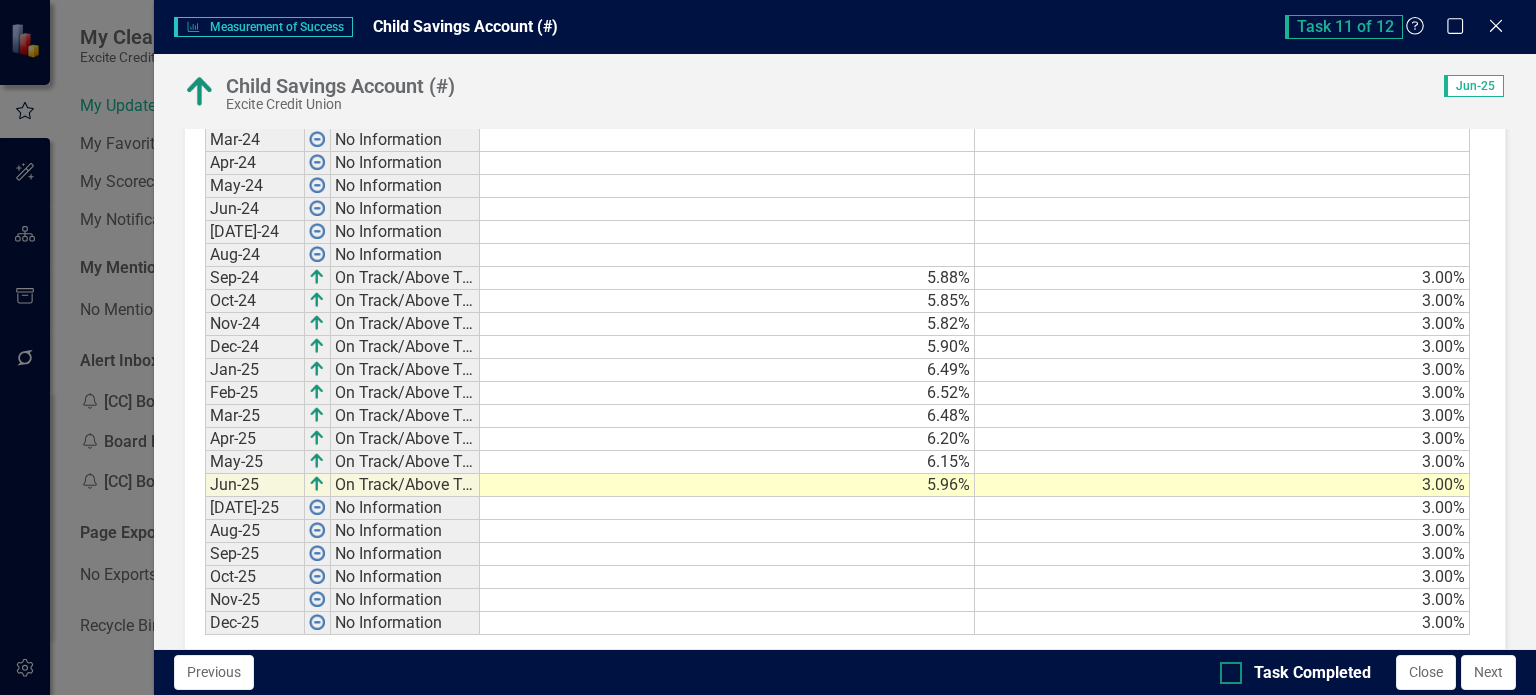 click at bounding box center [1231, 673] 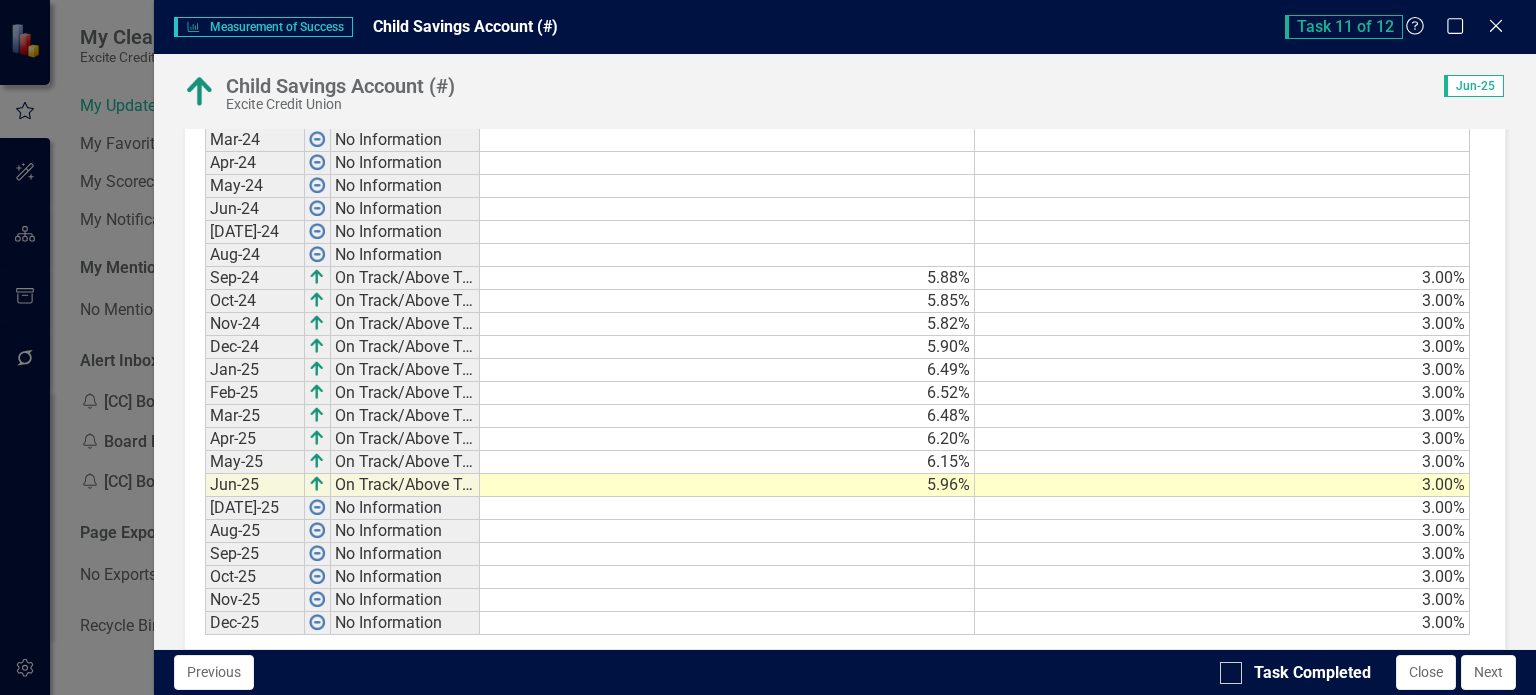 checkbox on "true" 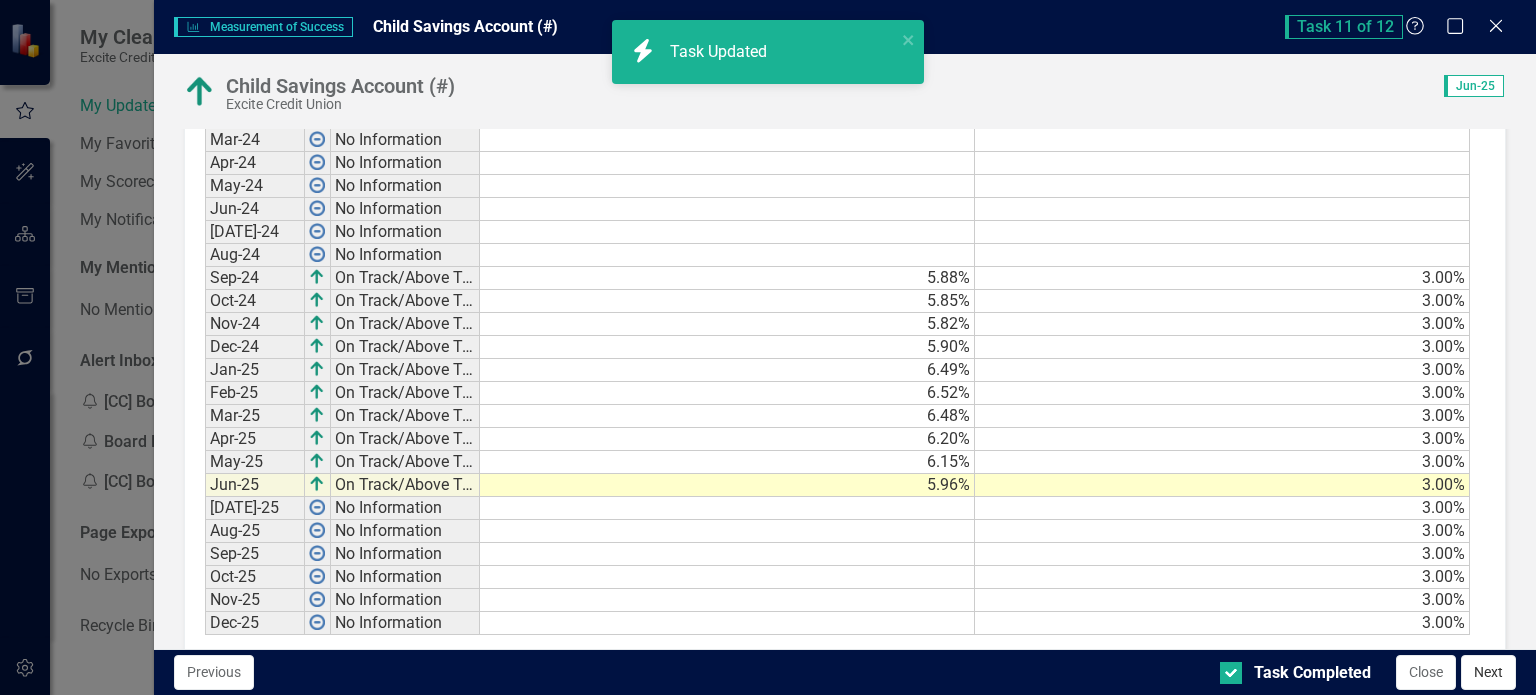click on "Next" at bounding box center (1488, 672) 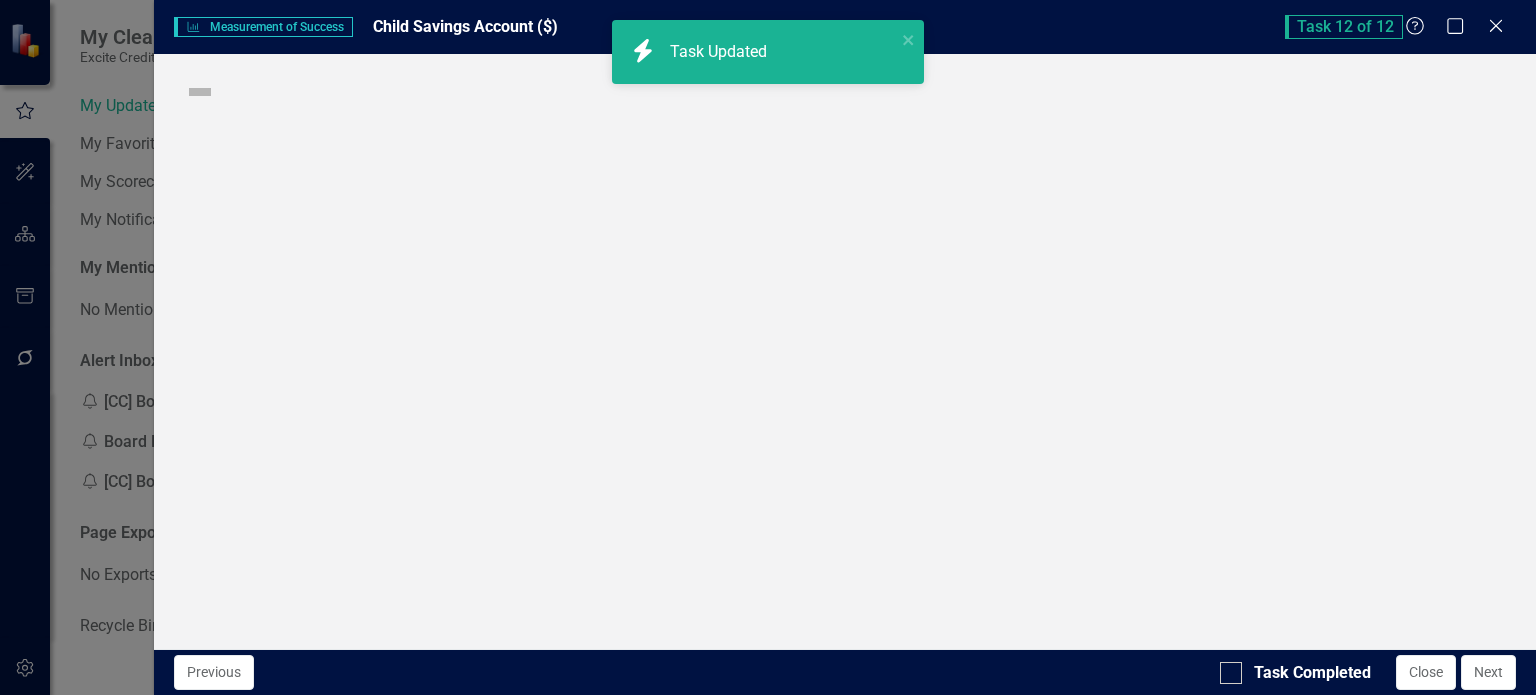 checkbox on "true" 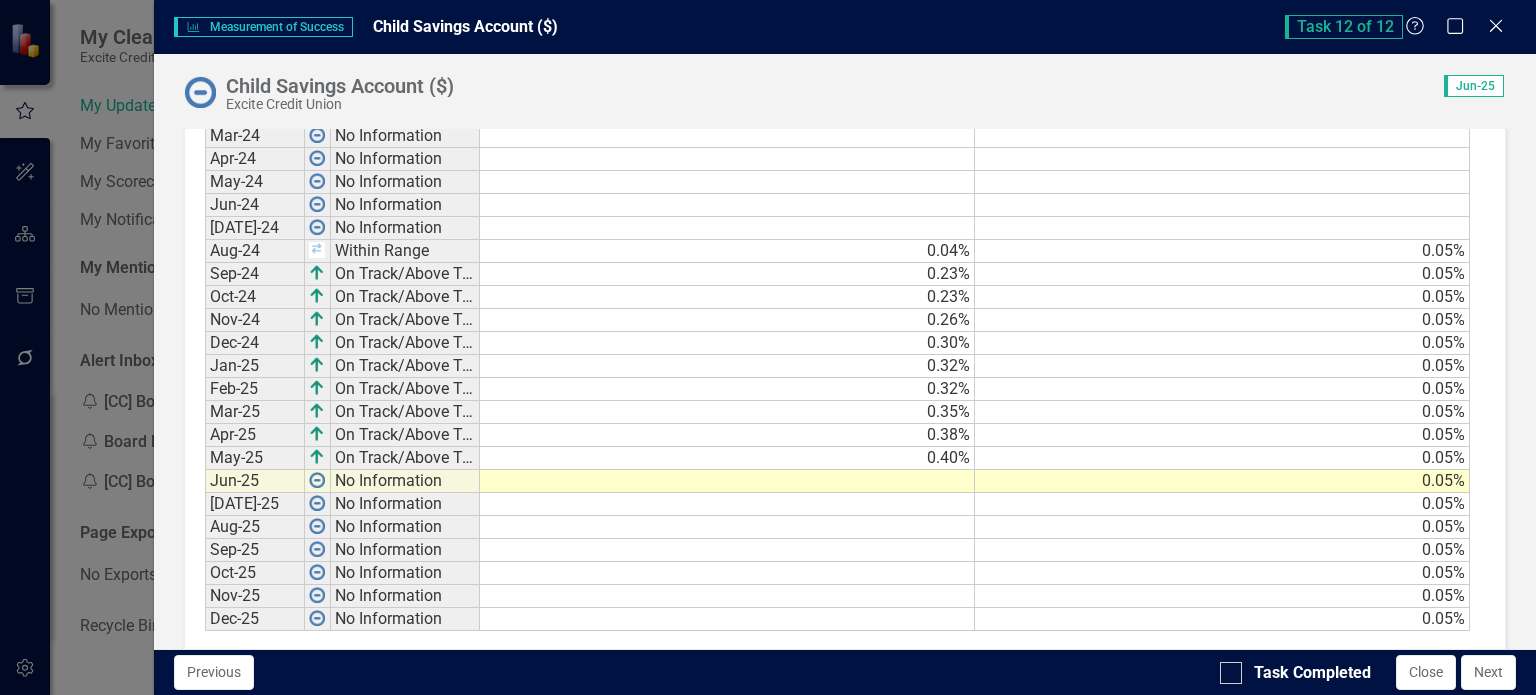 scroll, scrollTop: 1251, scrollLeft: 0, axis: vertical 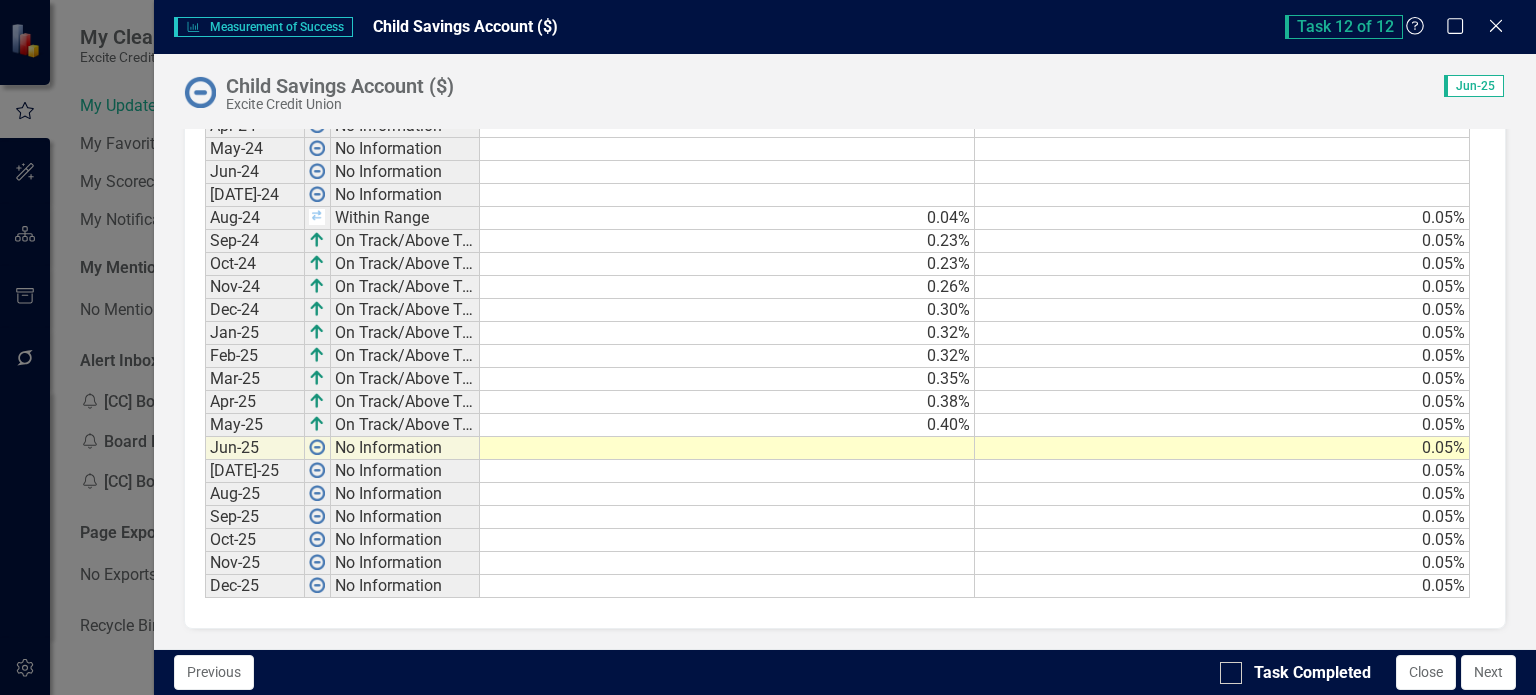 click at bounding box center [727, 448] 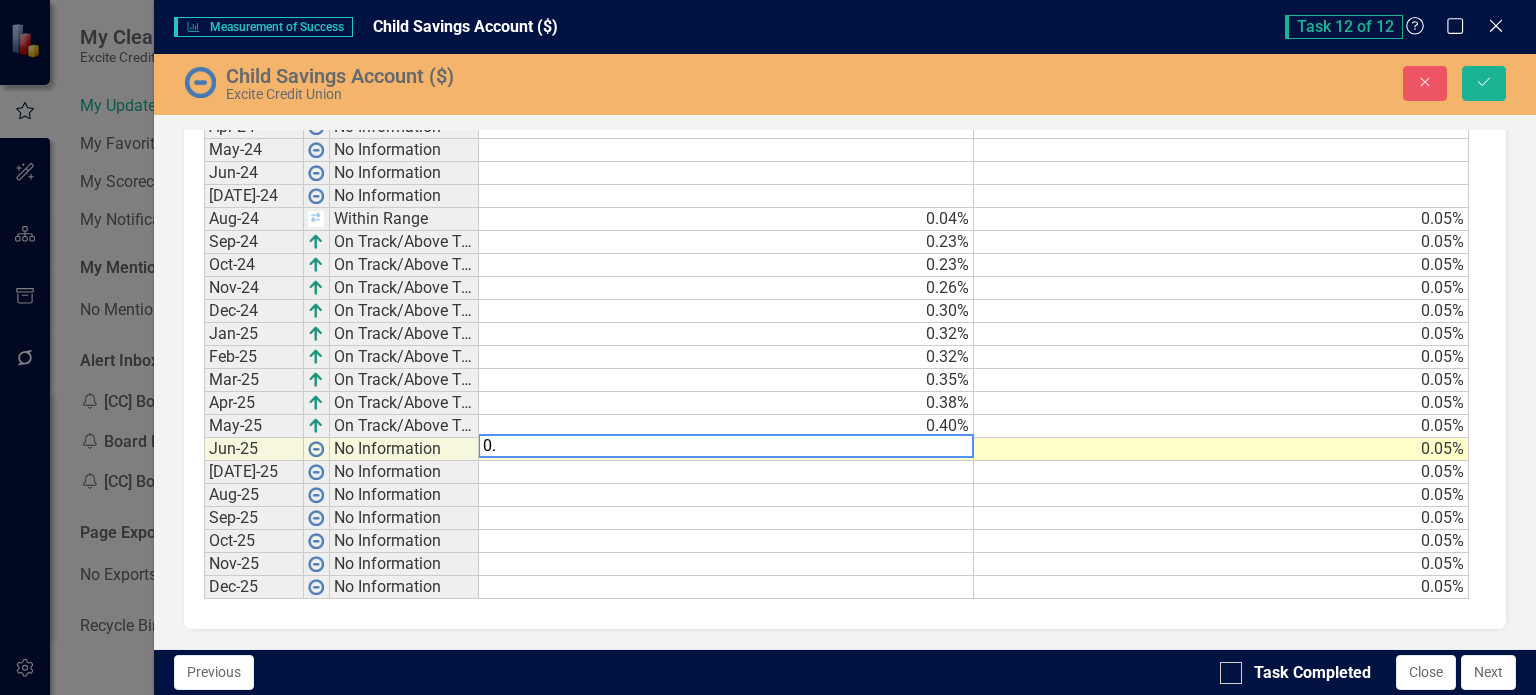 scroll, scrollTop: 1256, scrollLeft: 0, axis: vertical 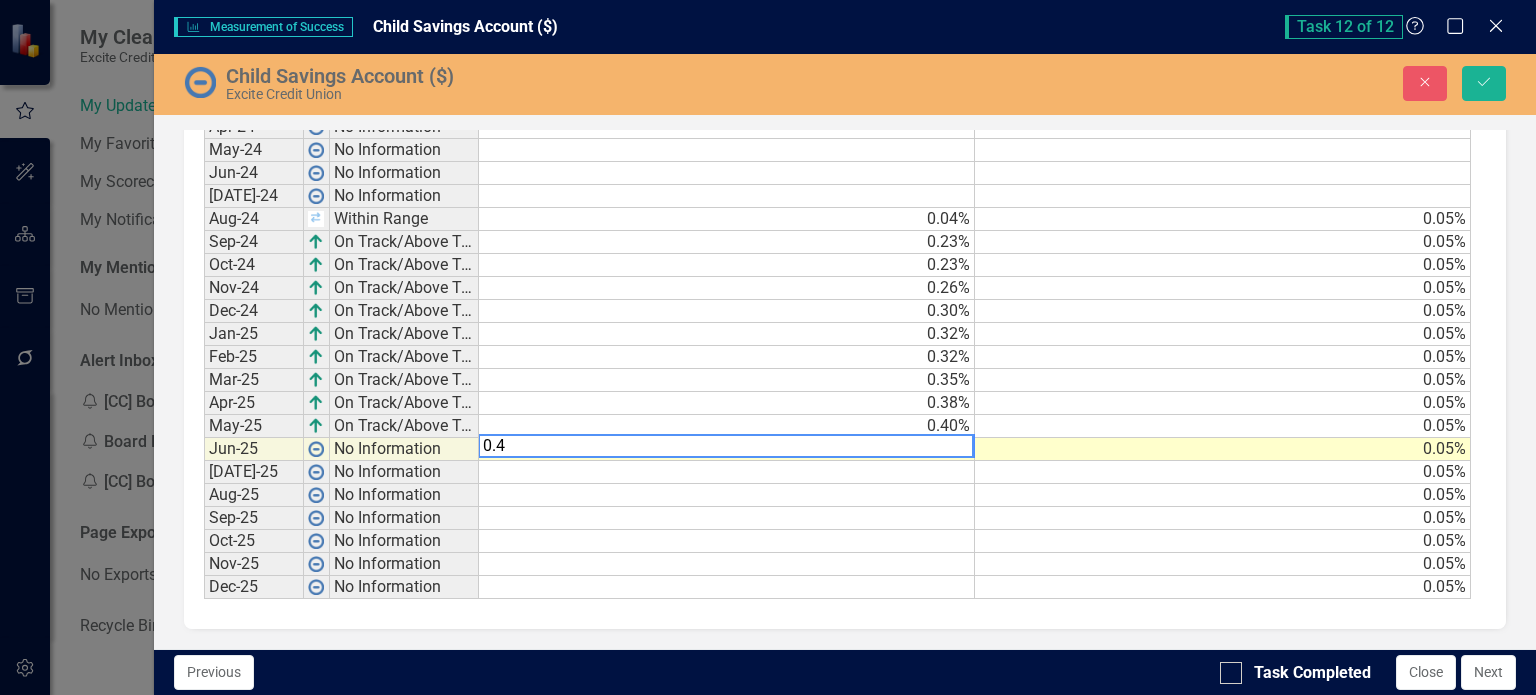 type on "0.40" 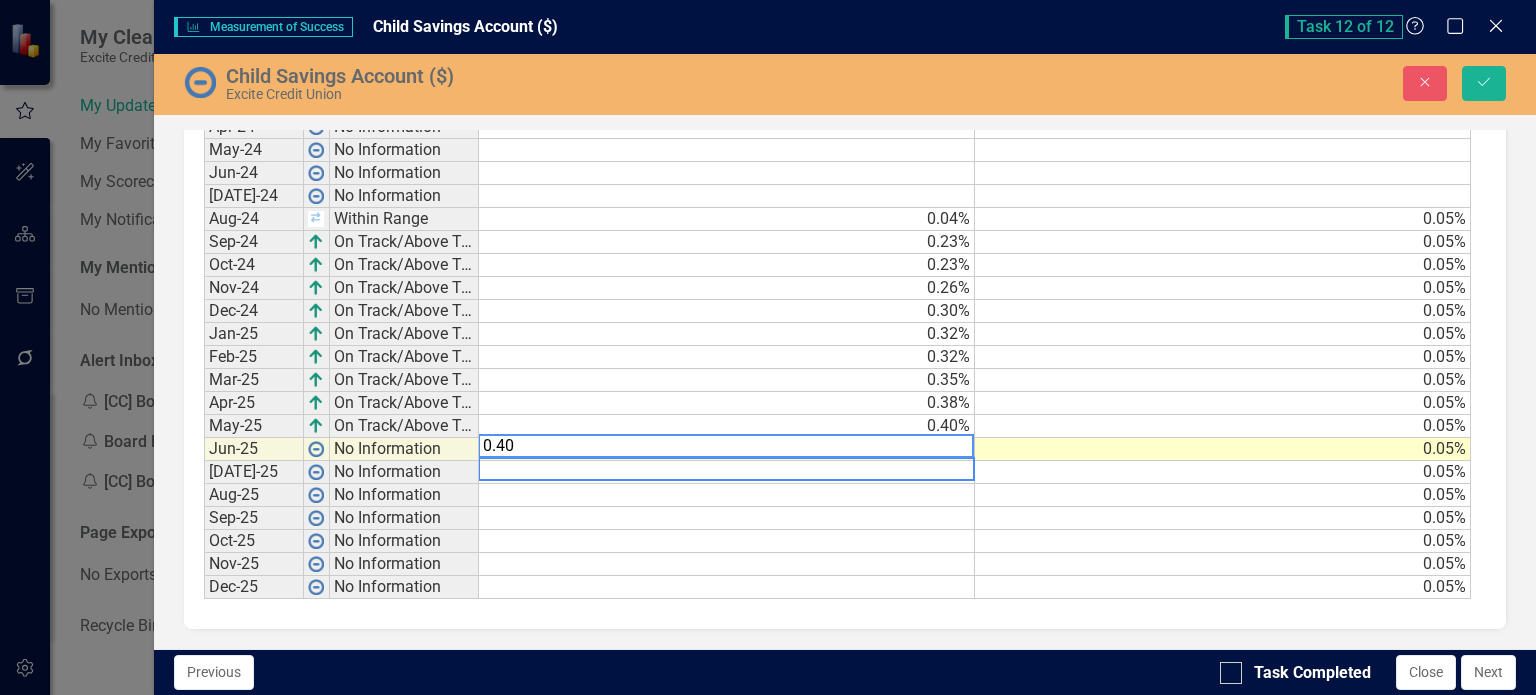 type 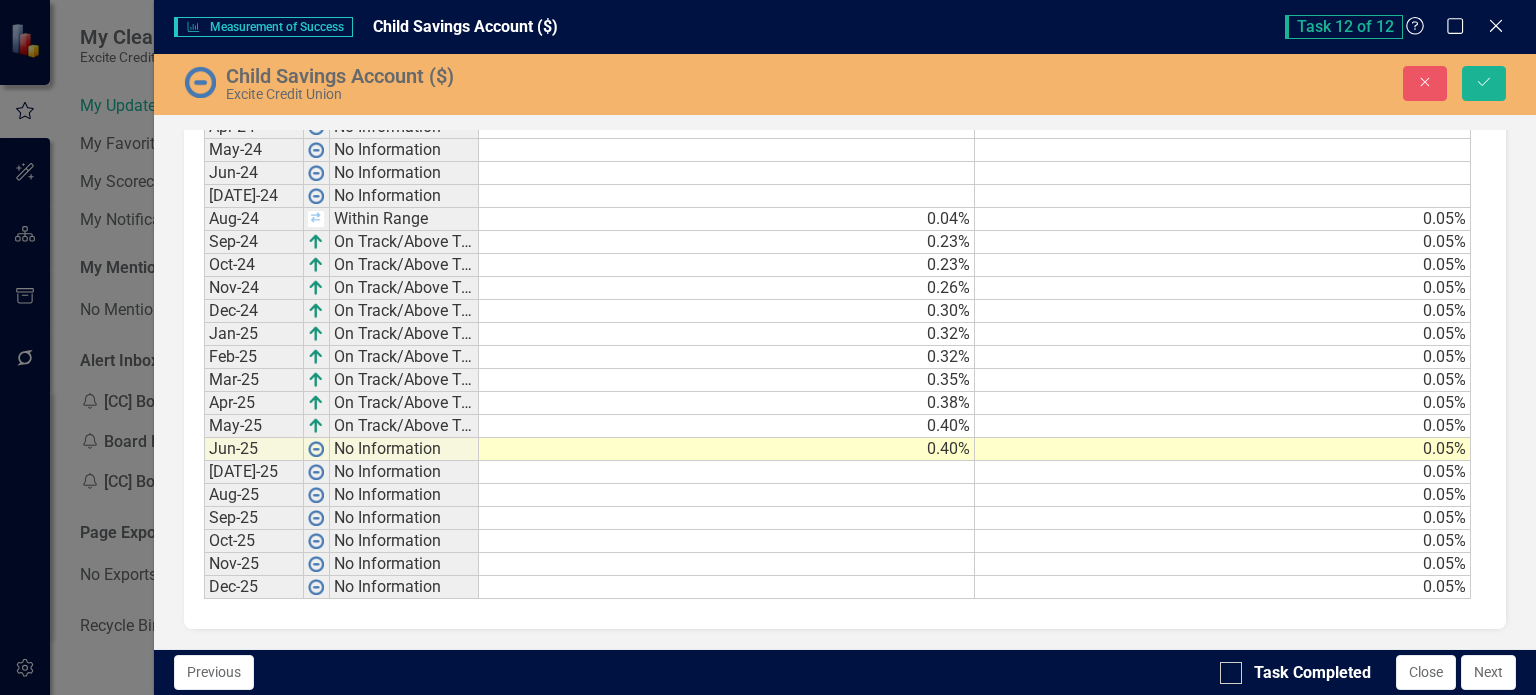 click on "Close Save" at bounding box center [1248, 83] 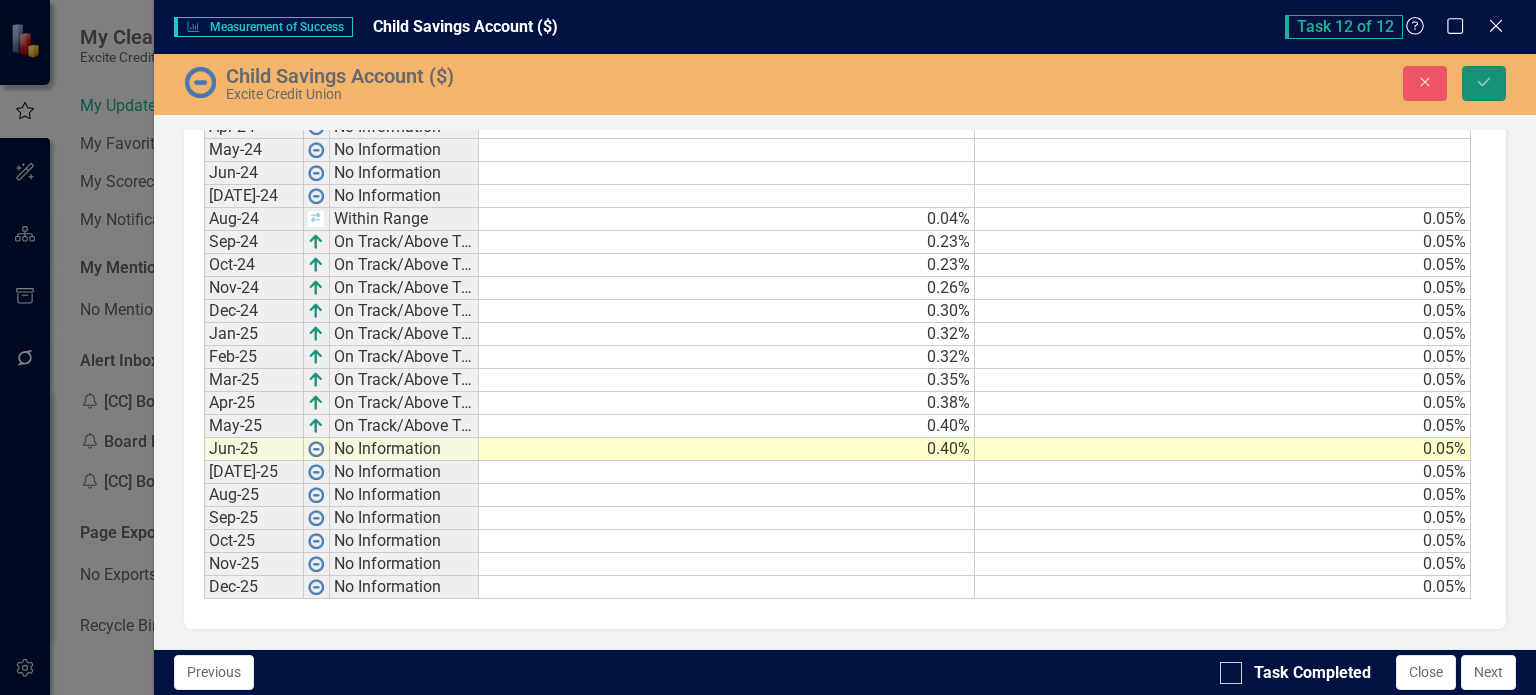 click on "Save" 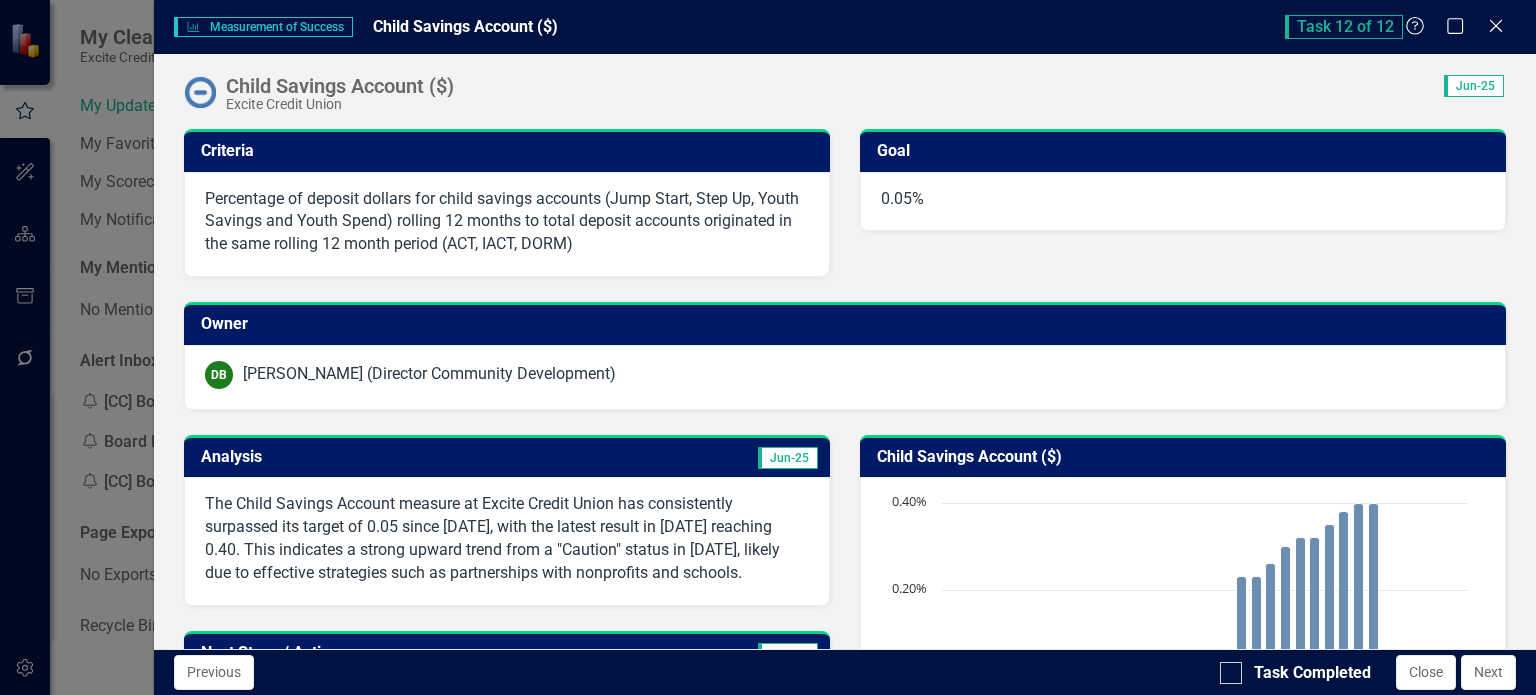 click on "The Child Savings Account measure at Excite Credit Union has consistently surpassed its target of 0.05 since [DATE], with the latest result in [DATE] reaching 0.40. This indicates a strong upward trend from a "Caution" status in [DATE], likely due to effective strategies such as partnerships with nonprofits and schools." at bounding box center (507, 538) 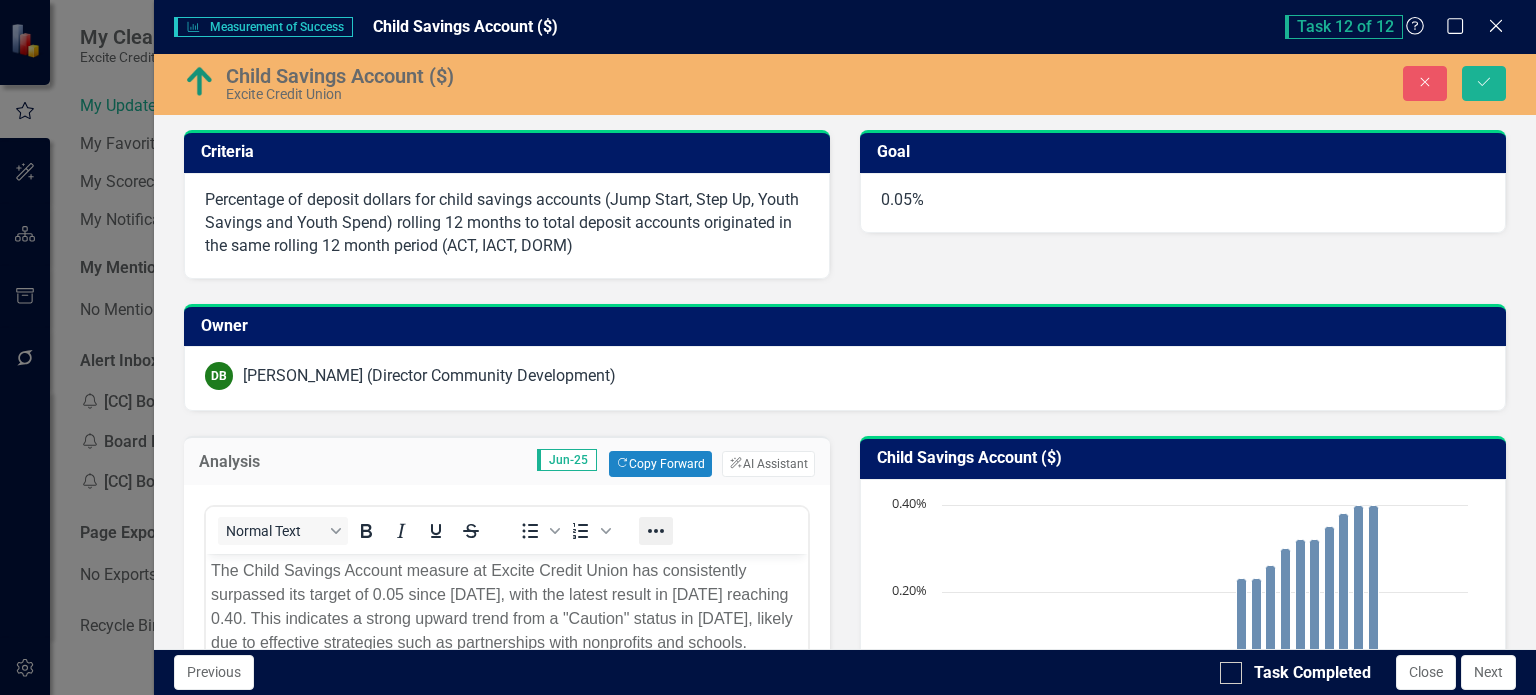 scroll, scrollTop: 0, scrollLeft: 0, axis: both 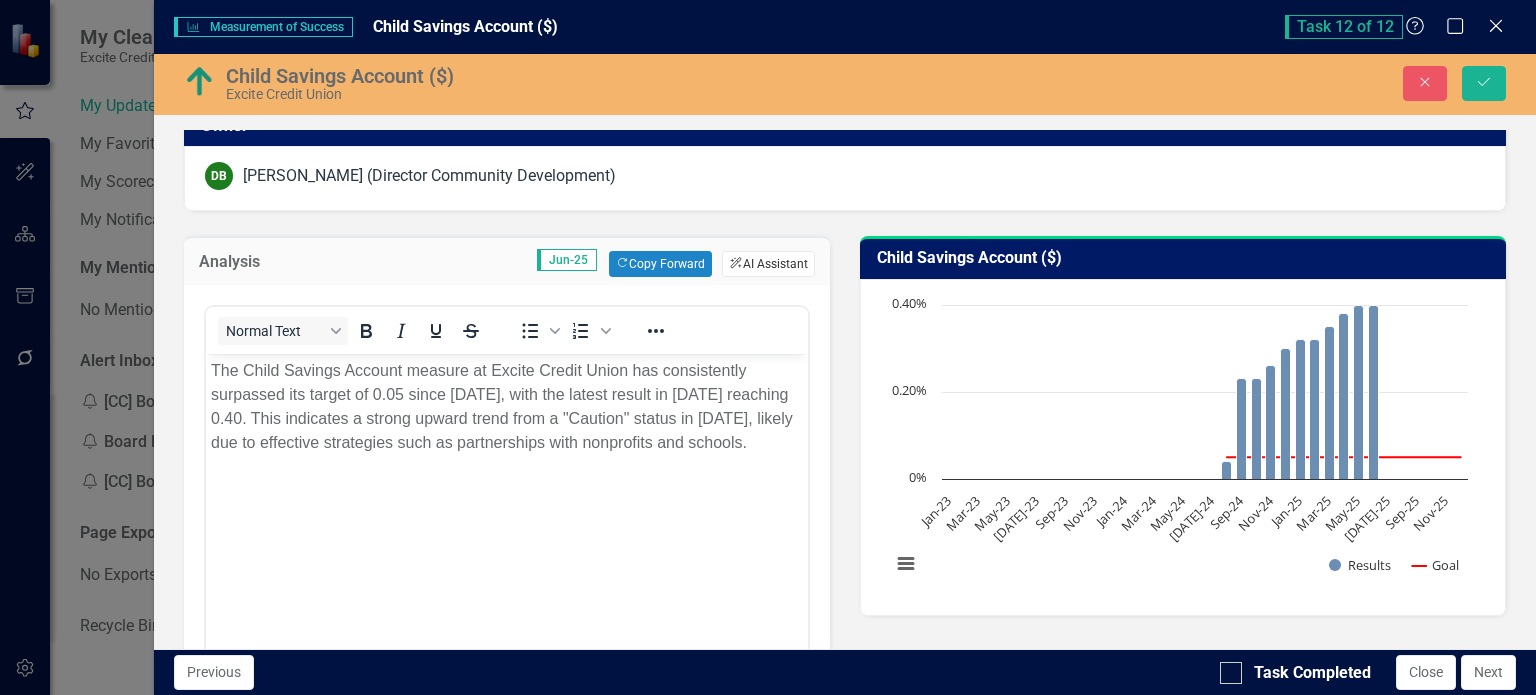 click on "ClearPoint AI  AI Assistant" at bounding box center [768, 264] 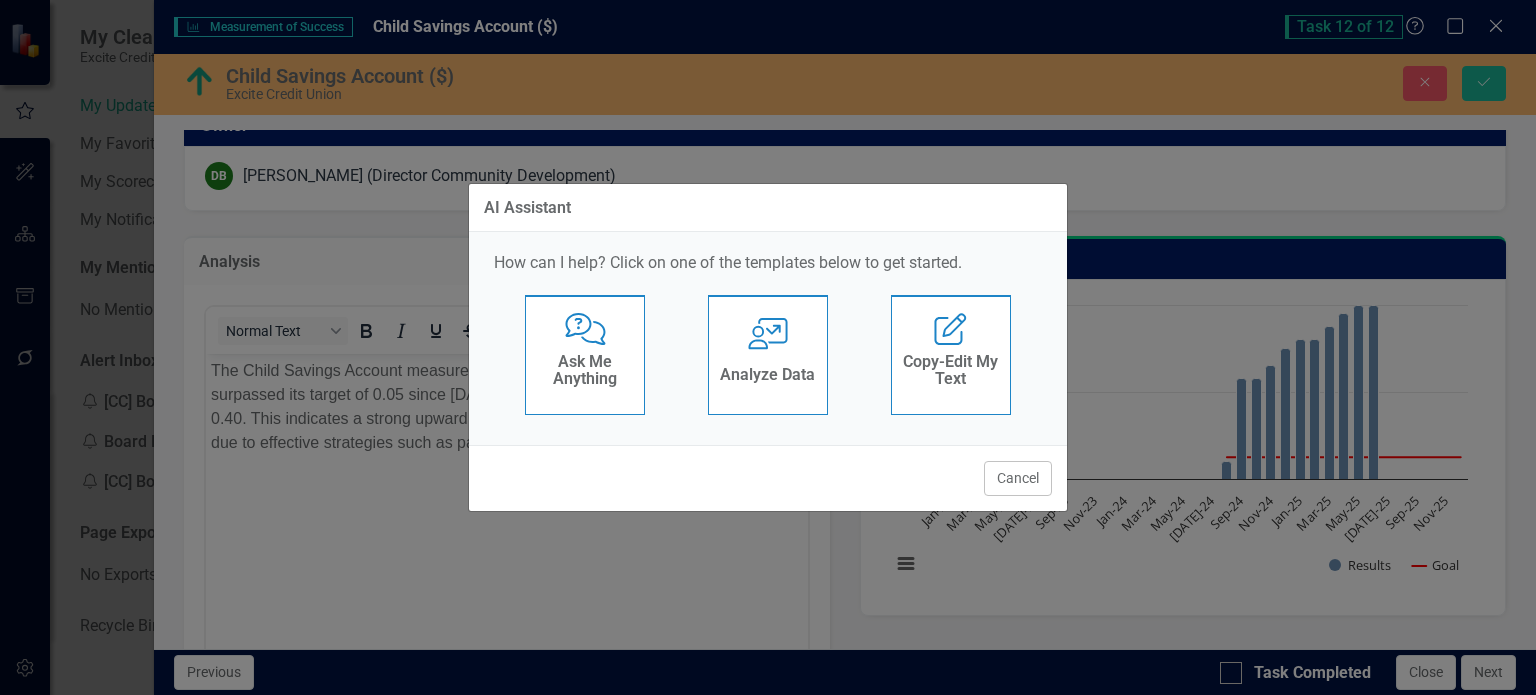 click on "User with Chart Analyze Data" at bounding box center [768, 355] 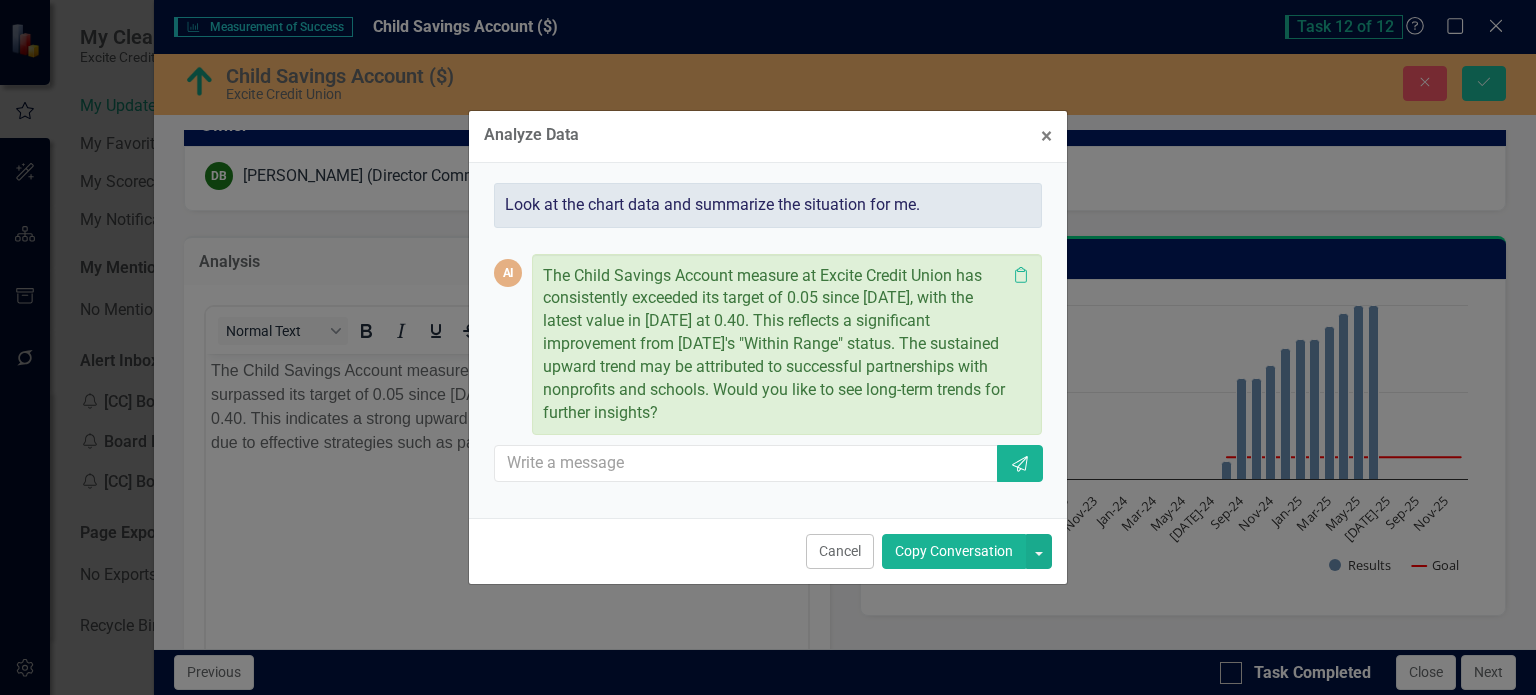 click on "Copy Conversation" at bounding box center (954, 551) 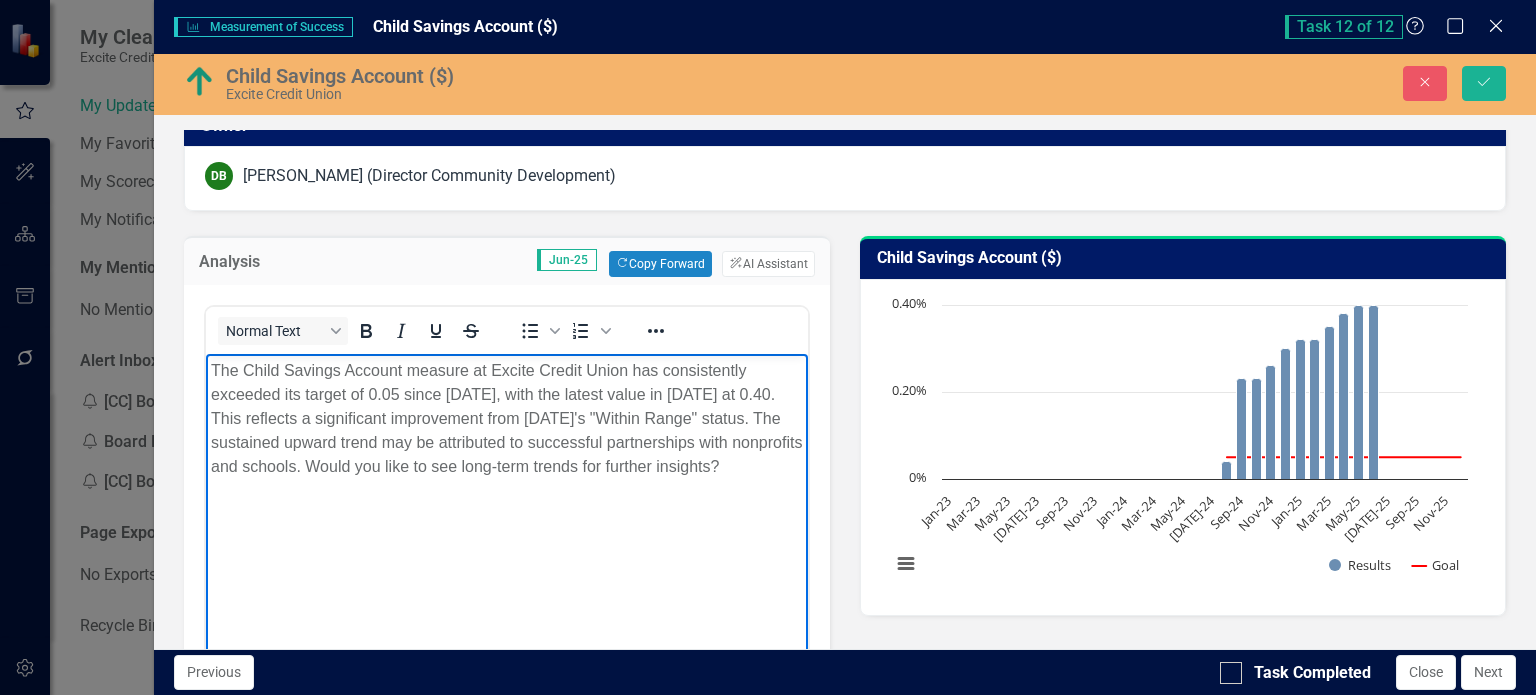 drag, startPoint x: 503, startPoint y: 467, endPoint x: 512, endPoint y: 548, distance: 81.49847 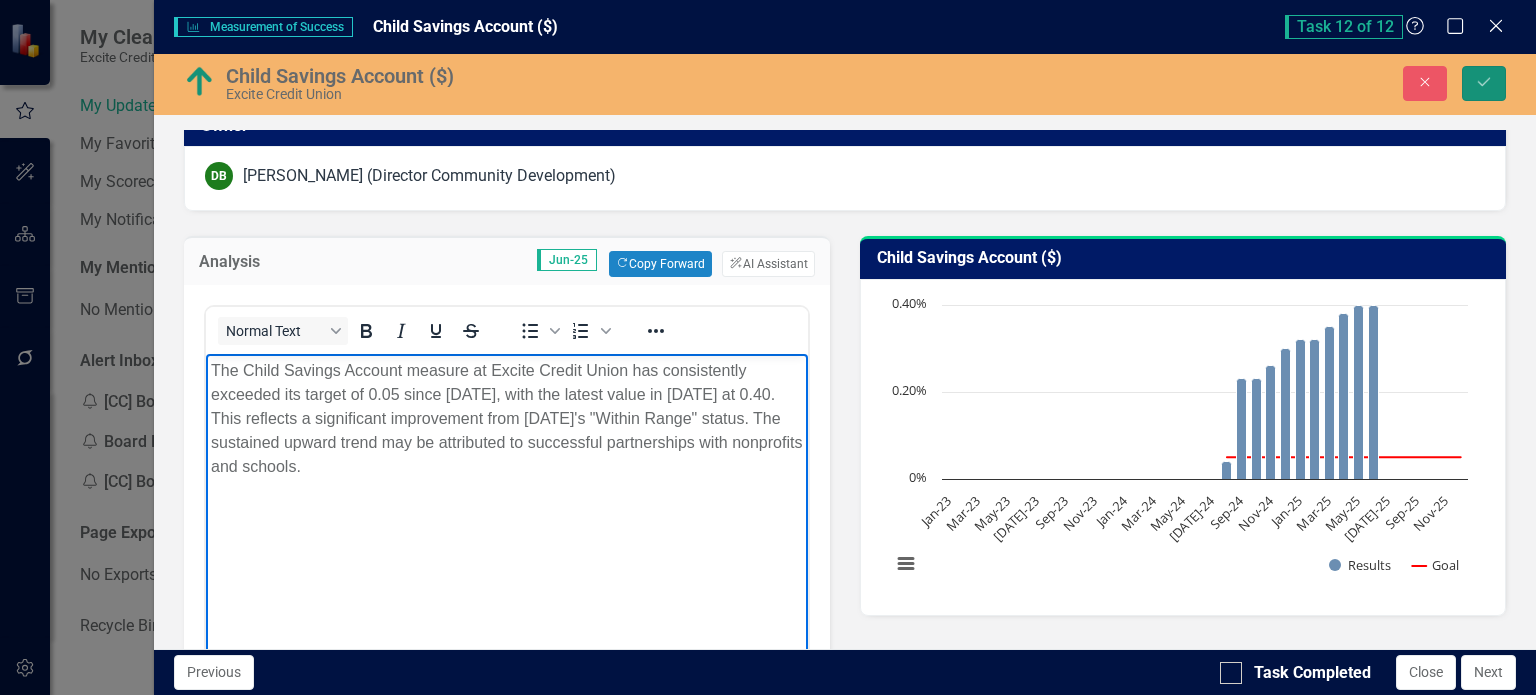 click on "Save" at bounding box center (1484, 83) 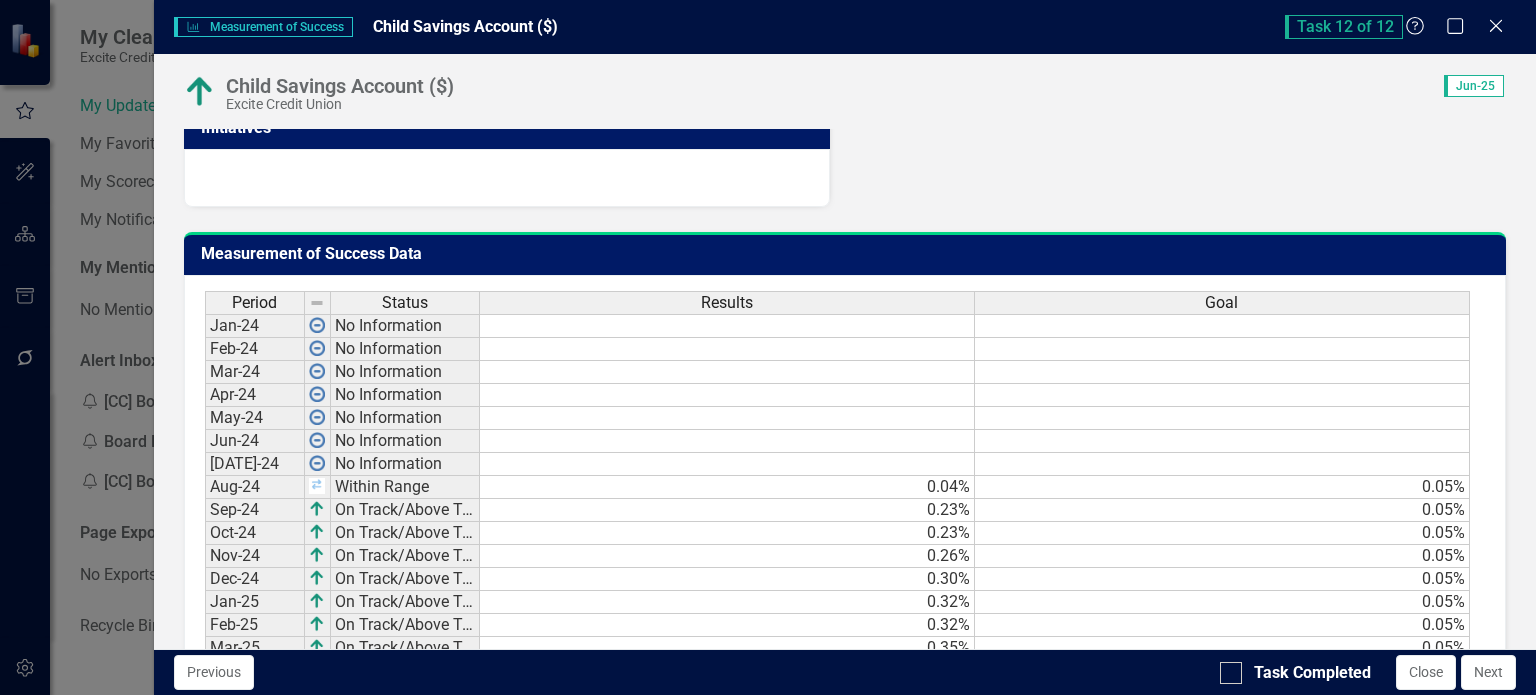scroll, scrollTop: 1251, scrollLeft: 0, axis: vertical 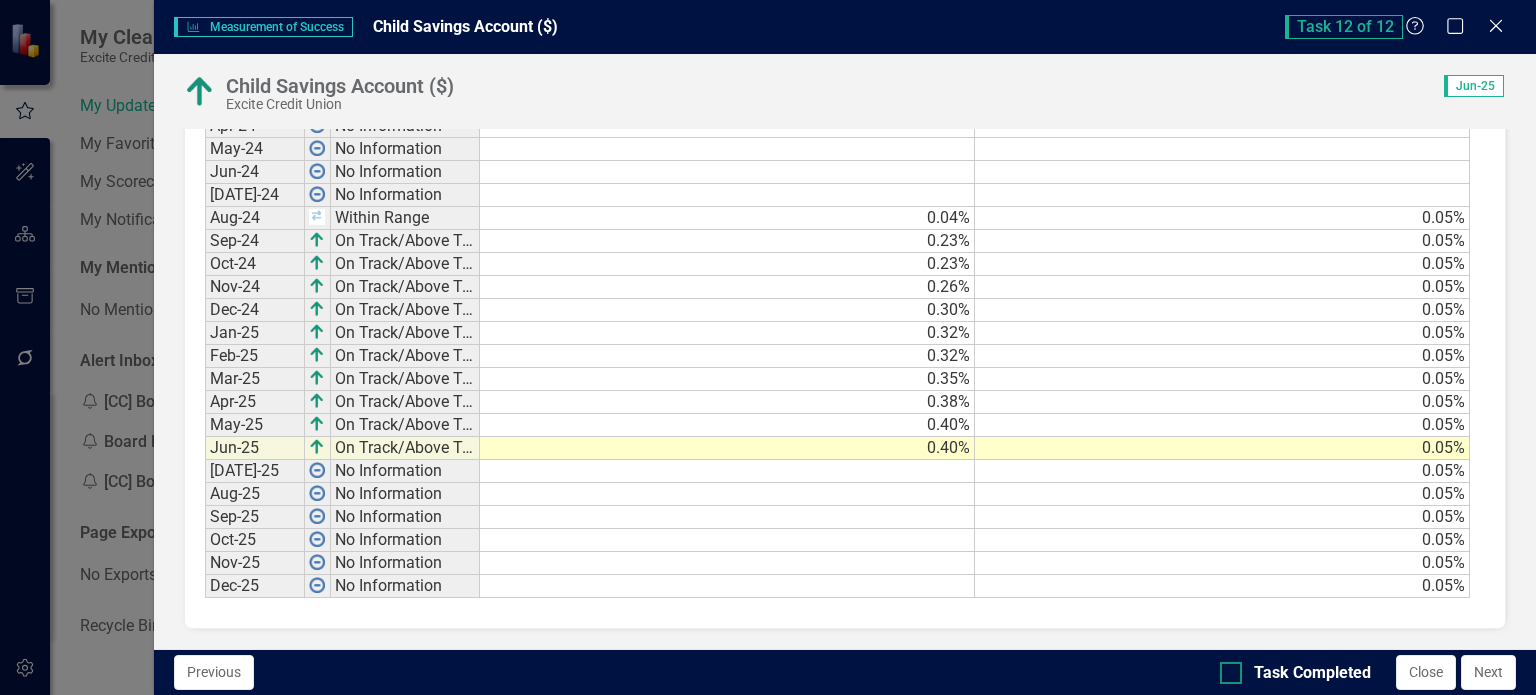 click on "Task Completed" at bounding box center [1226, 668] 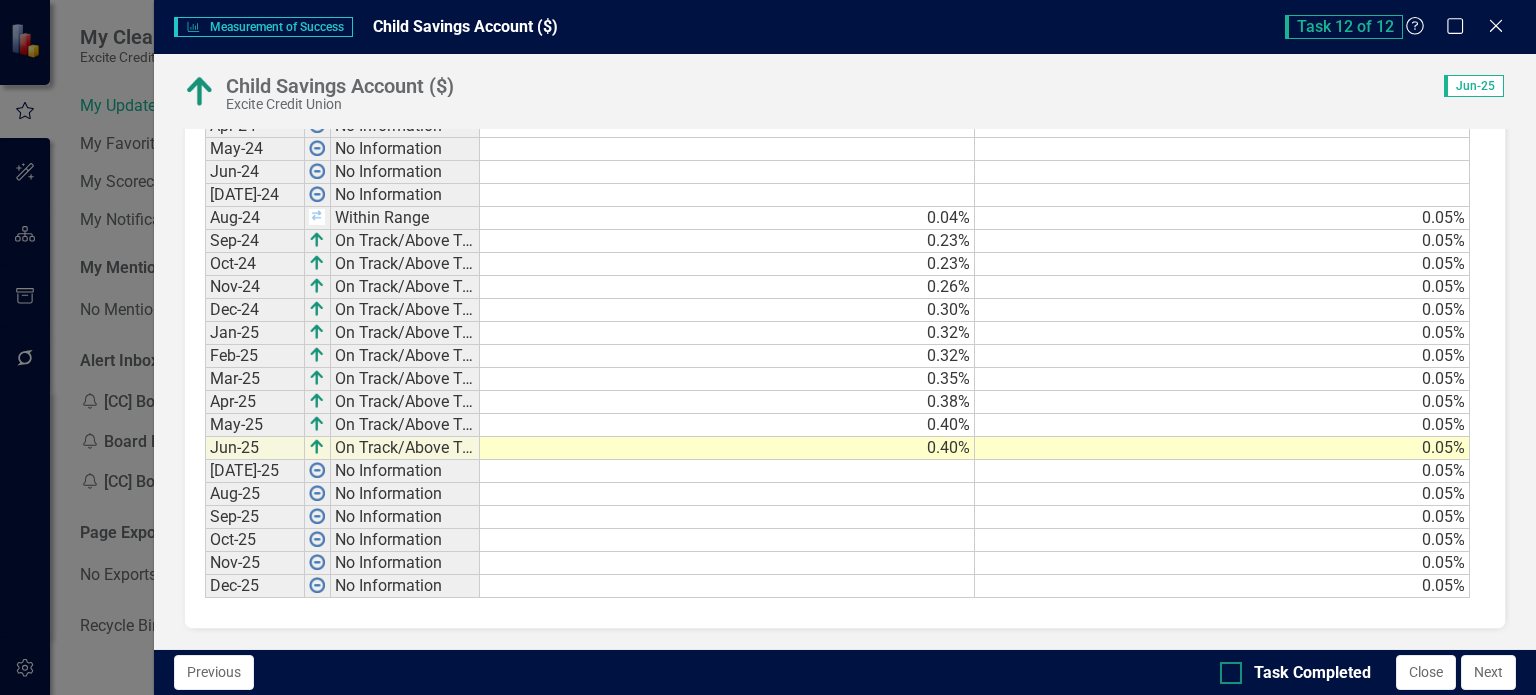checkbox on "true" 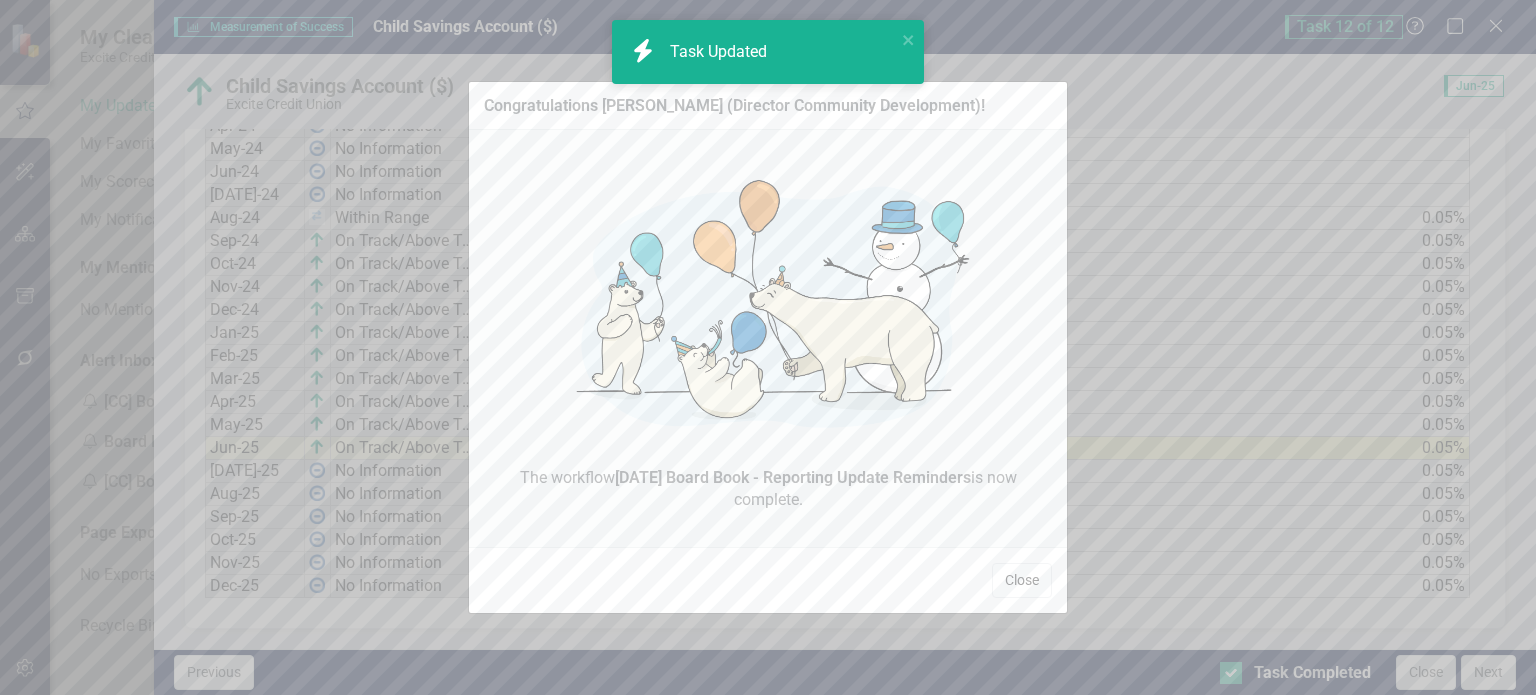 click on "Close" at bounding box center (1022, 580) 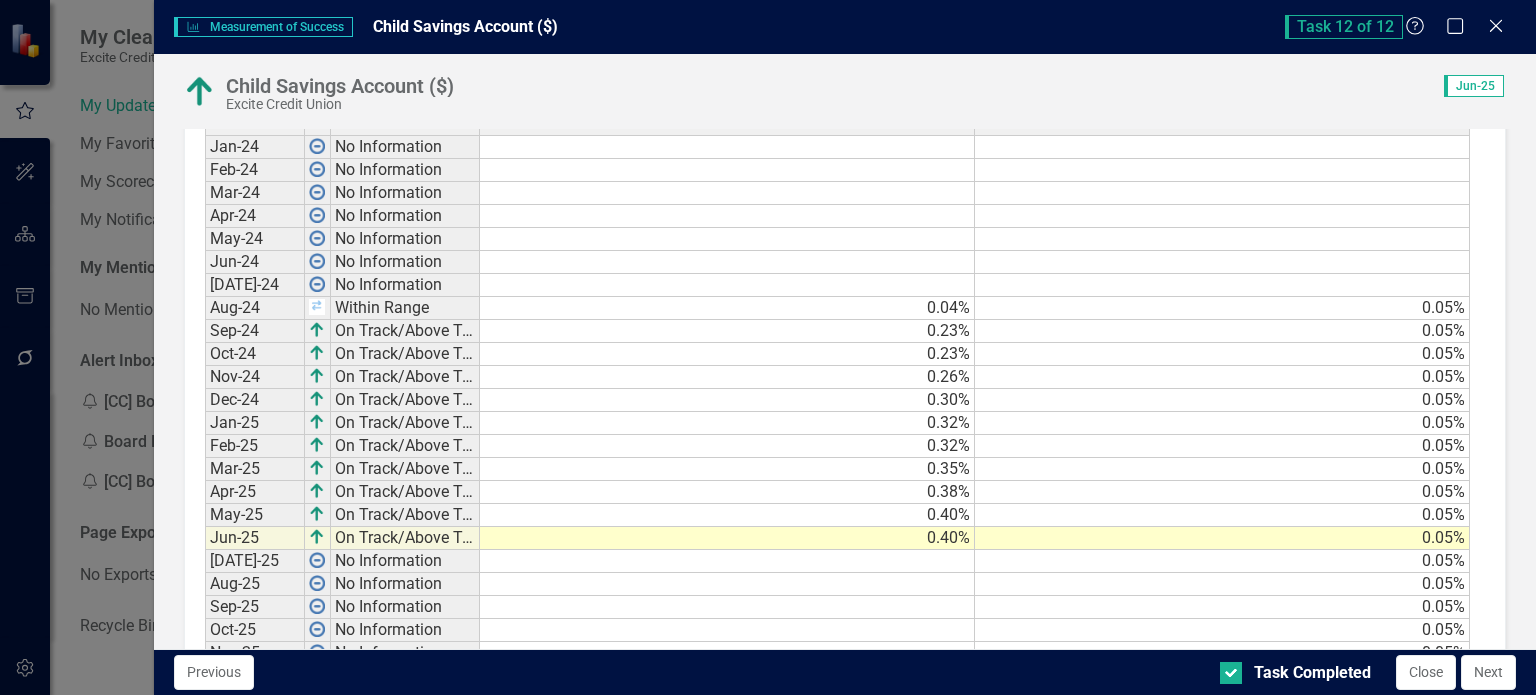 scroll, scrollTop: 951, scrollLeft: 0, axis: vertical 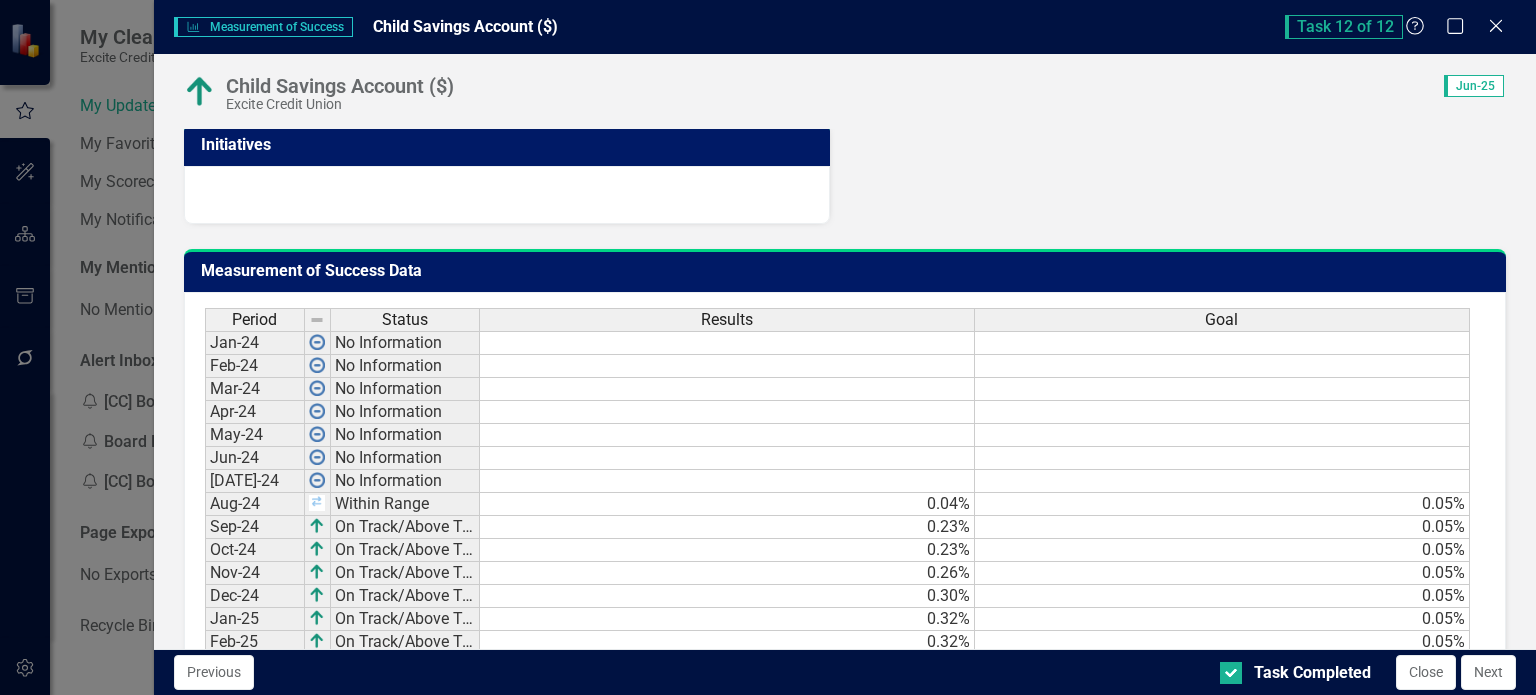 click on "Next" at bounding box center (1488, 672) 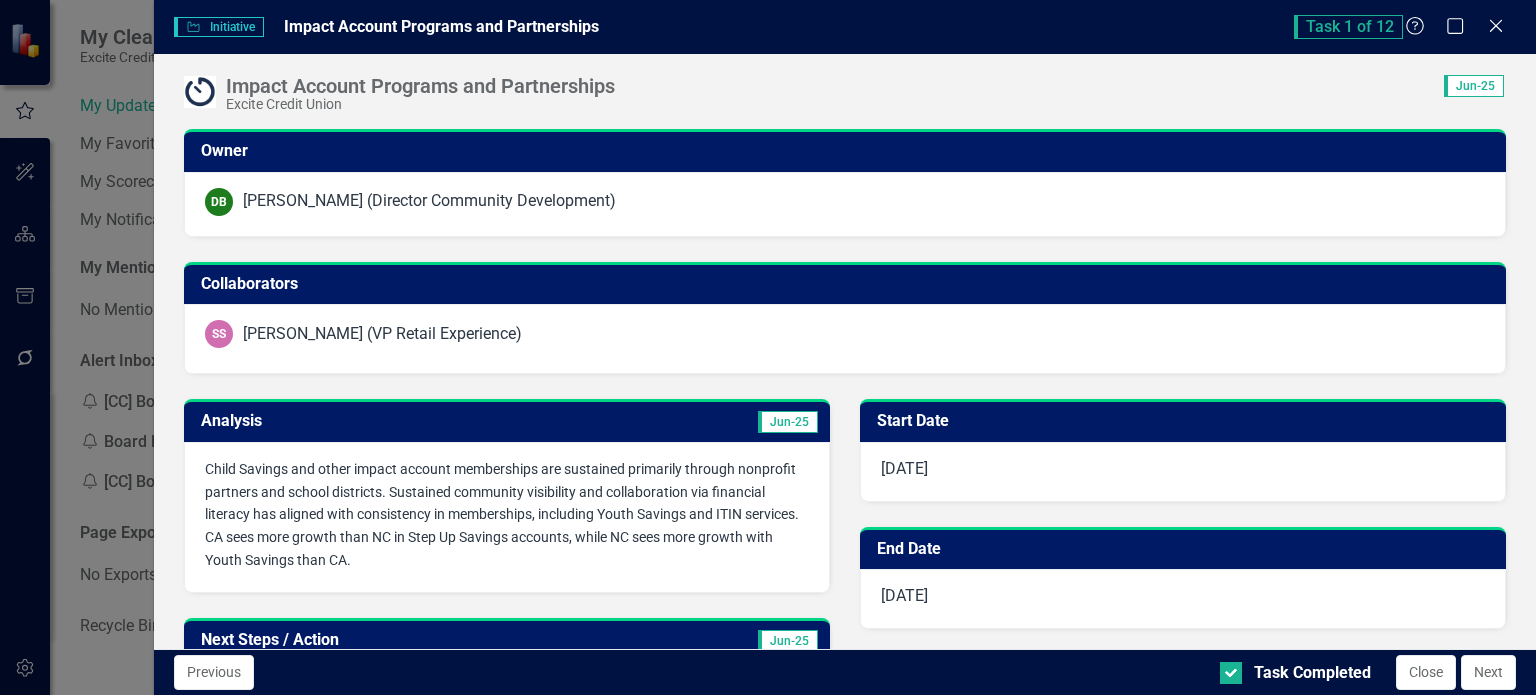 checkbox on "true" 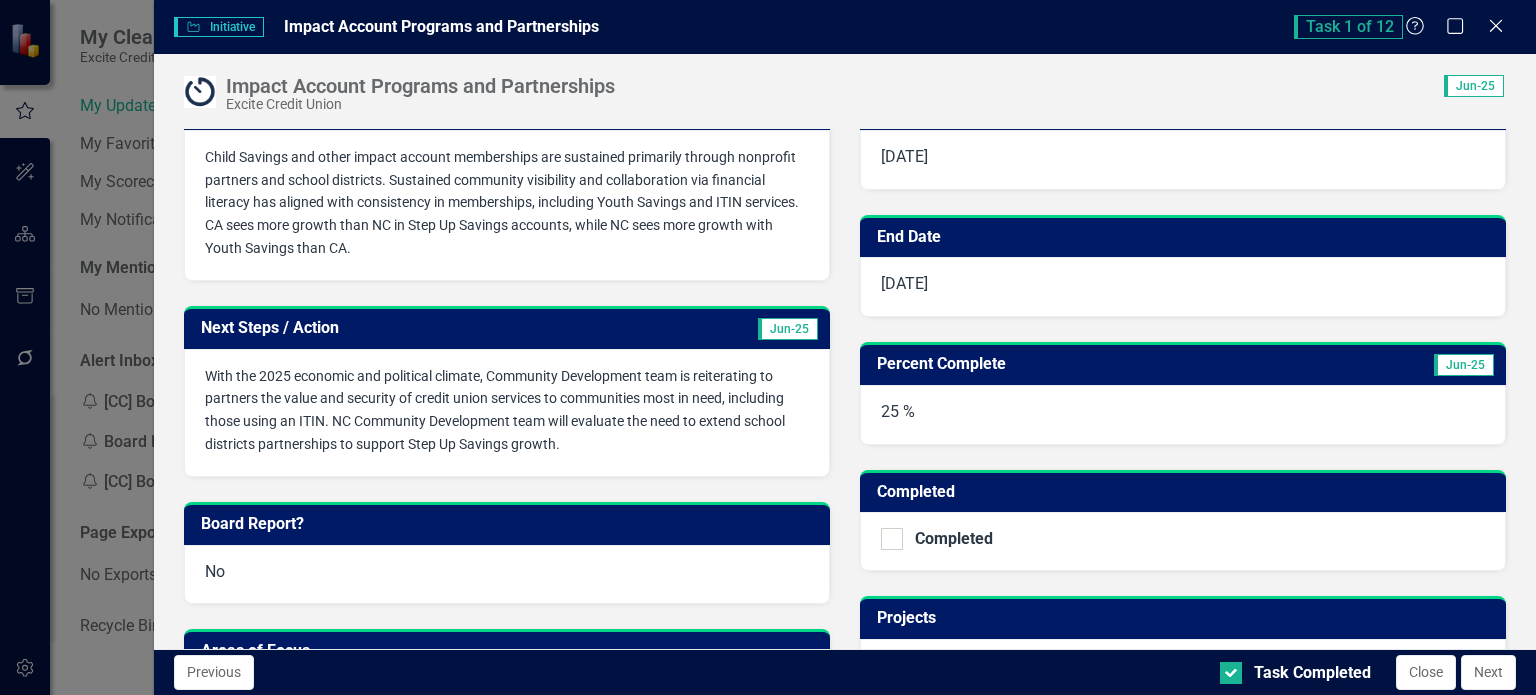 scroll, scrollTop: 300, scrollLeft: 0, axis: vertical 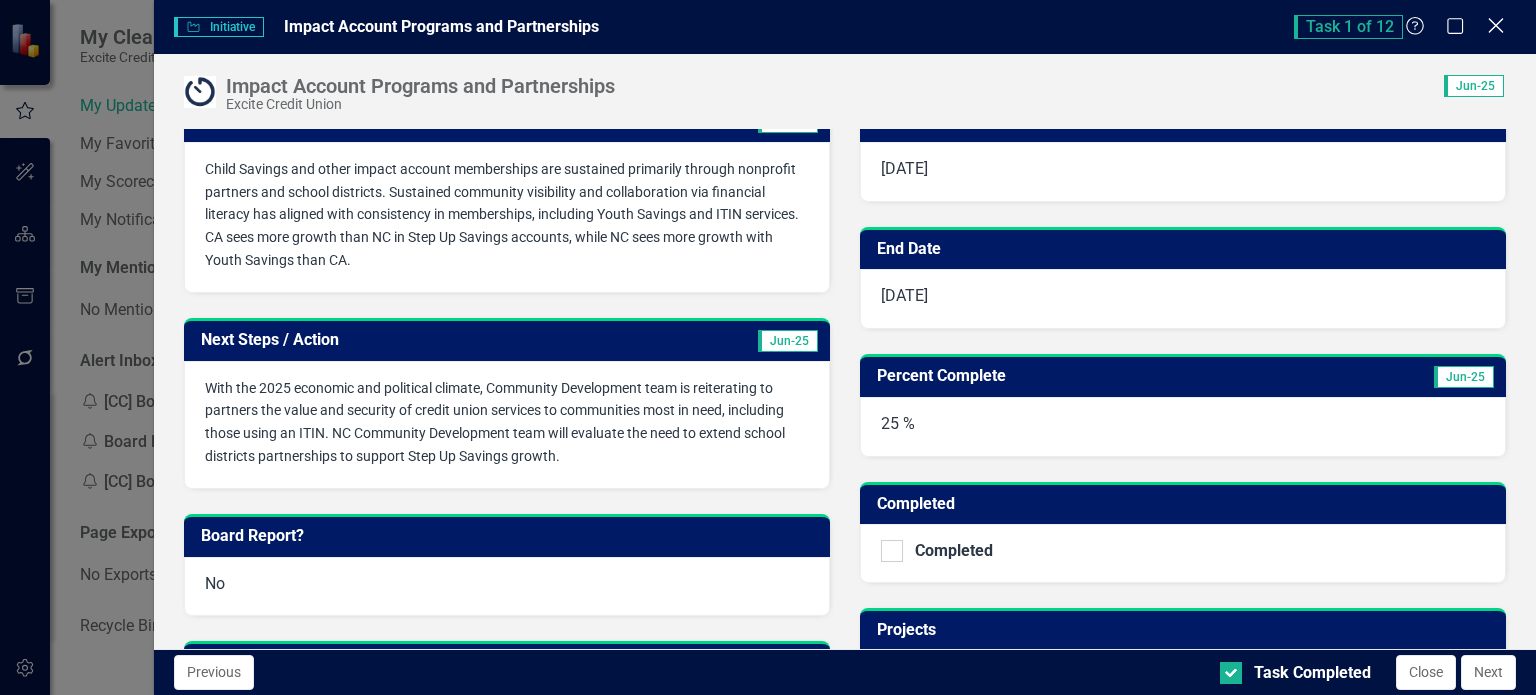 click on "Close" 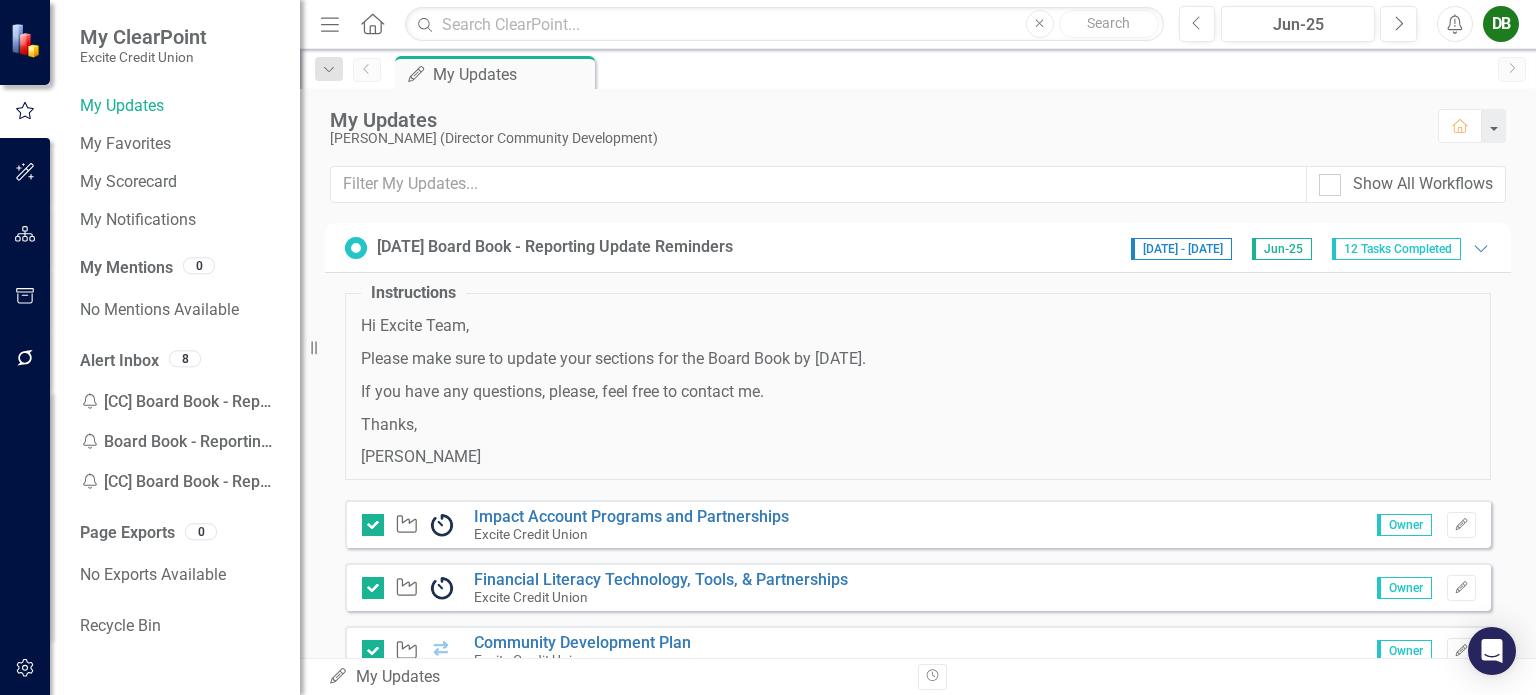 scroll, scrollTop: 0, scrollLeft: 0, axis: both 